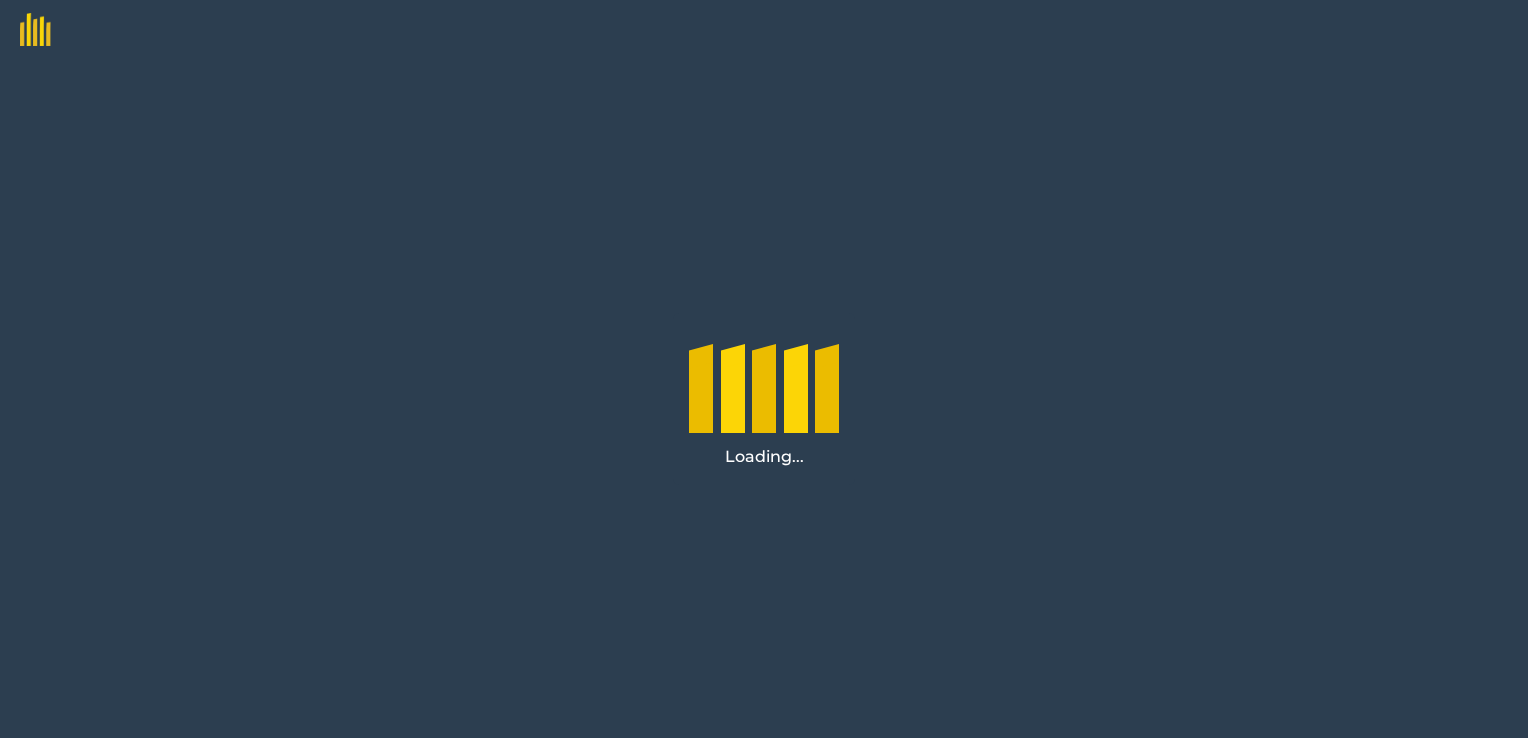 scroll, scrollTop: 0, scrollLeft: 0, axis: both 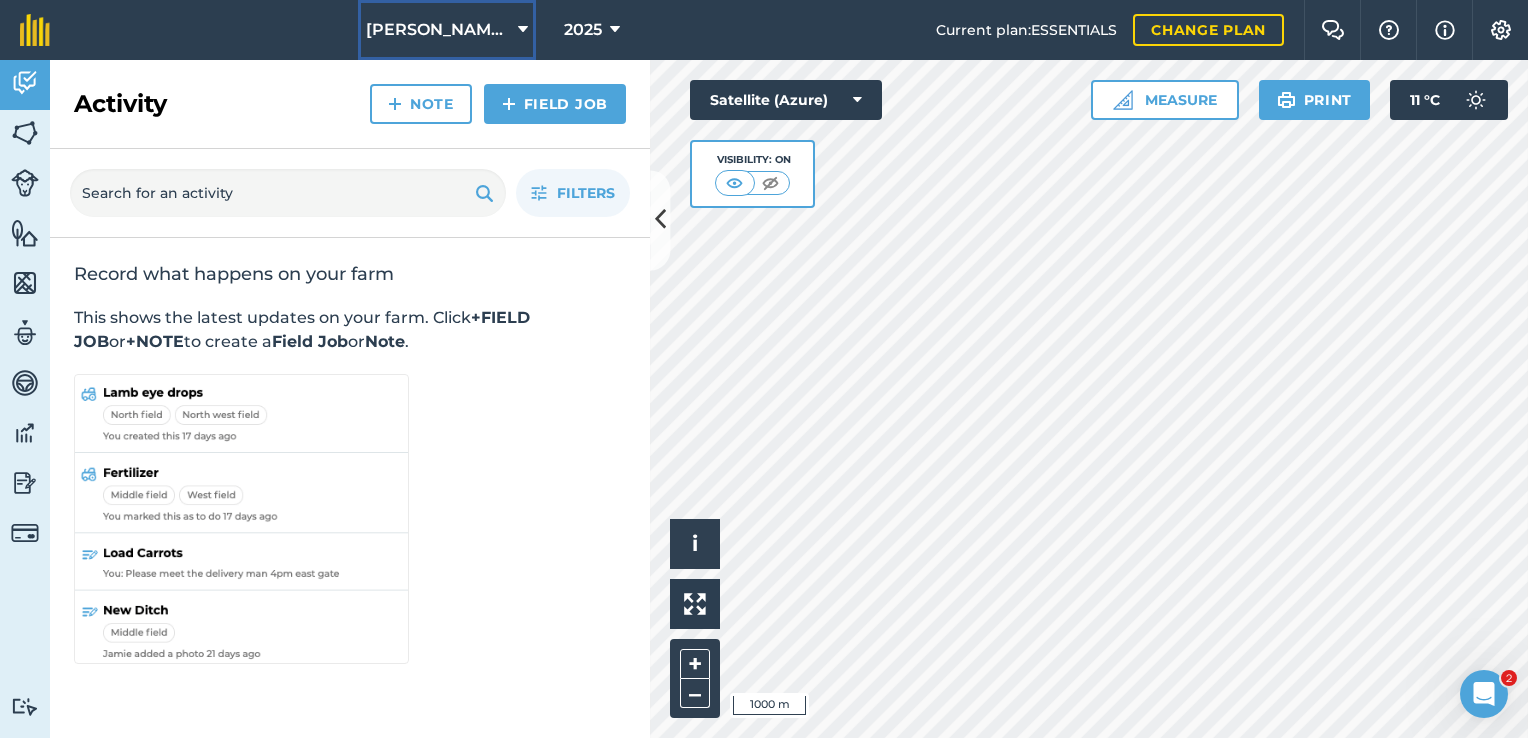 click at bounding box center (523, 30) 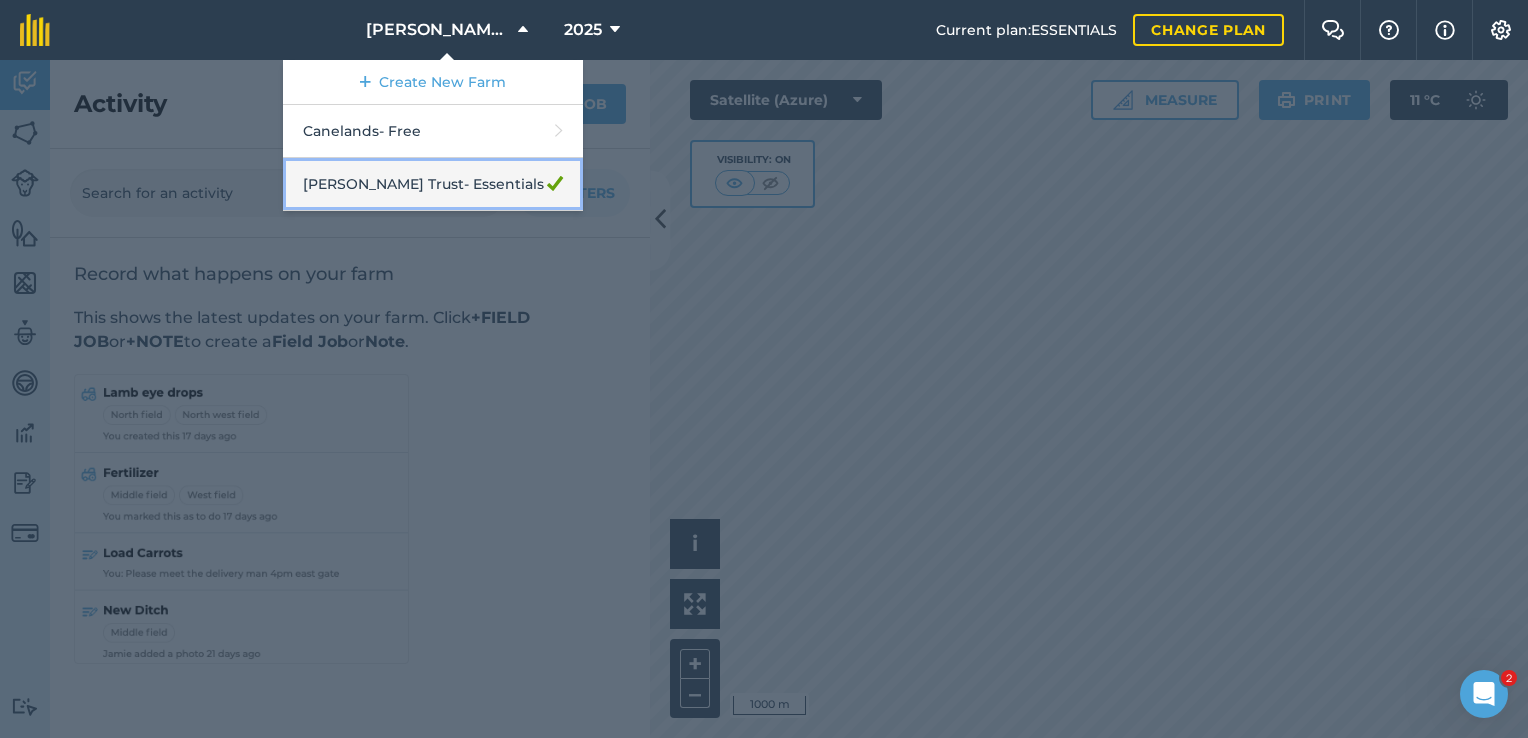 click on "[PERSON_NAME] Trust  - Essentials" at bounding box center [433, 184] 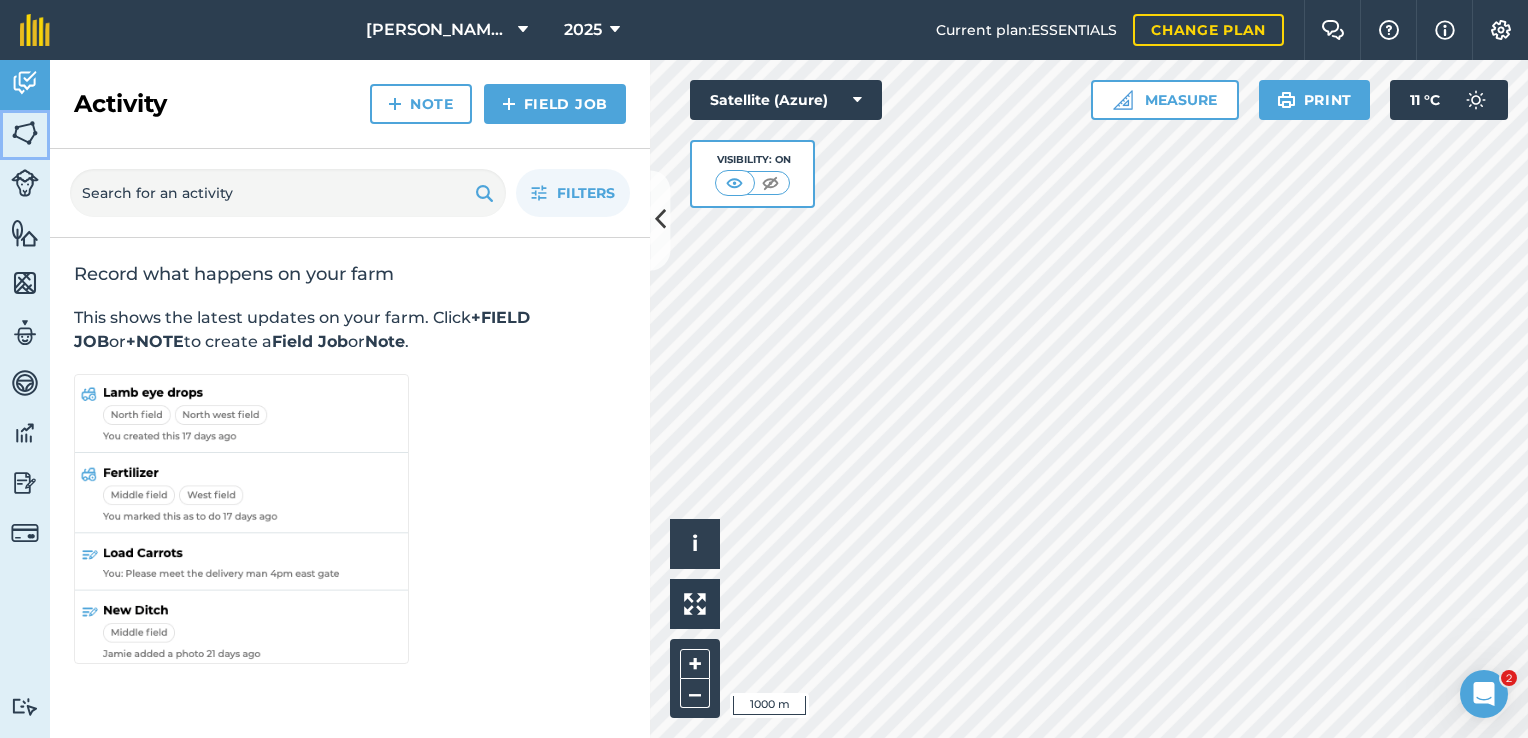 click at bounding box center [25, 133] 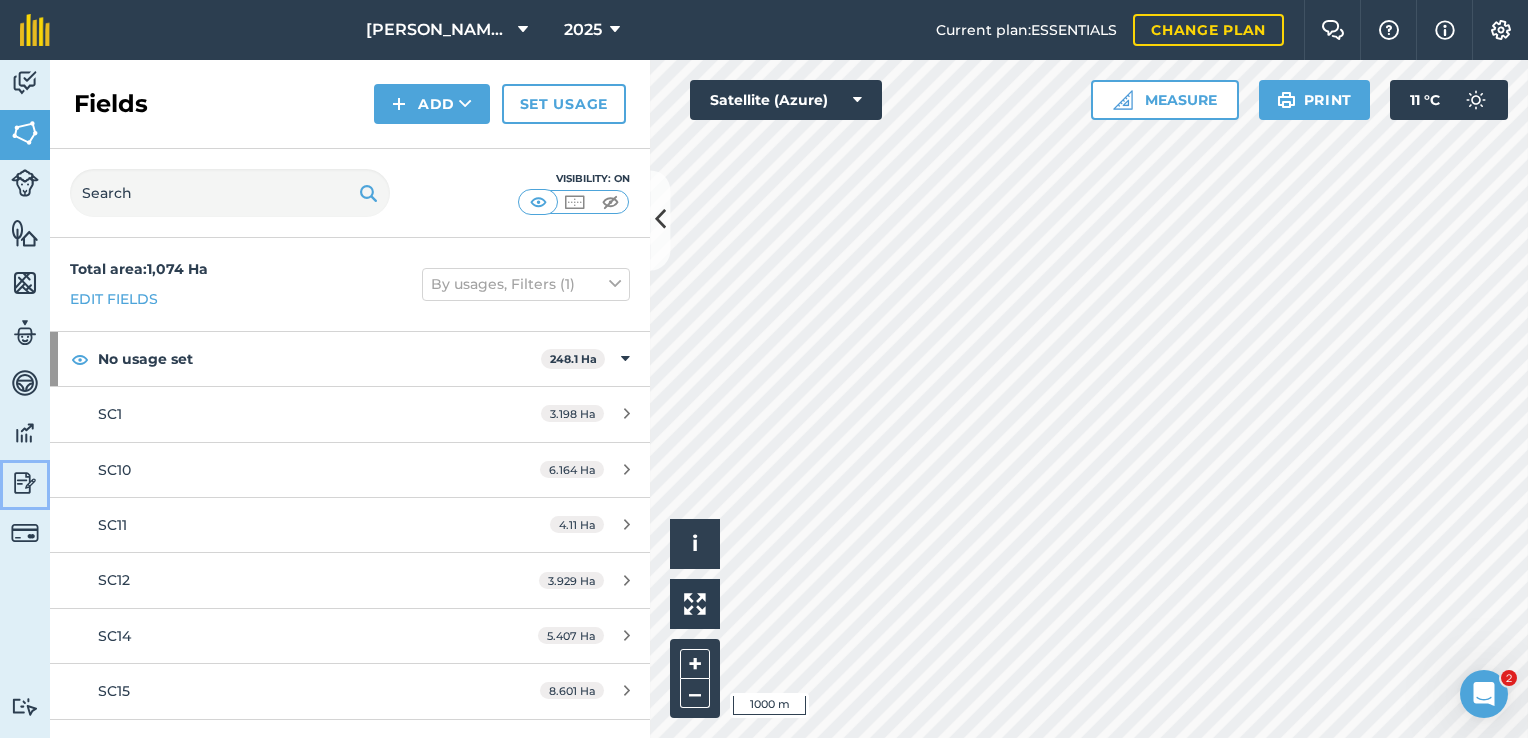 click at bounding box center (25, 483) 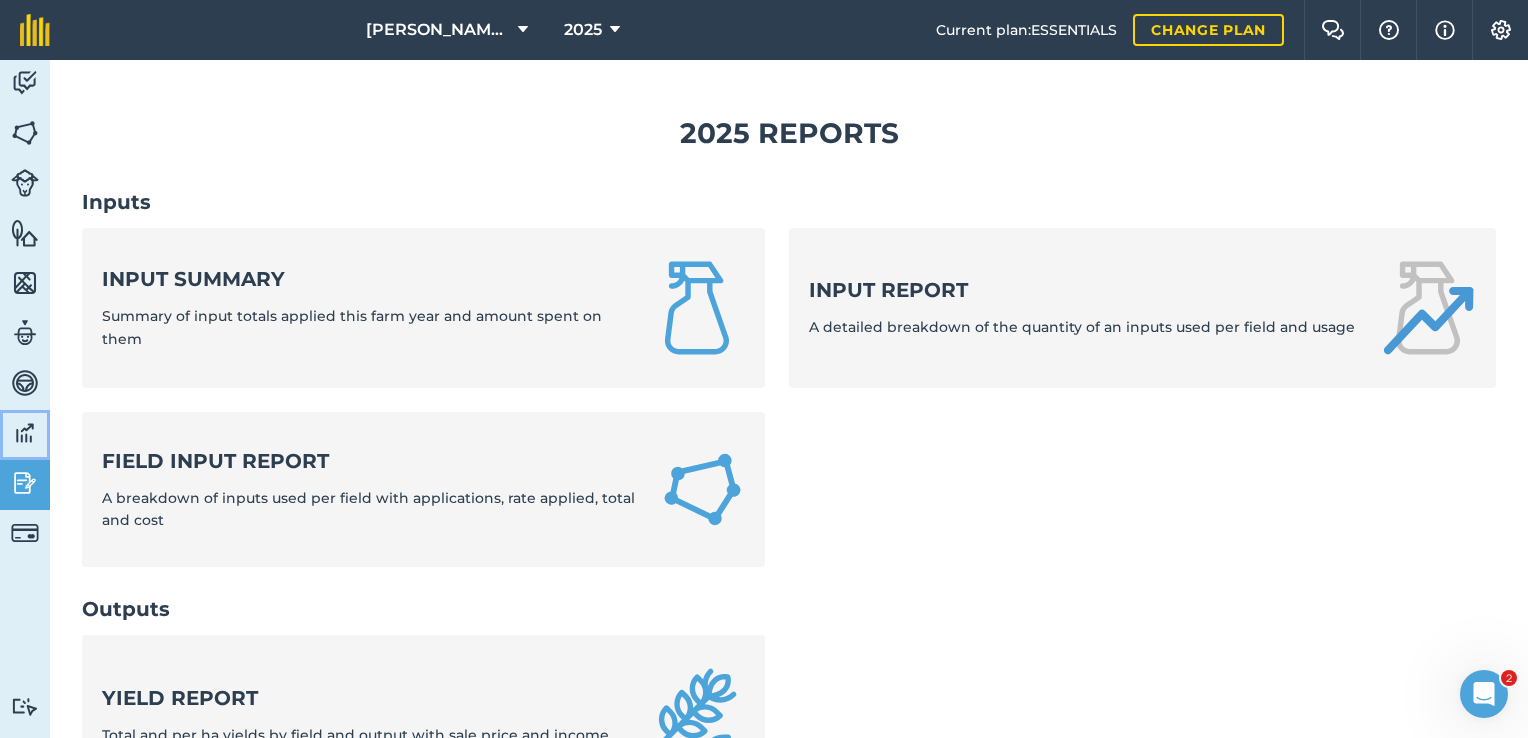 click at bounding box center (25, 433) 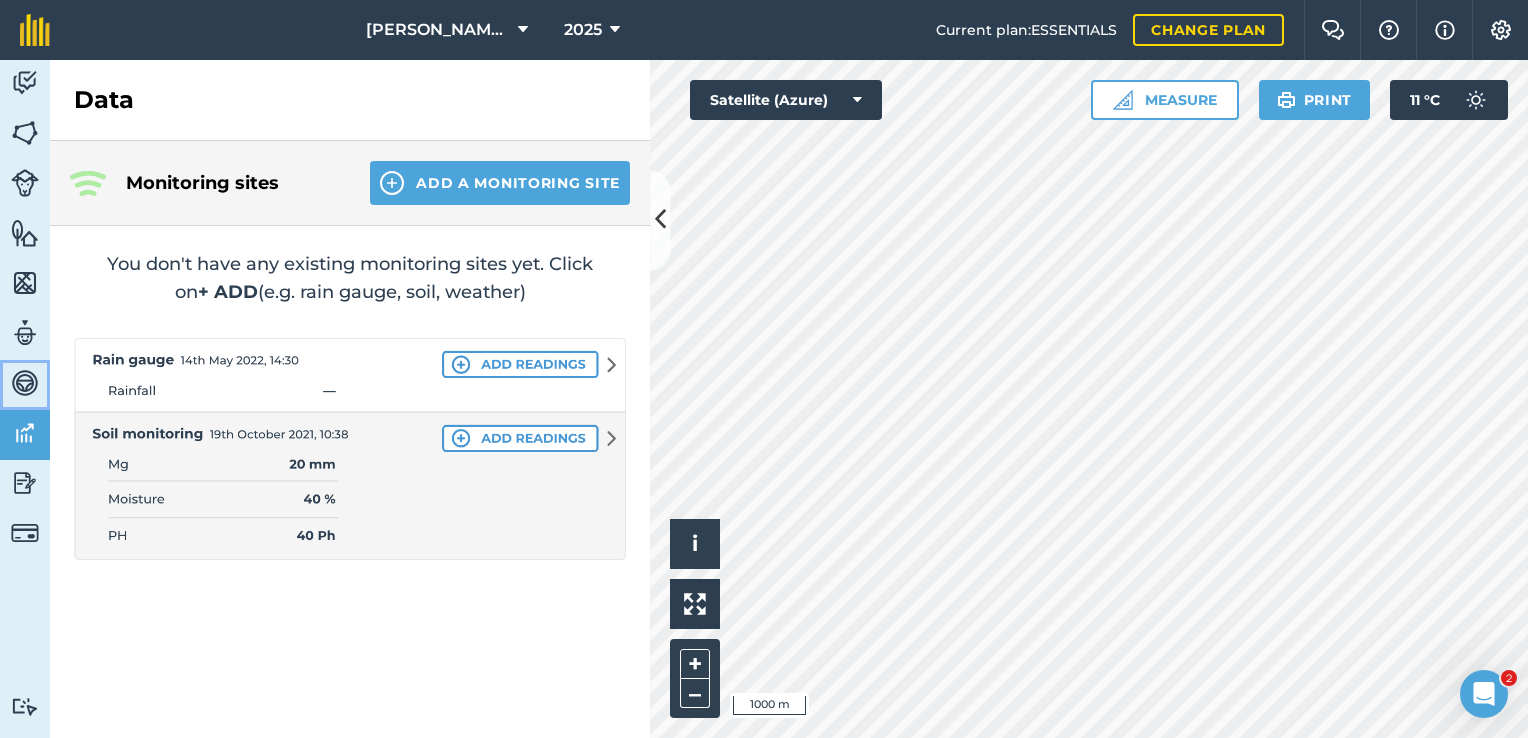 click at bounding box center [25, 383] 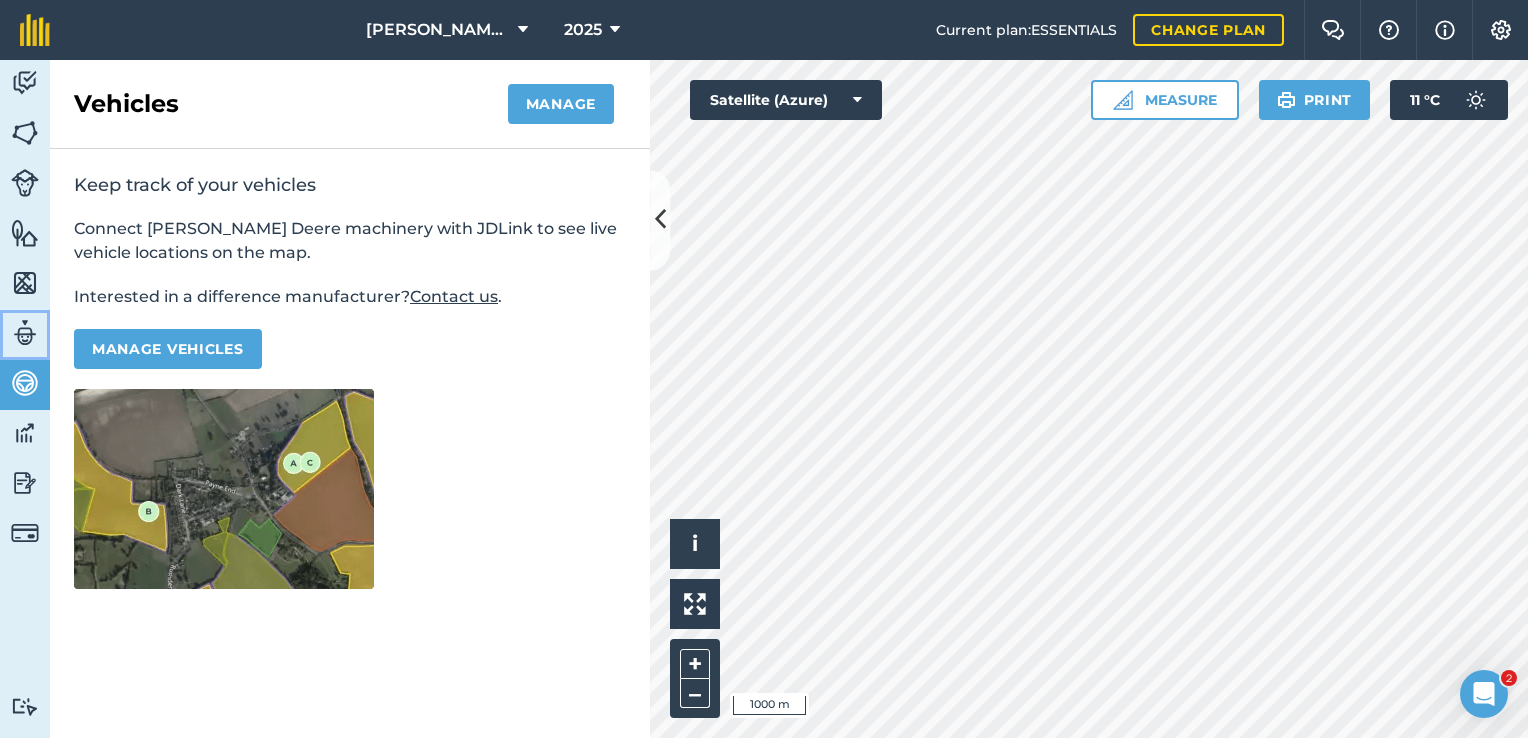 click at bounding box center [25, 333] 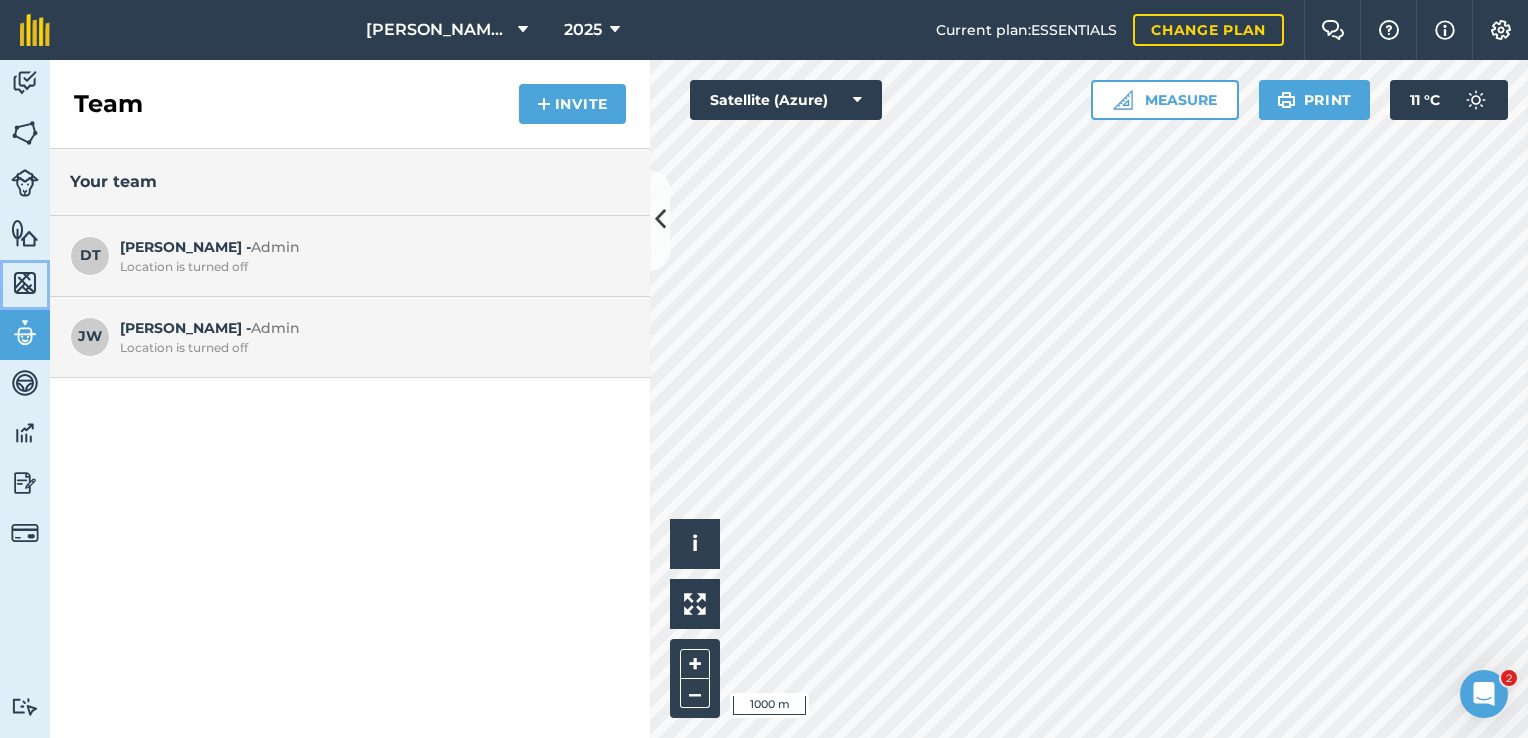click at bounding box center (25, 283) 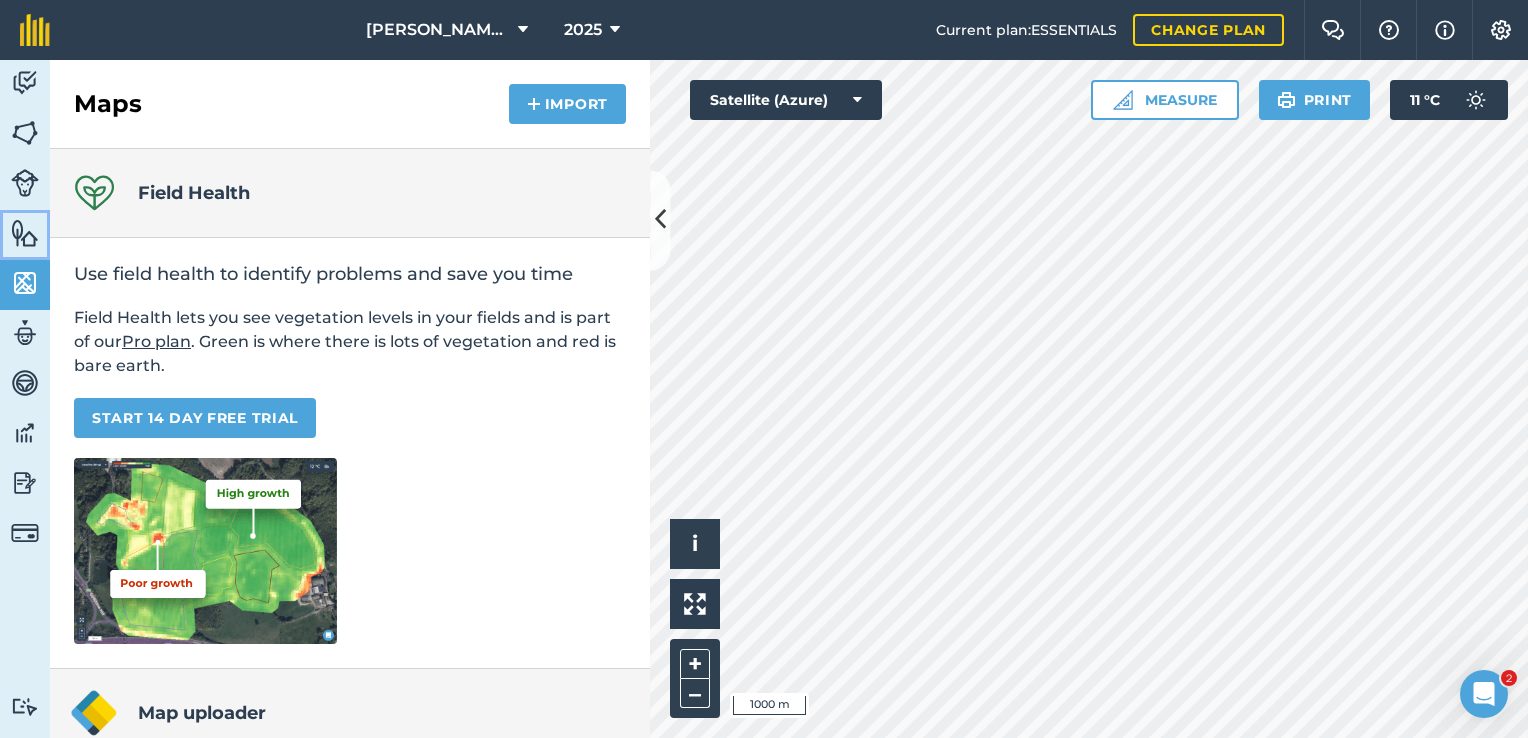 click at bounding box center [25, 233] 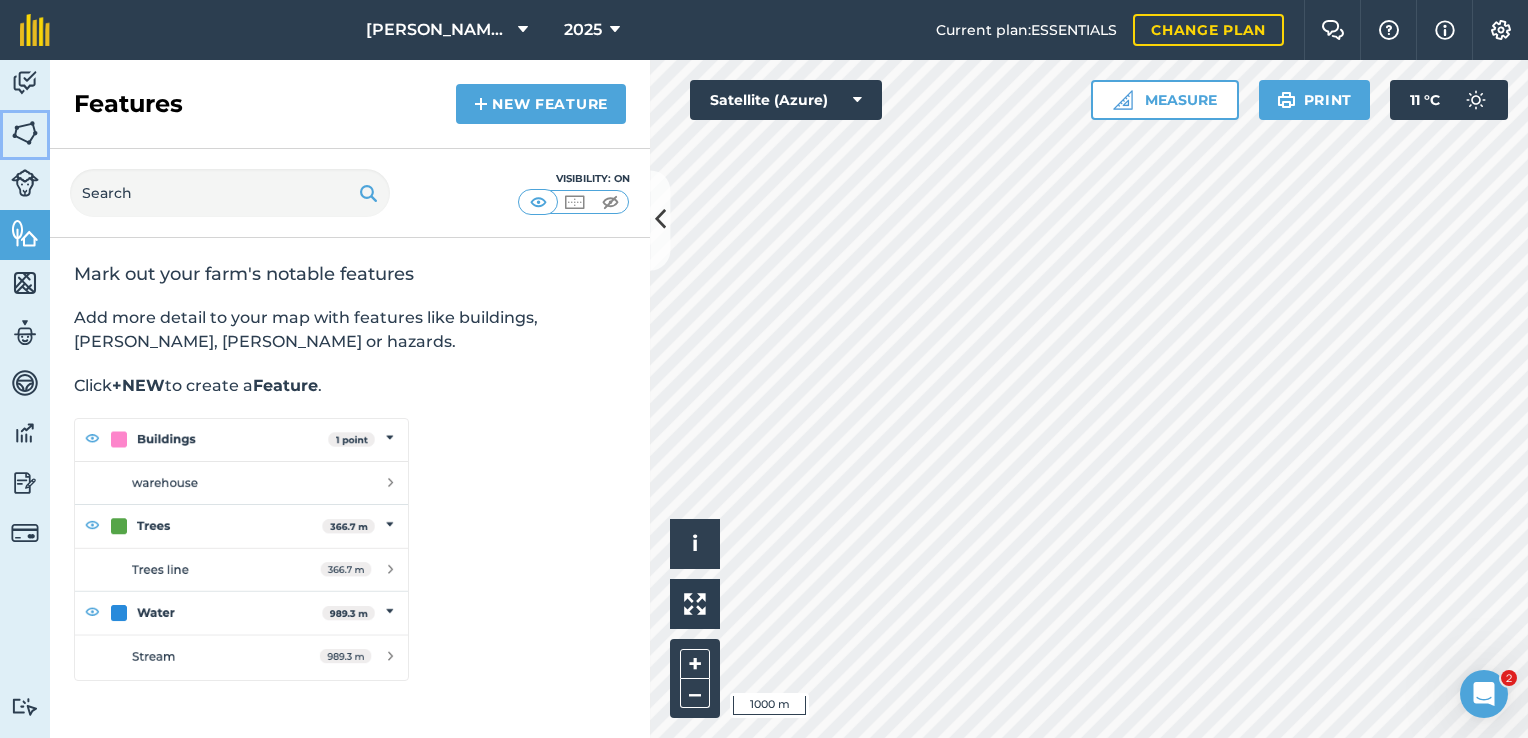 click at bounding box center (25, 133) 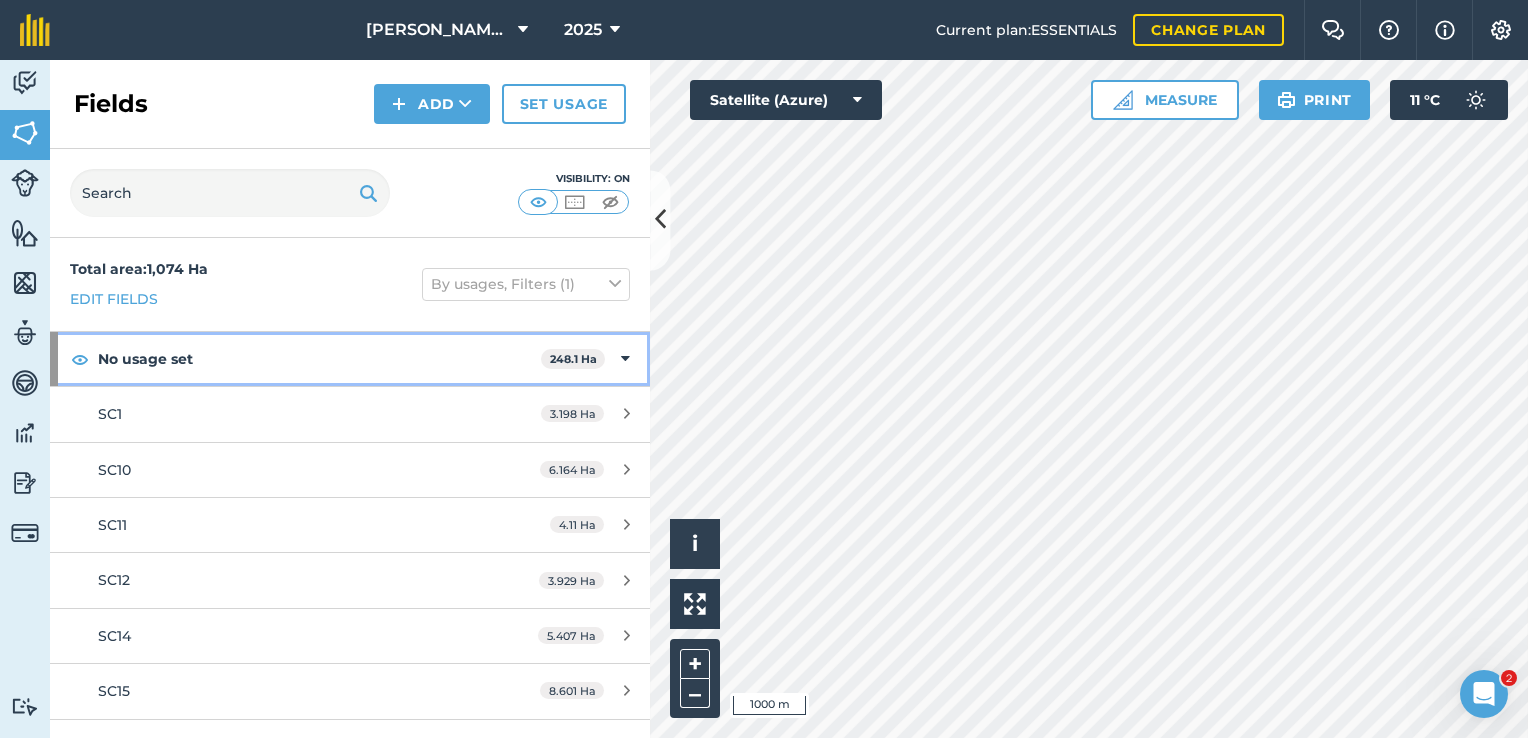 click at bounding box center (625, 359) 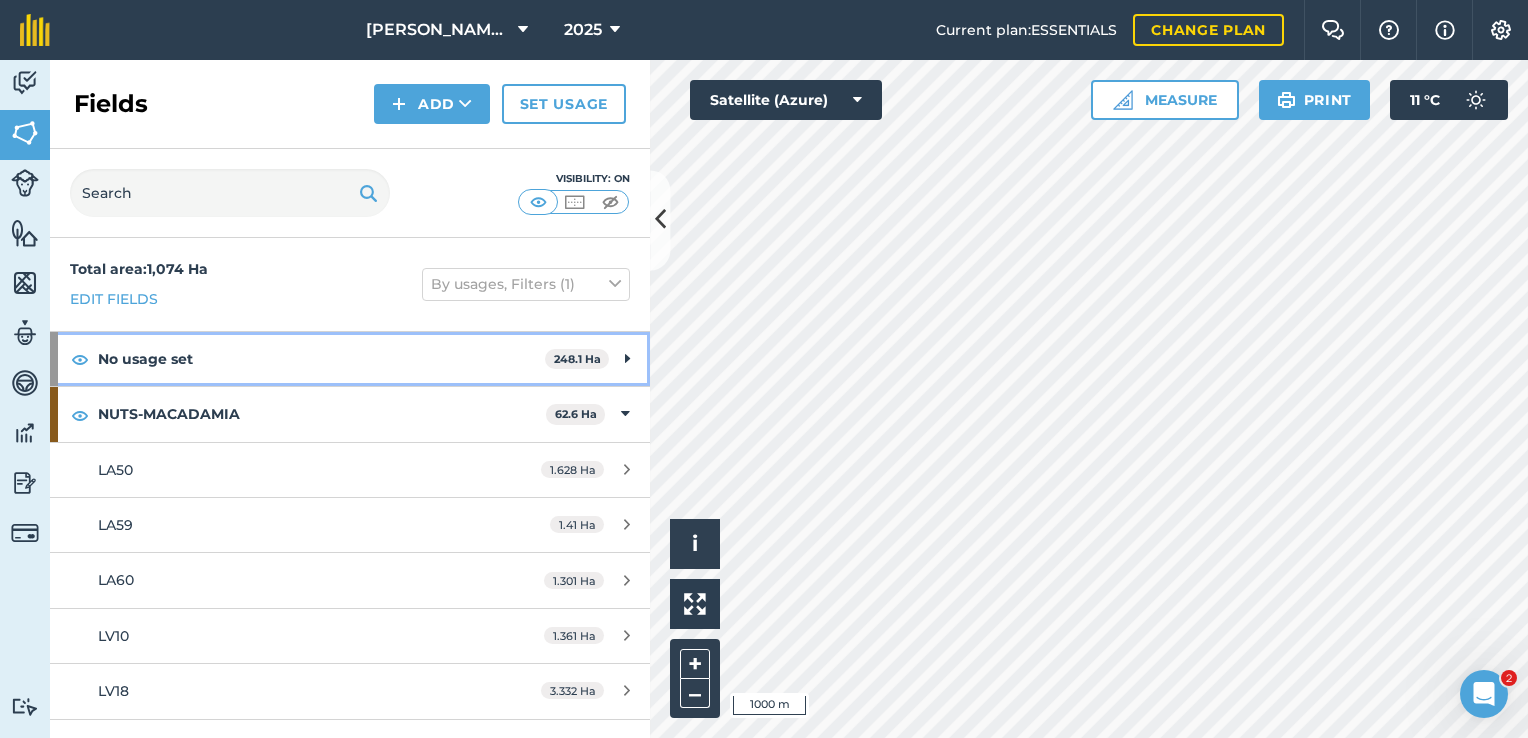 click at bounding box center (627, 359) 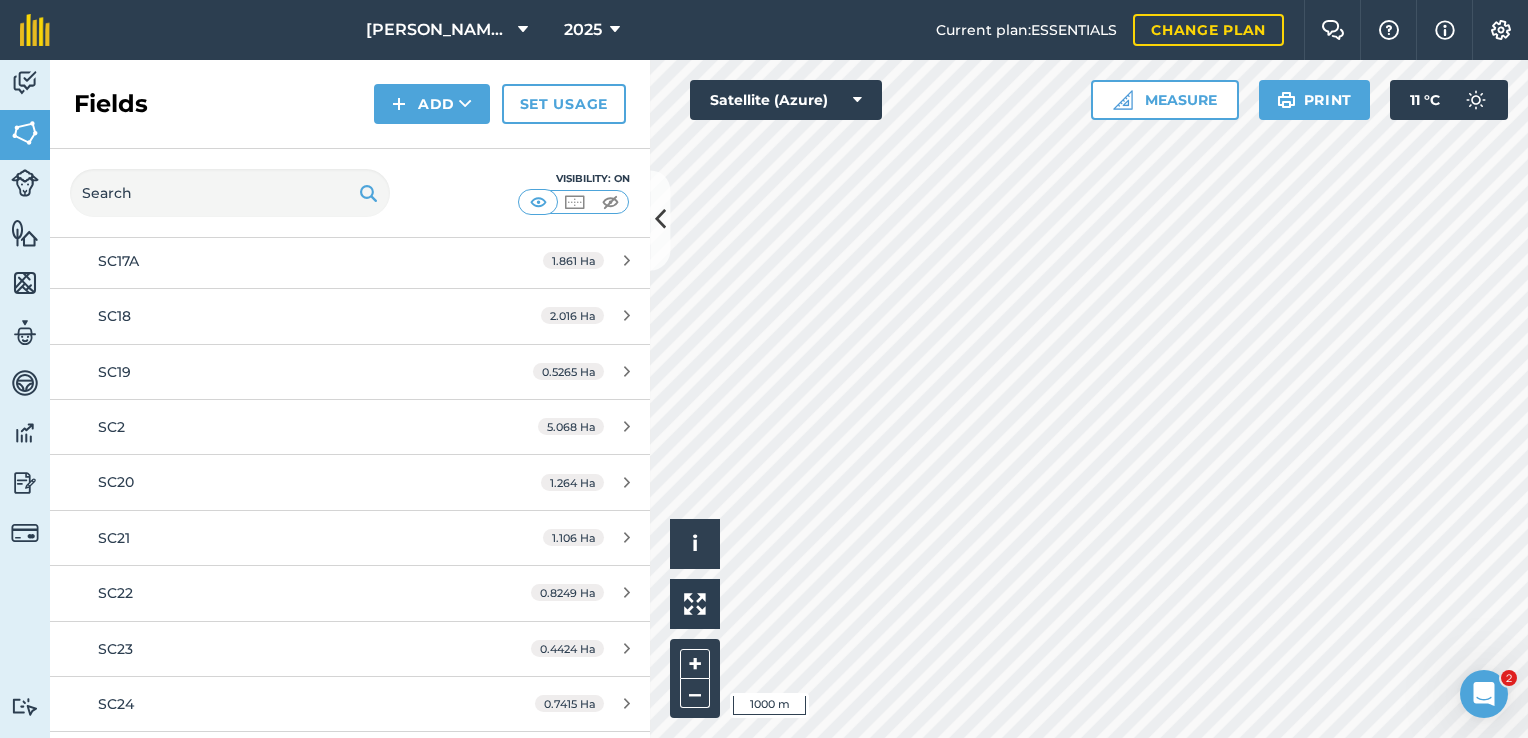 scroll, scrollTop: 0, scrollLeft: 0, axis: both 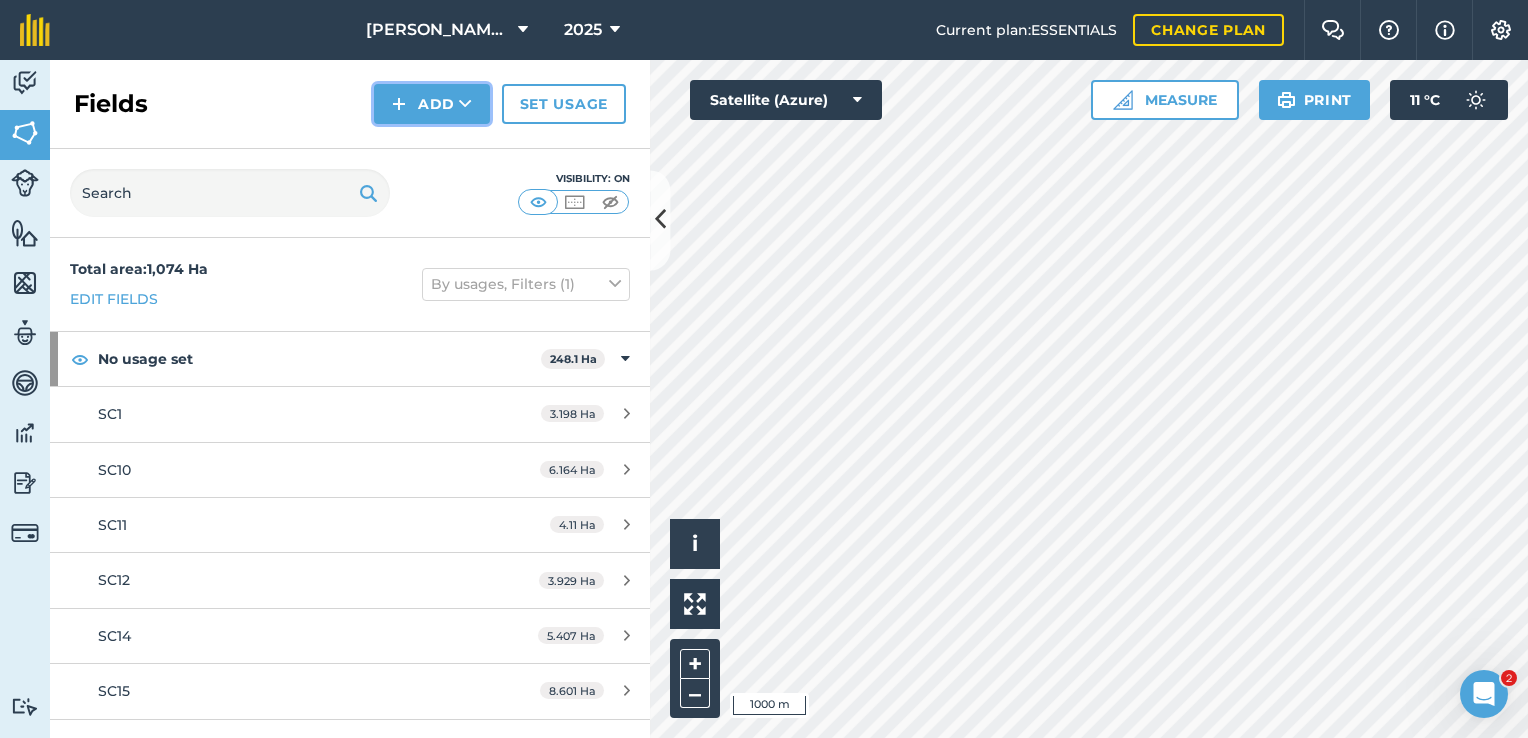 click on "Add" at bounding box center (432, 104) 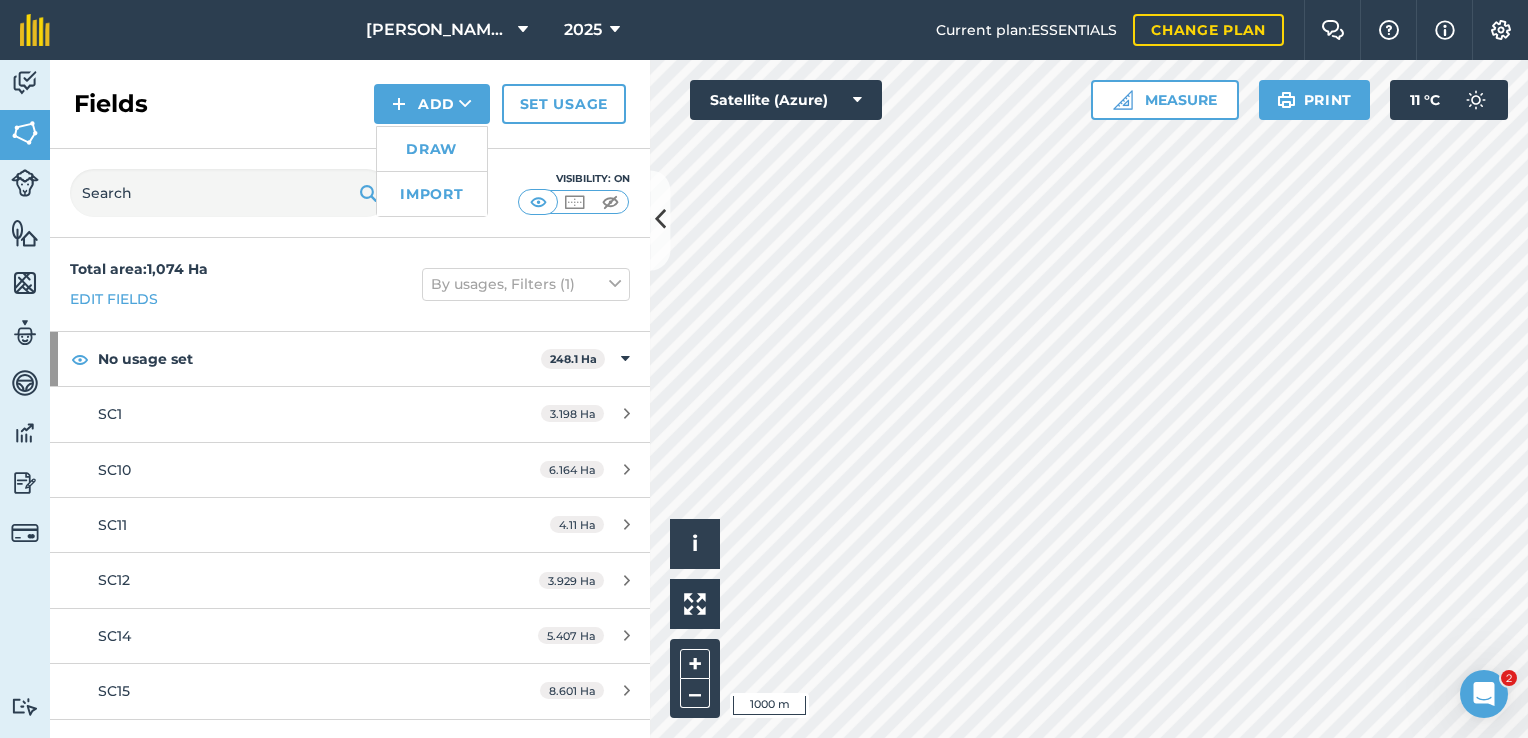 click on "Visibility: On" at bounding box center (350, 193) 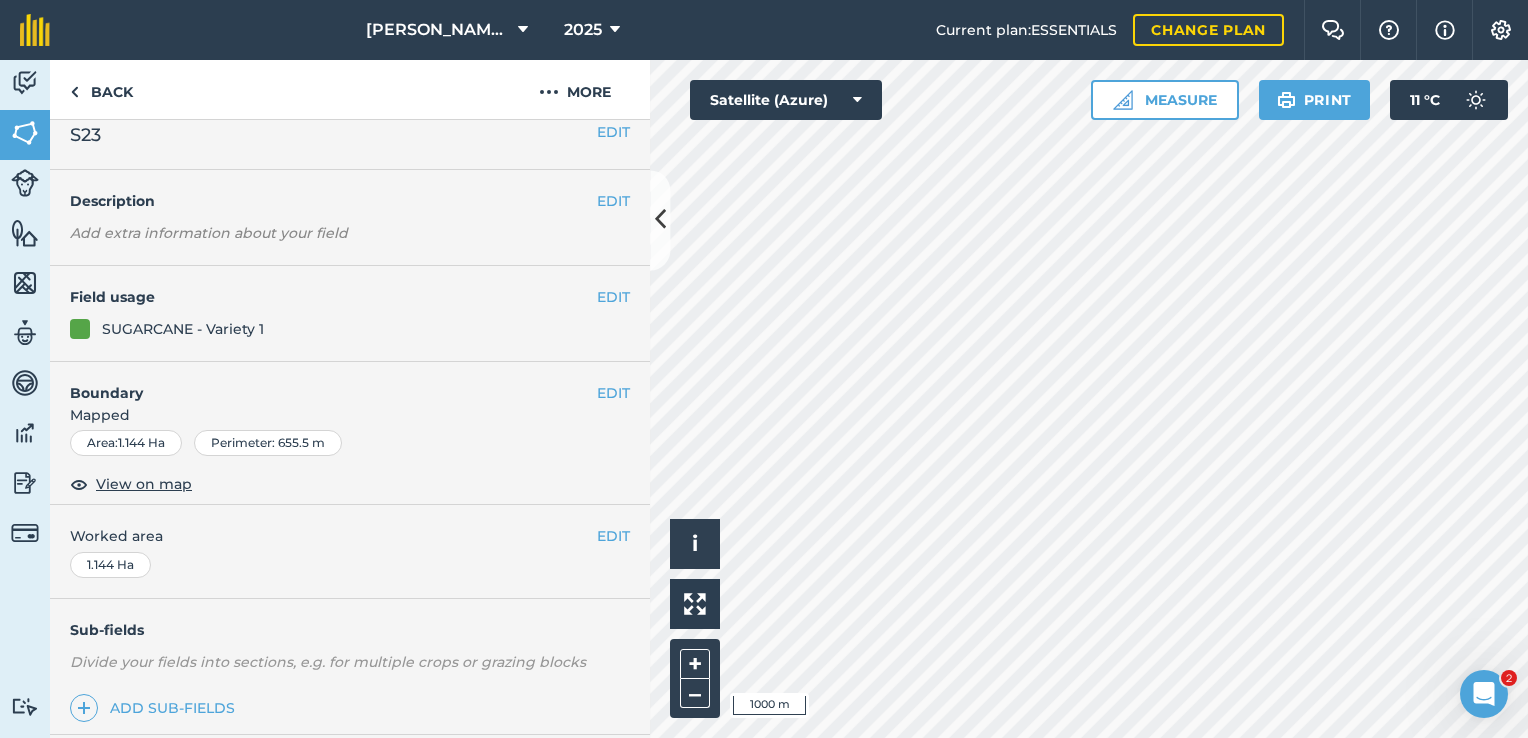 scroll, scrollTop: 0, scrollLeft: 0, axis: both 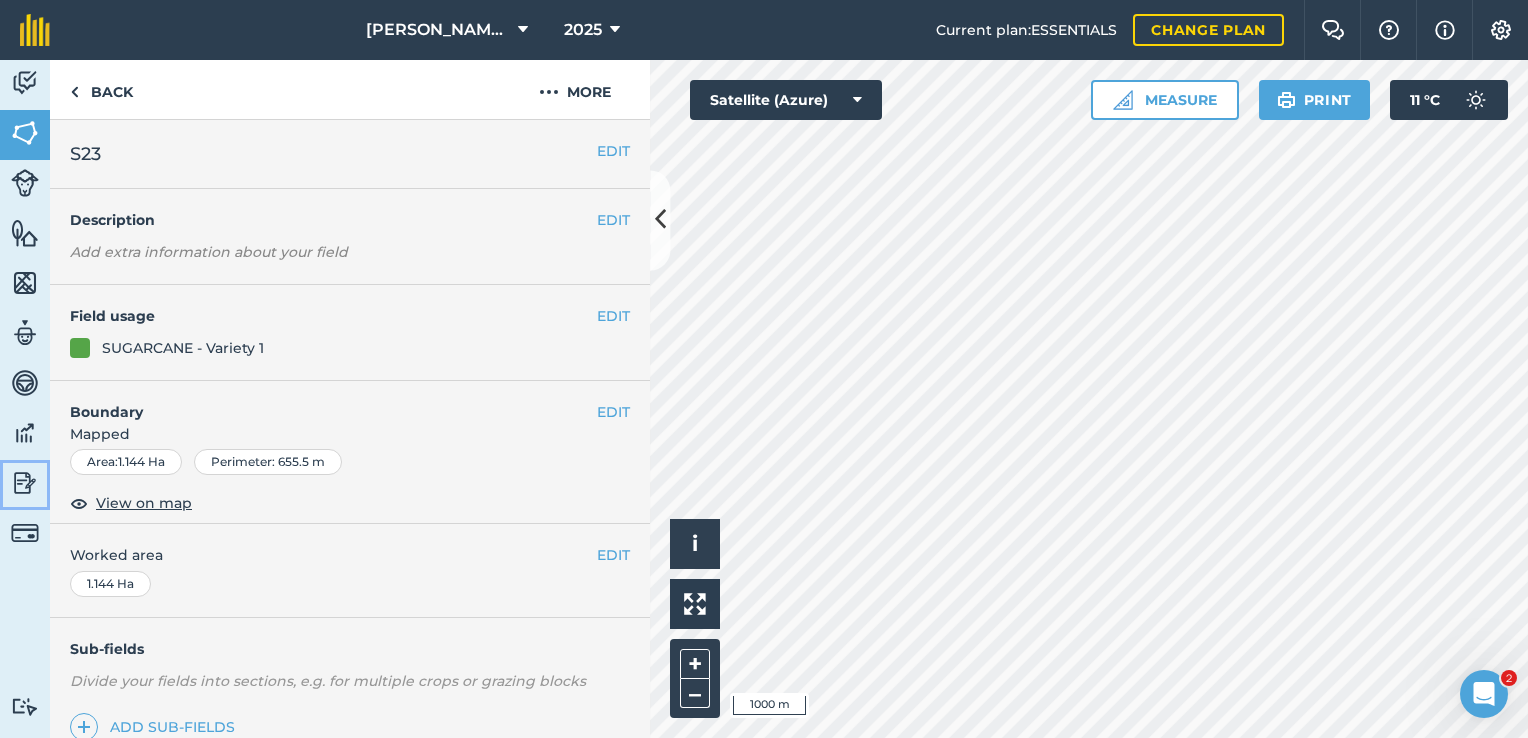 click at bounding box center (25, 483) 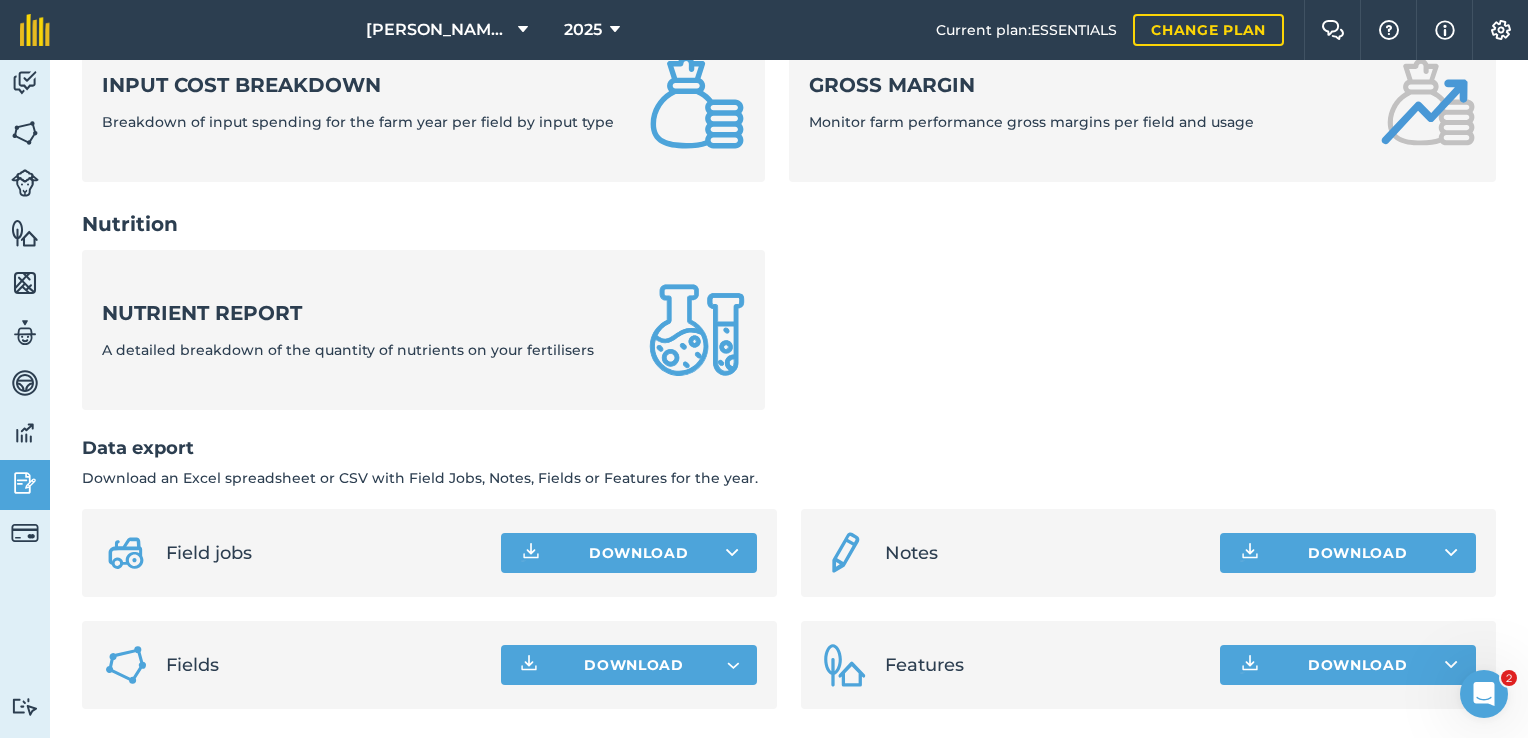 scroll, scrollTop: 844, scrollLeft: 0, axis: vertical 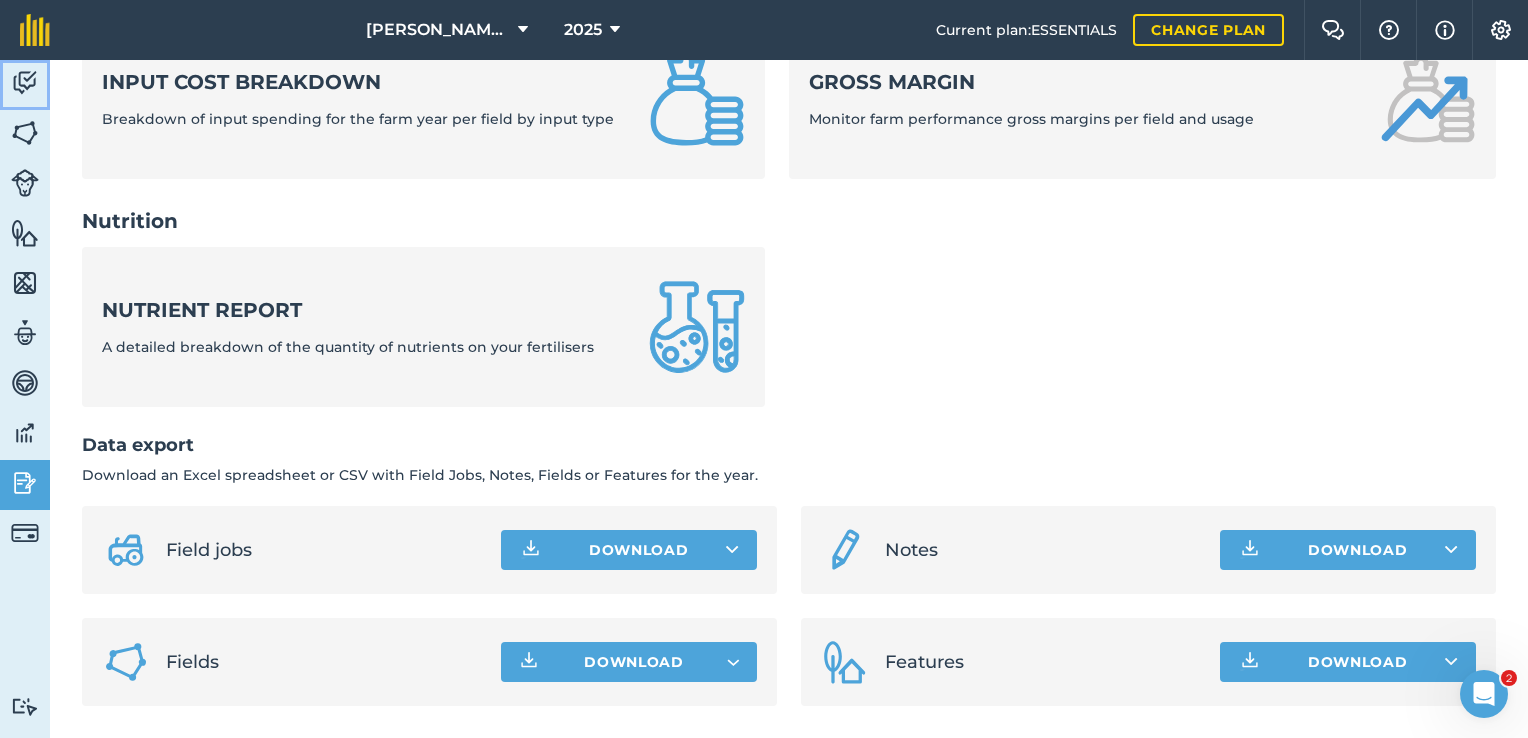 click at bounding box center (25, 83) 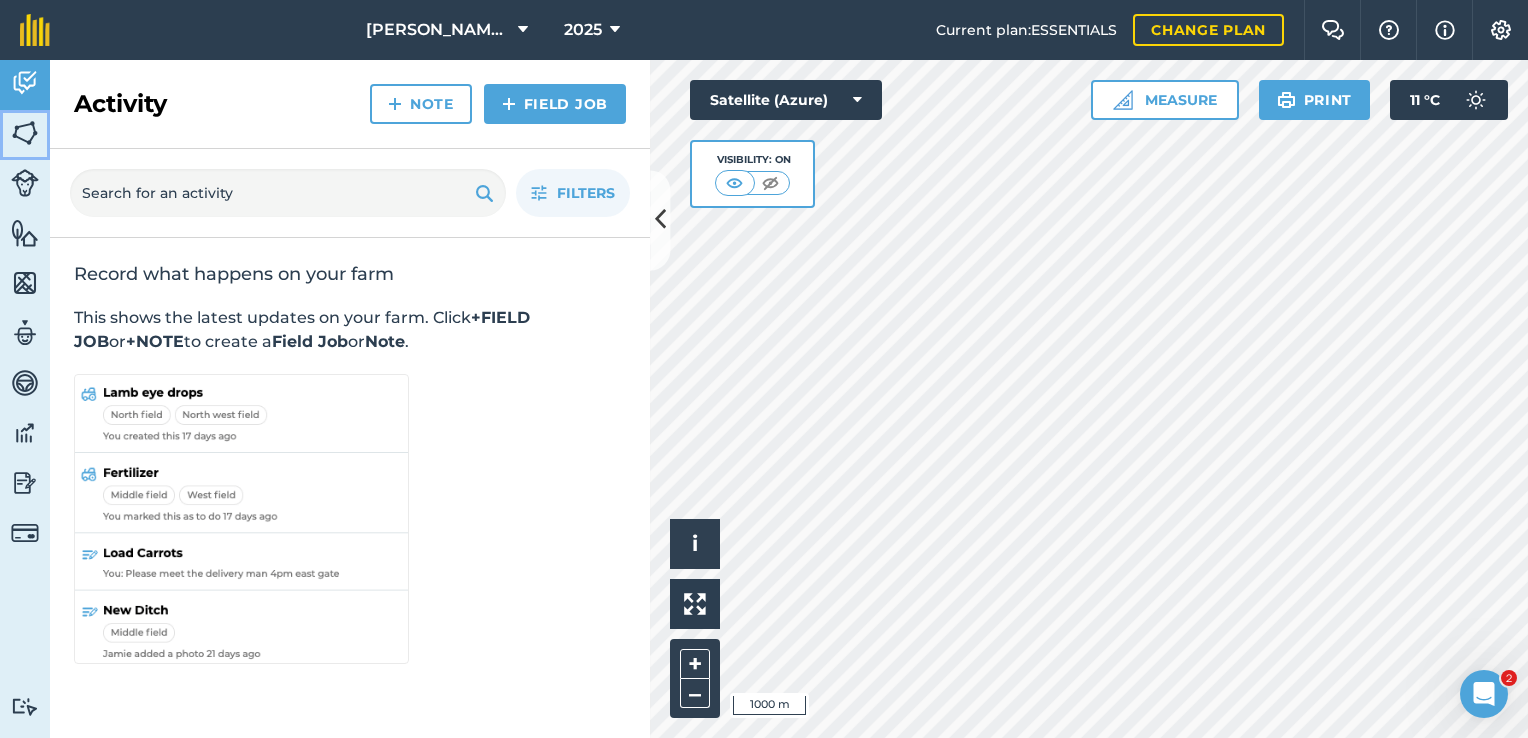 click at bounding box center (25, 133) 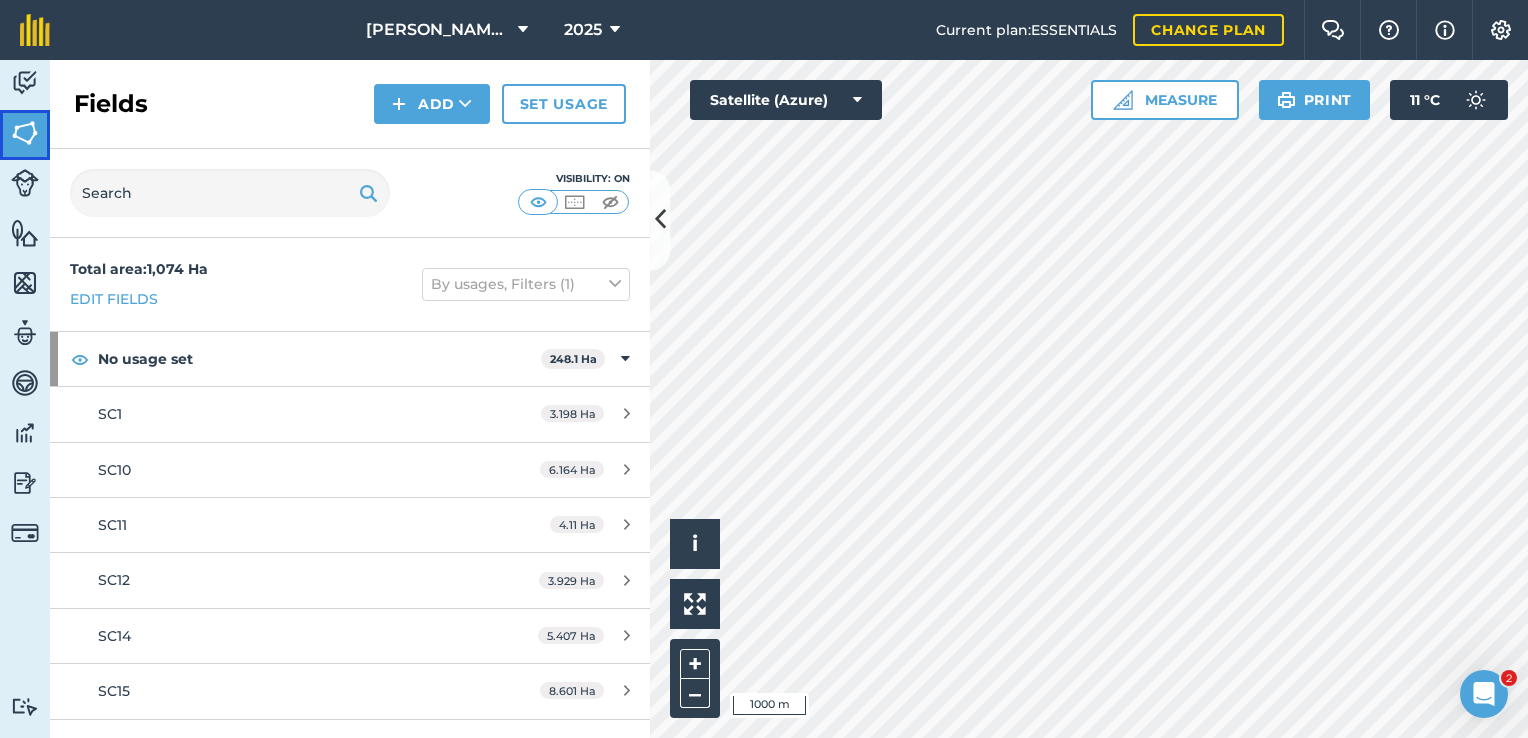 click at bounding box center [25, 133] 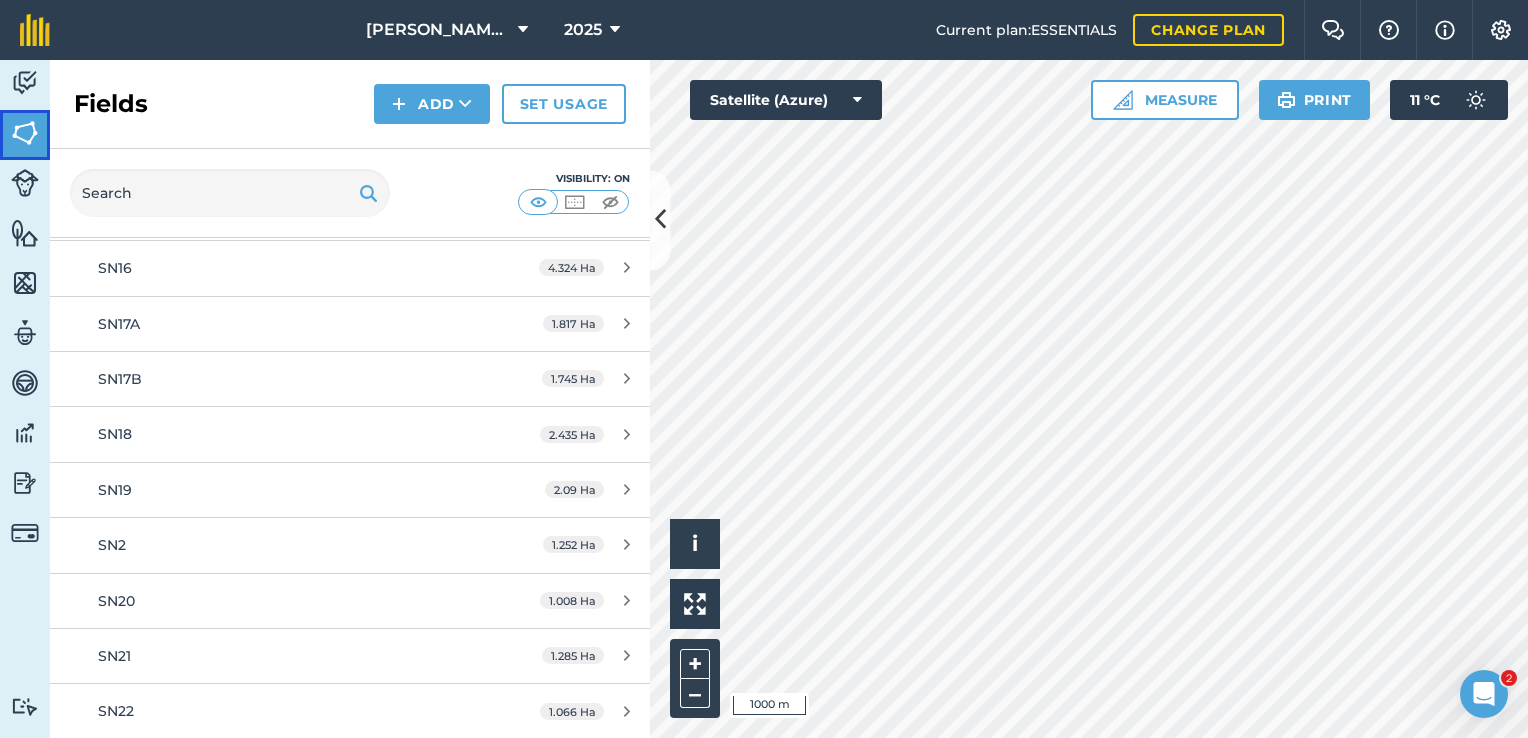 scroll, scrollTop: 2200, scrollLeft: 0, axis: vertical 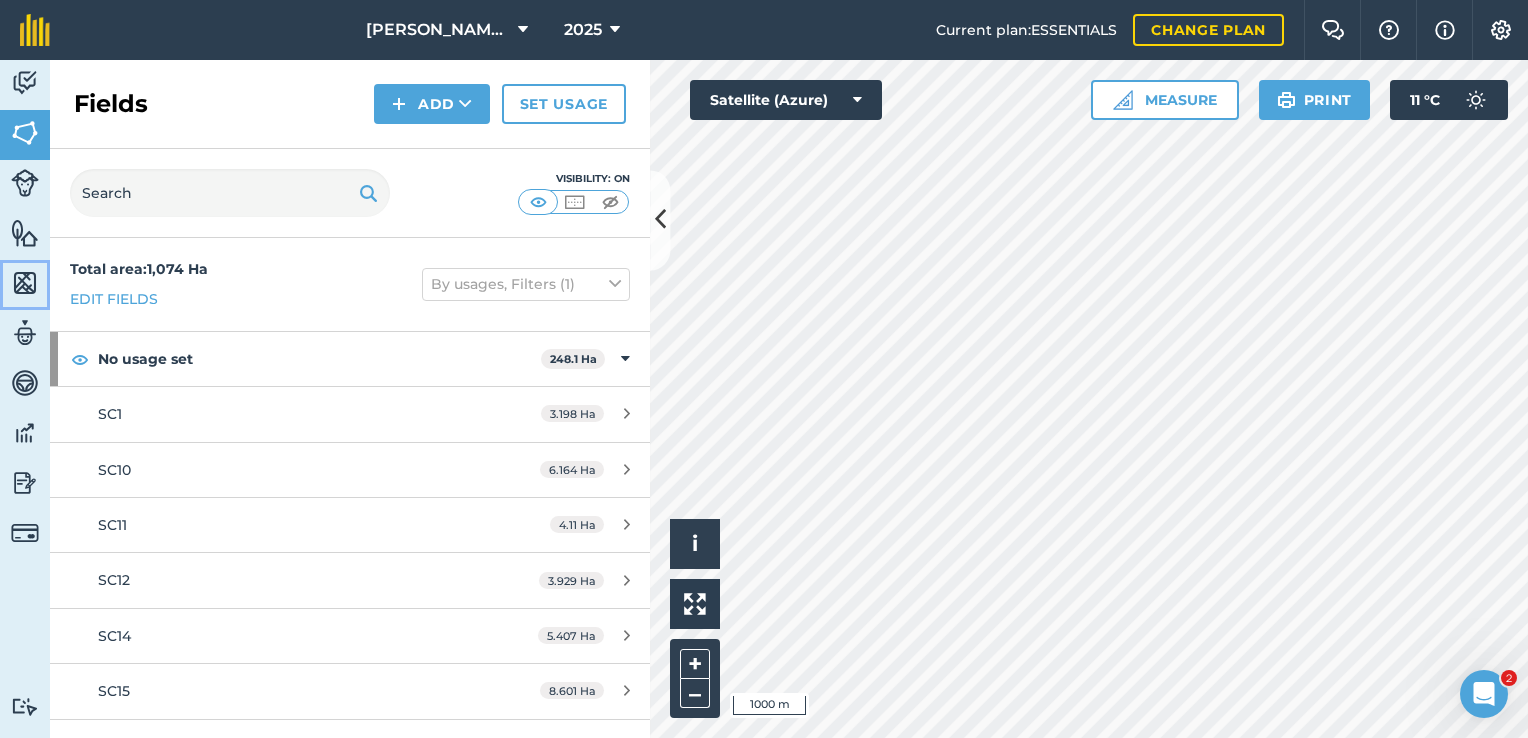 click at bounding box center (25, 283) 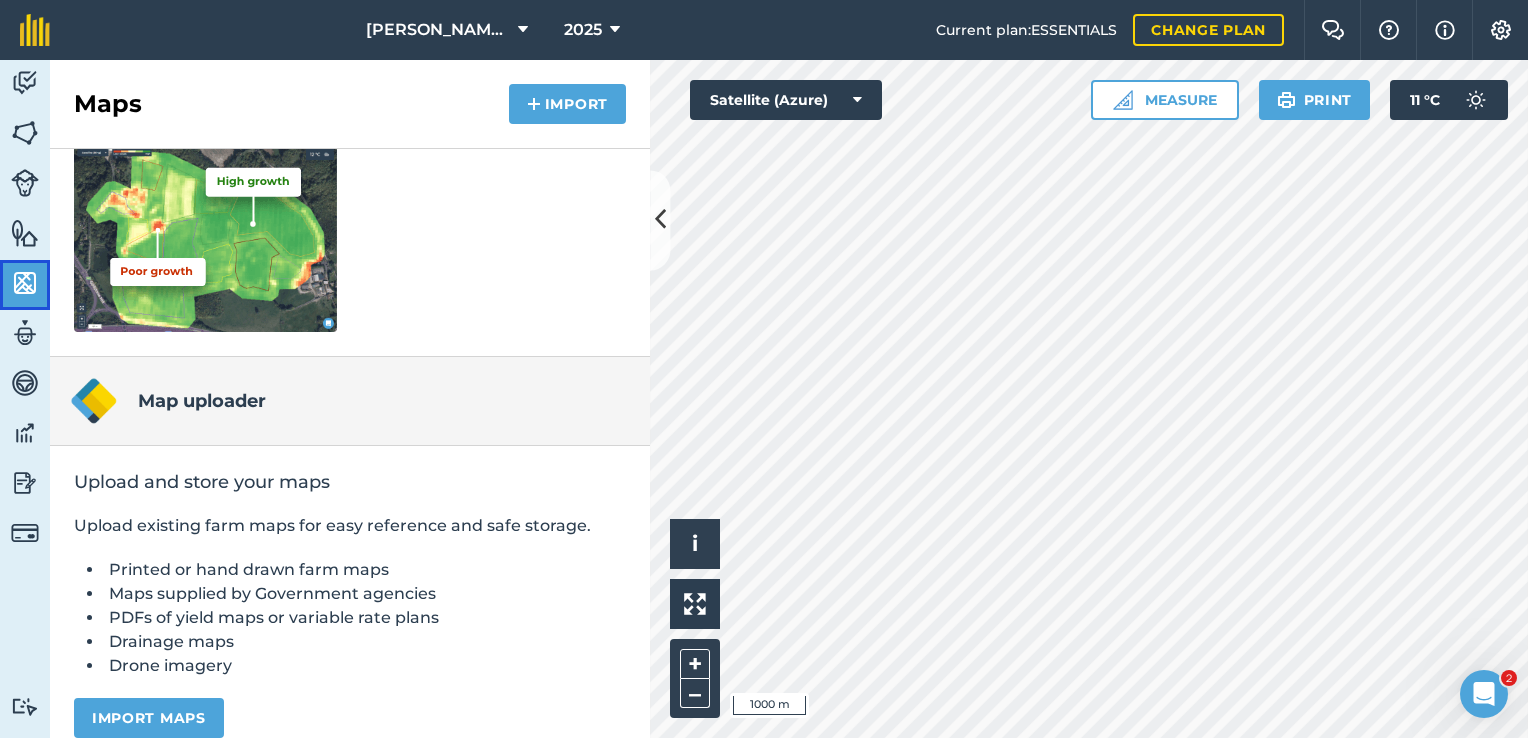 scroll, scrollTop: 333, scrollLeft: 0, axis: vertical 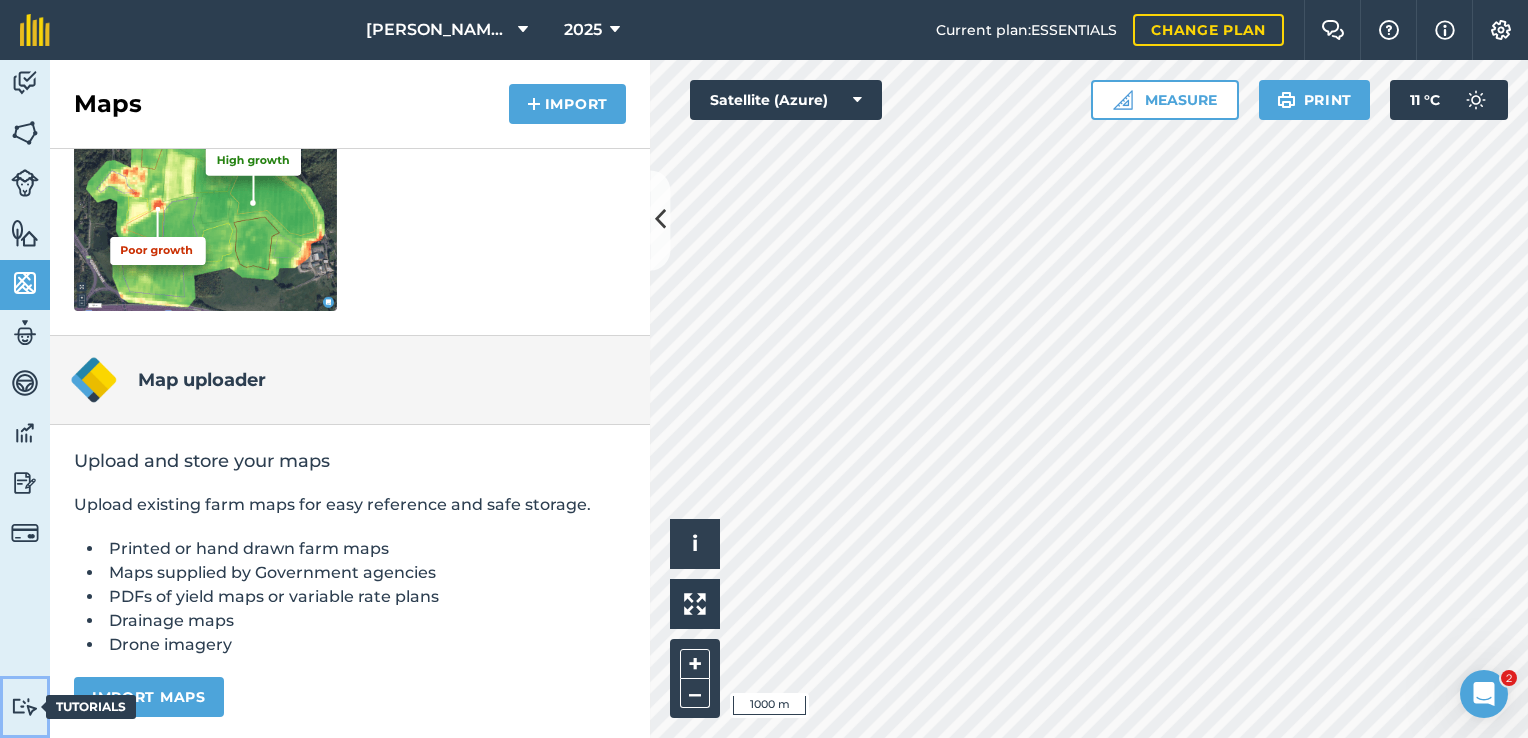 click at bounding box center [25, 706] 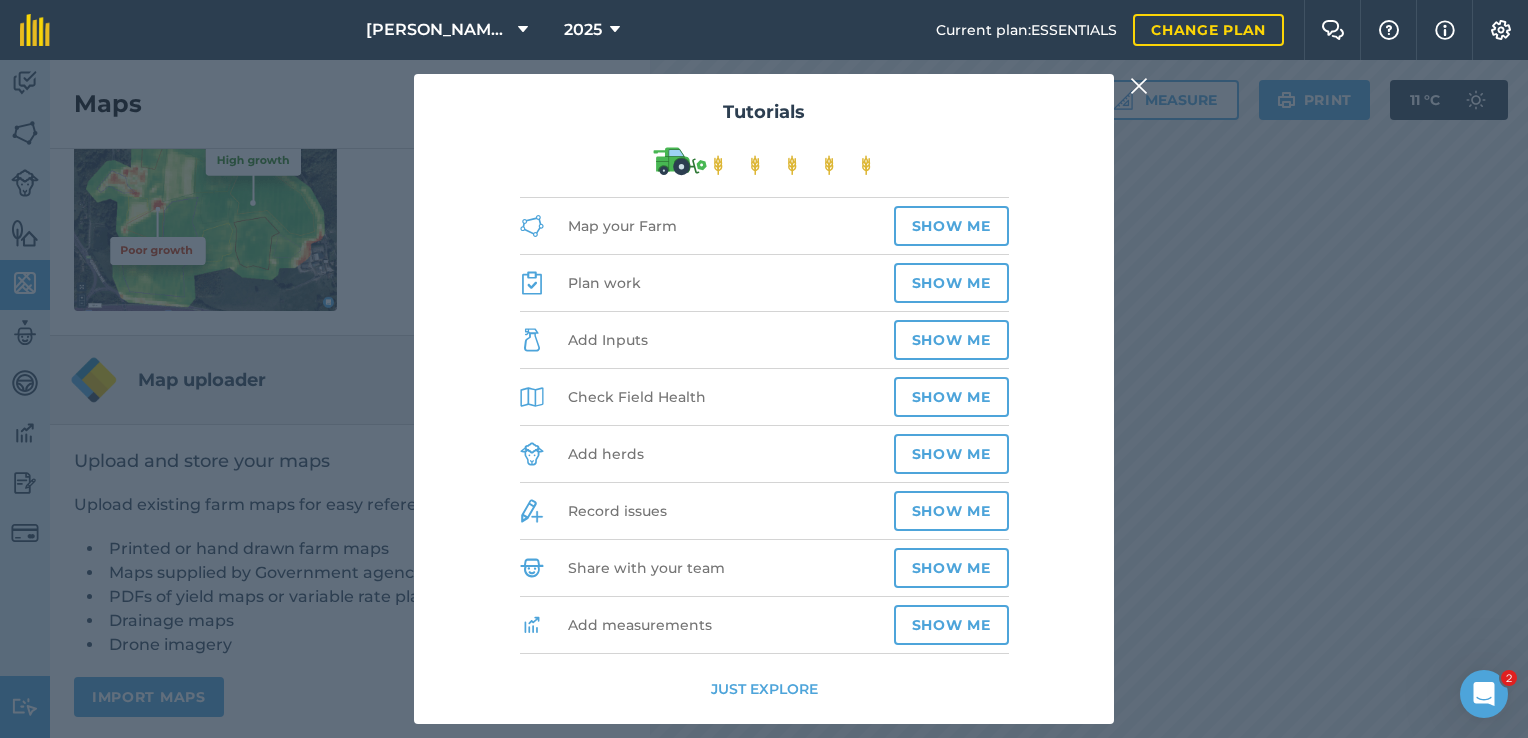 click at bounding box center [1139, 86] 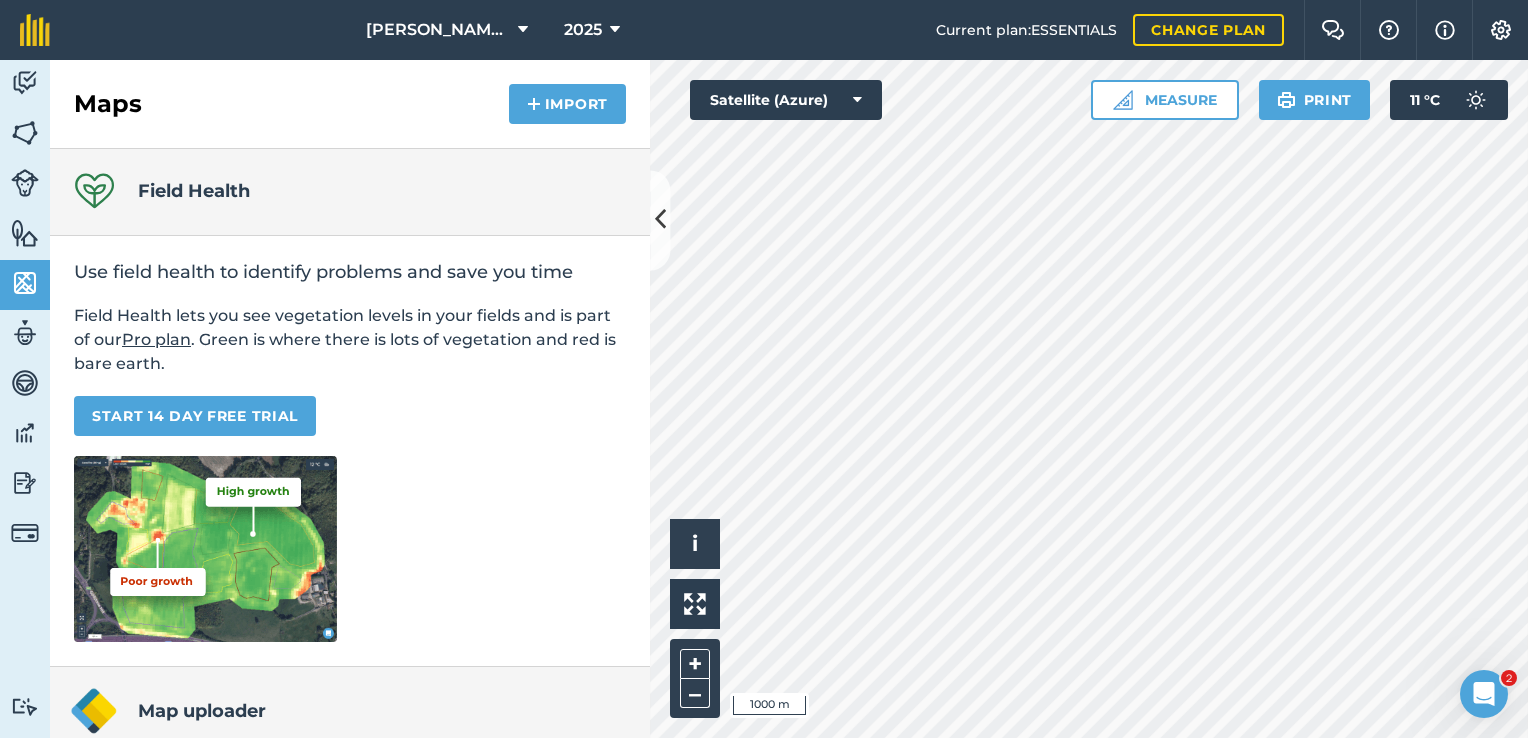 scroll, scrollTop: 0, scrollLeft: 0, axis: both 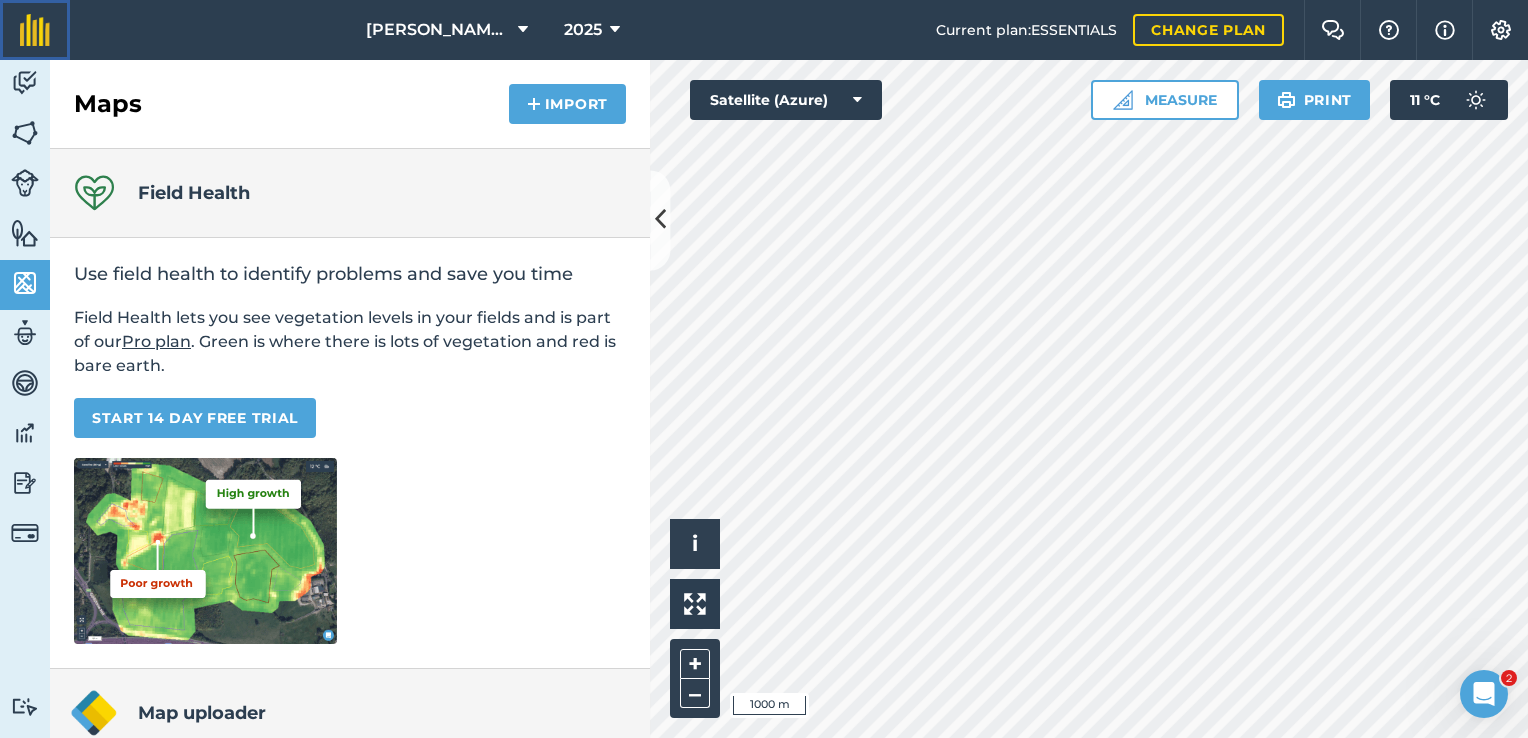 click at bounding box center (35, 30) 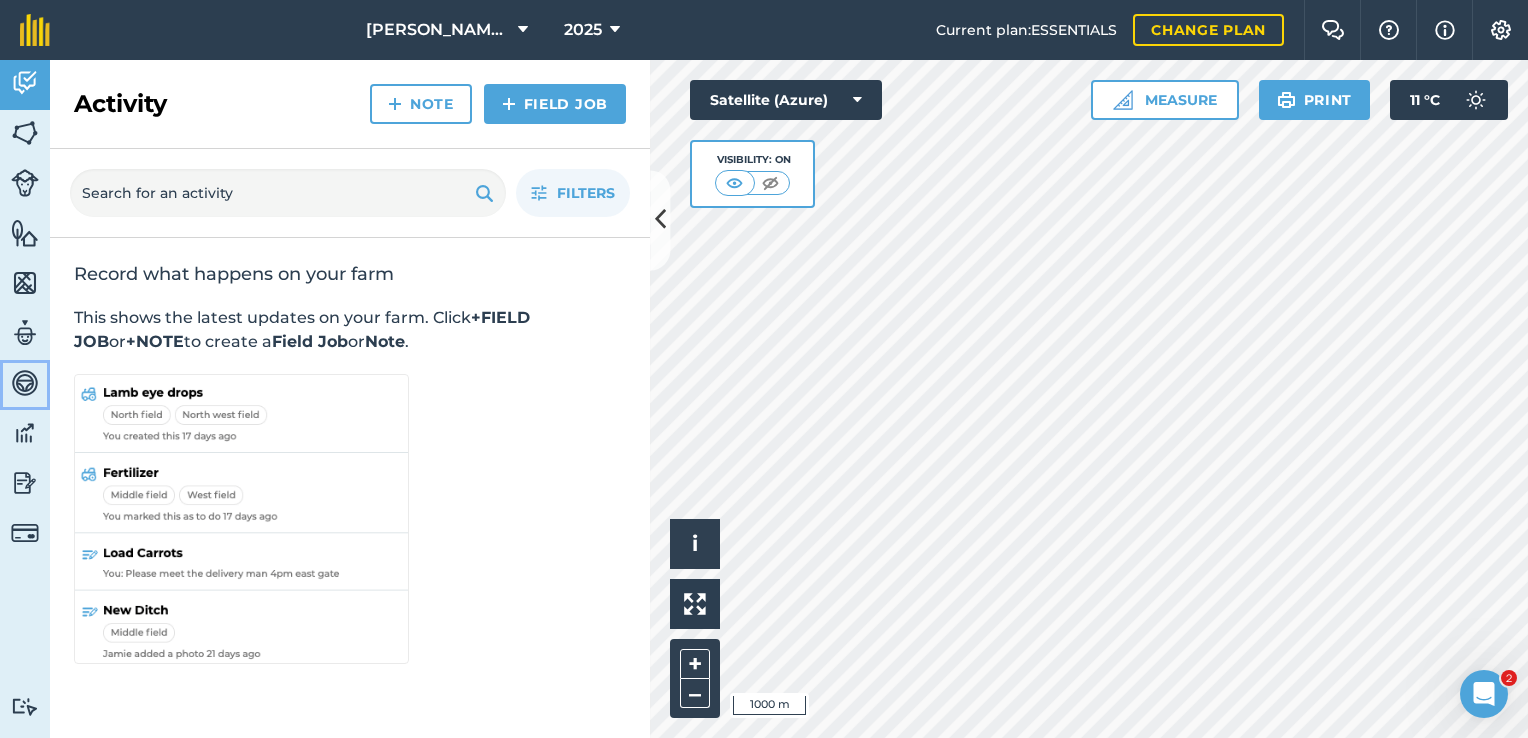 click at bounding box center (25, 383) 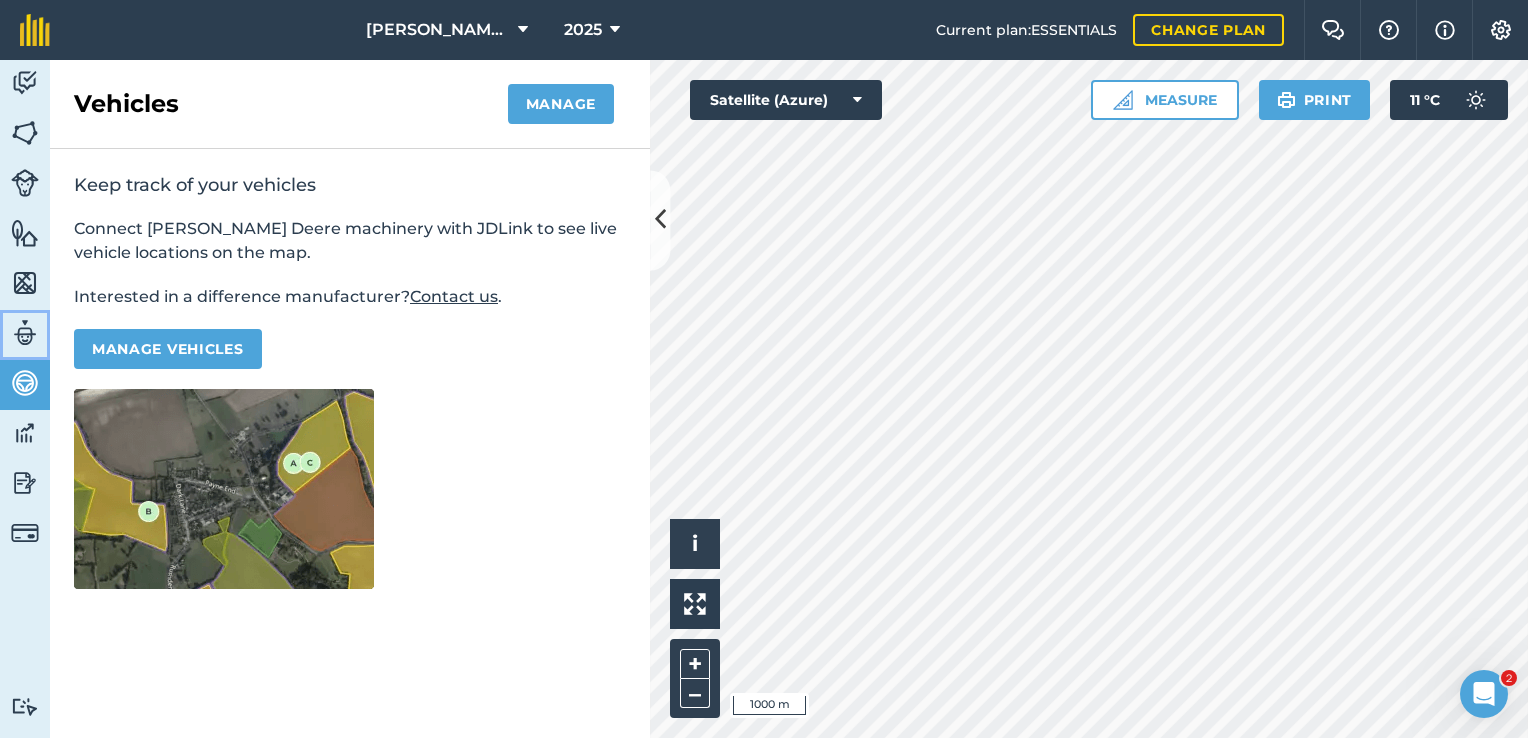 click at bounding box center [25, 333] 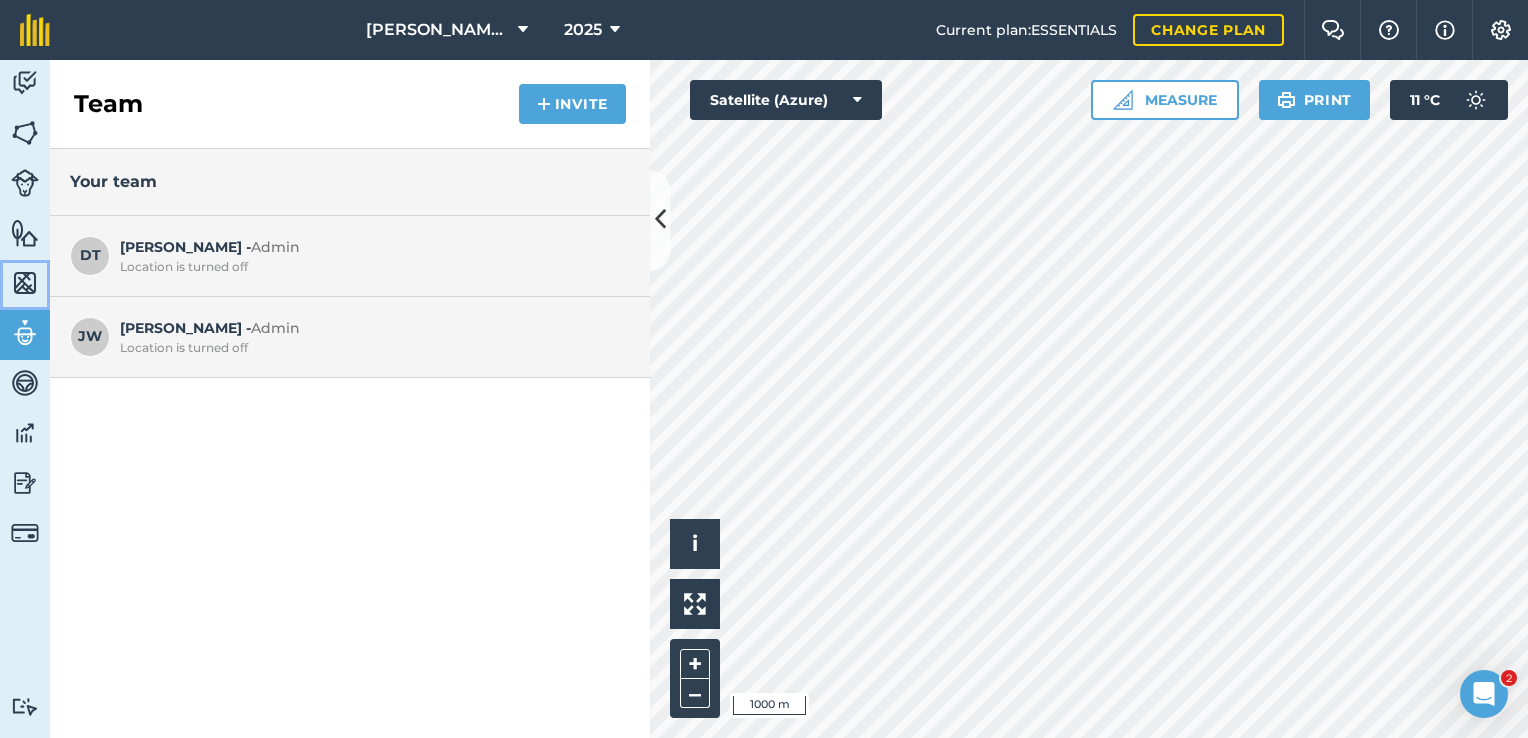 click at bounding box center (25, 283) 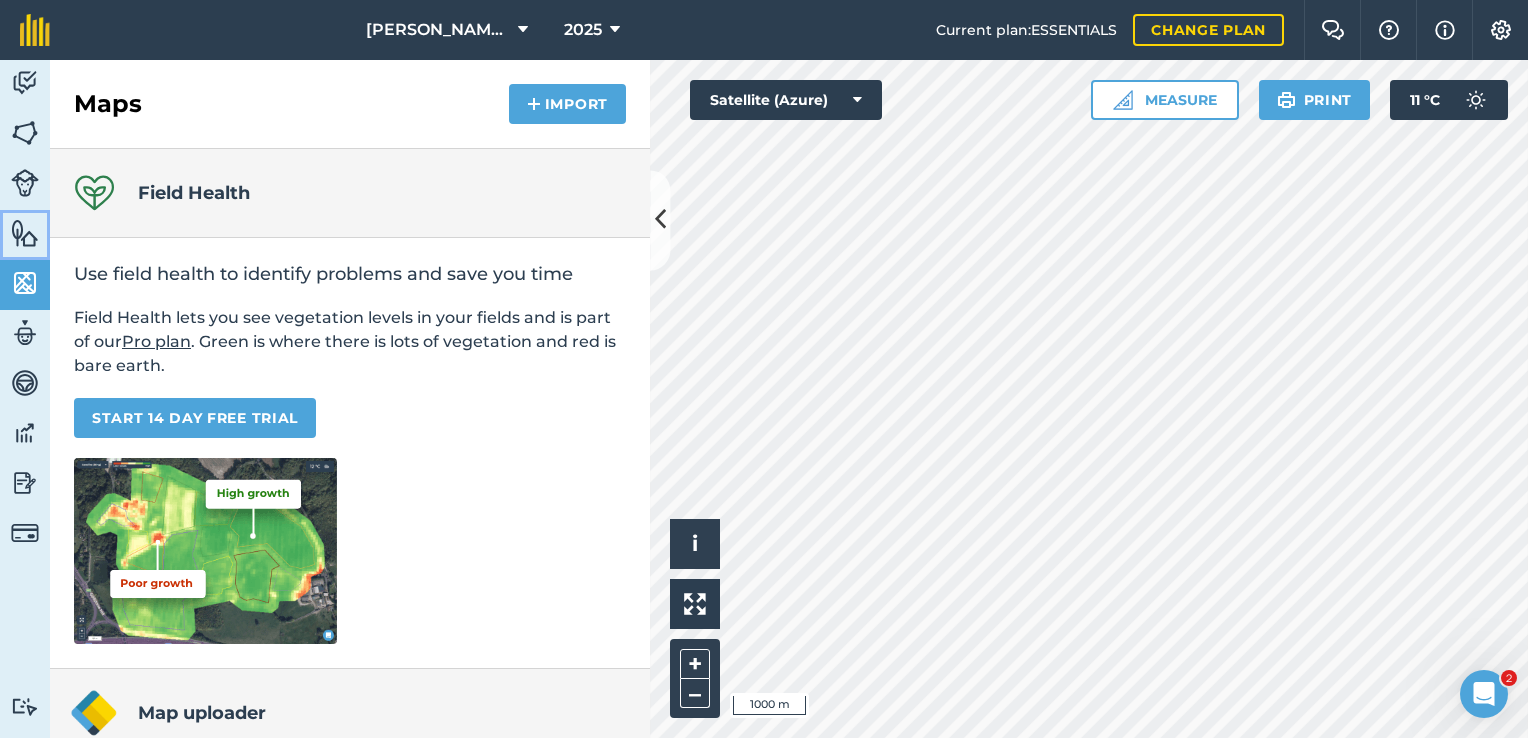 click on "Features" at bounding box center [25, 235] 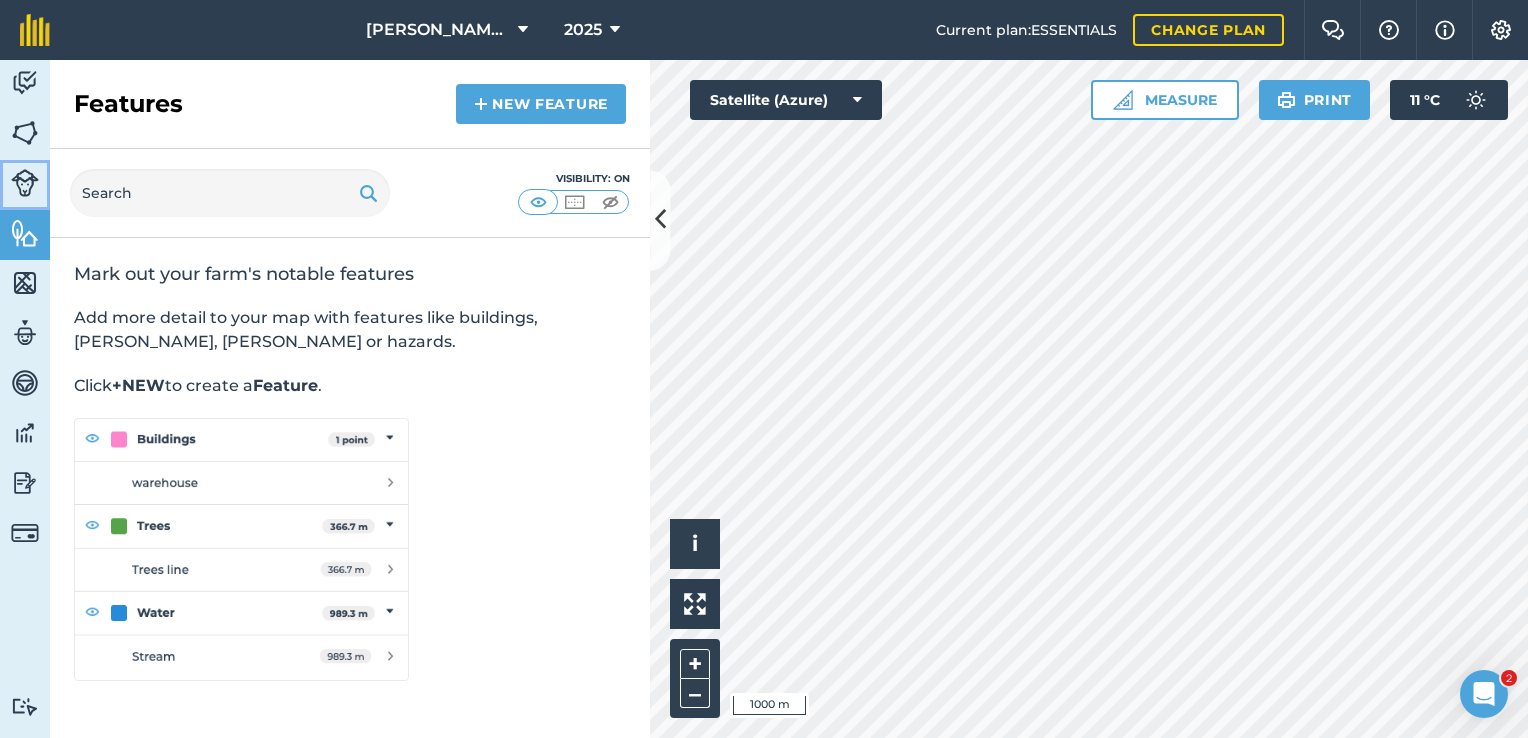 click at bounding box center (25, 183) 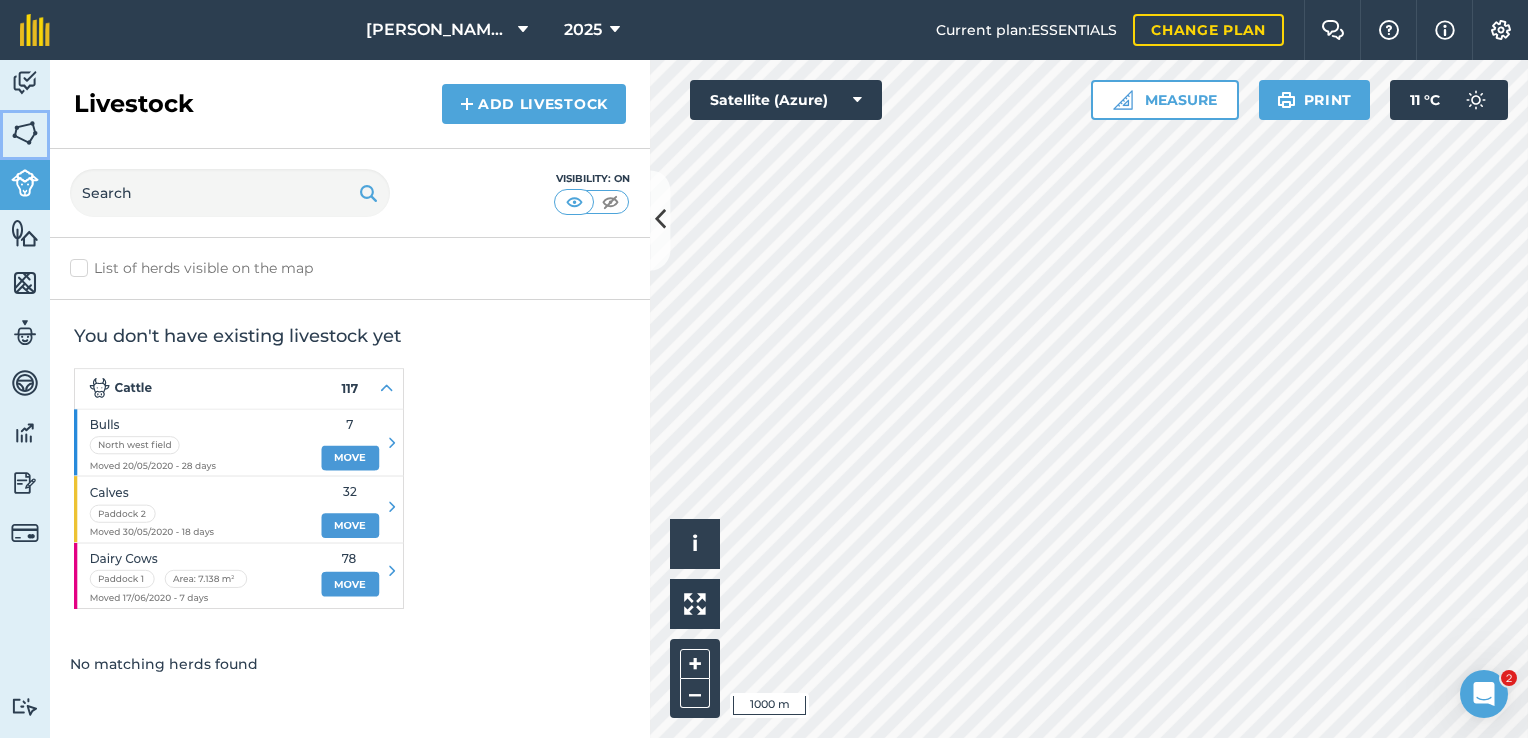 click at bounding box center [25, 133] 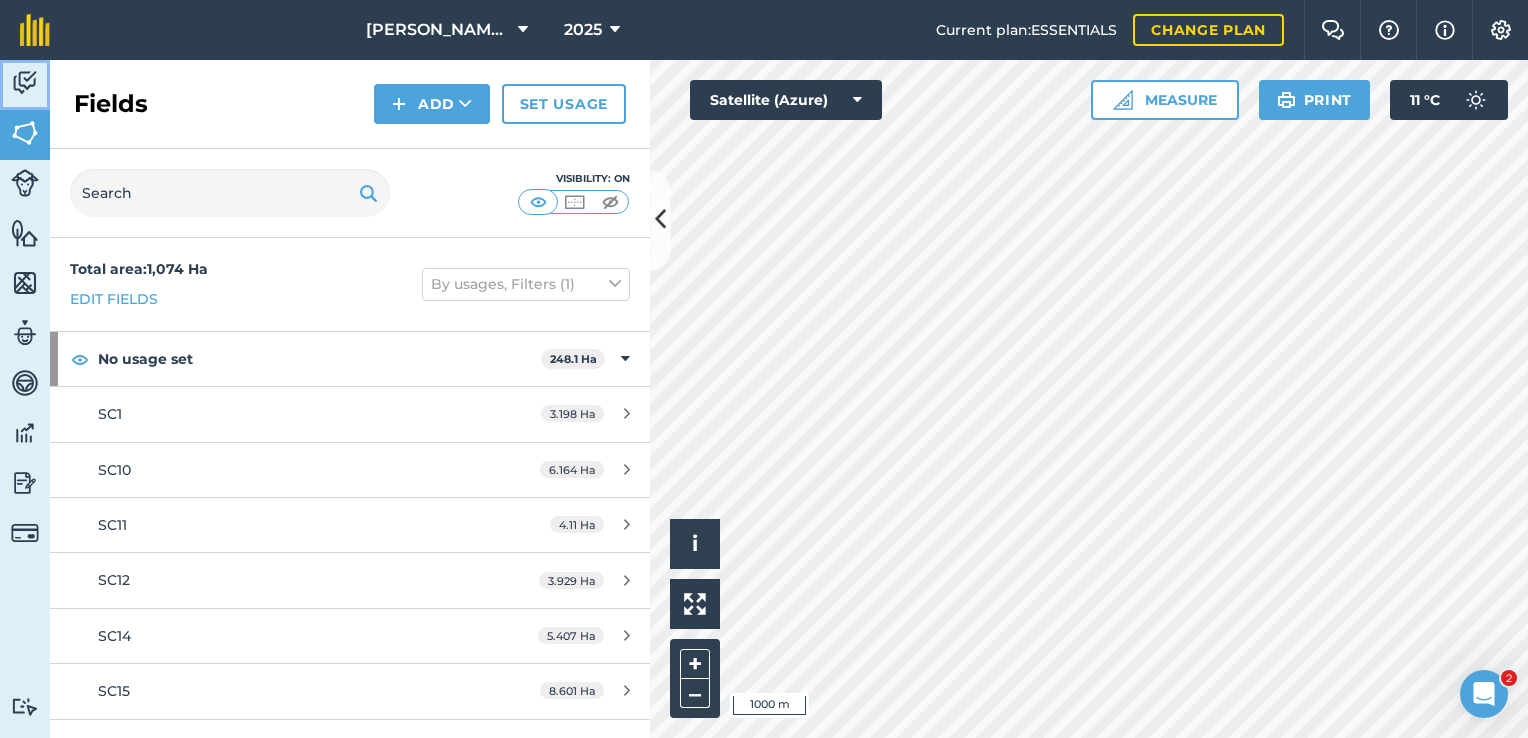 click at bounding box center [25, 83] 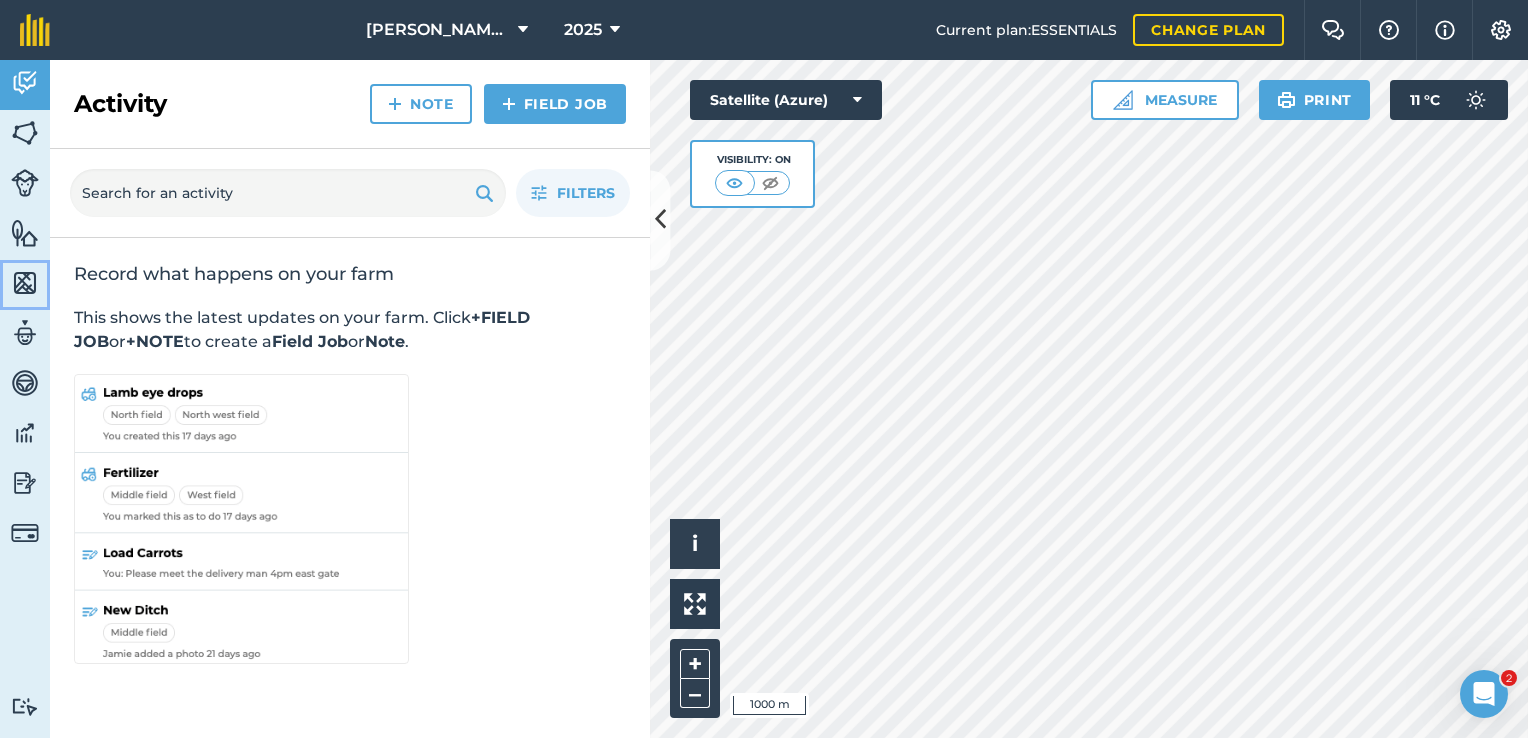 click at bounding box center (25, 283) 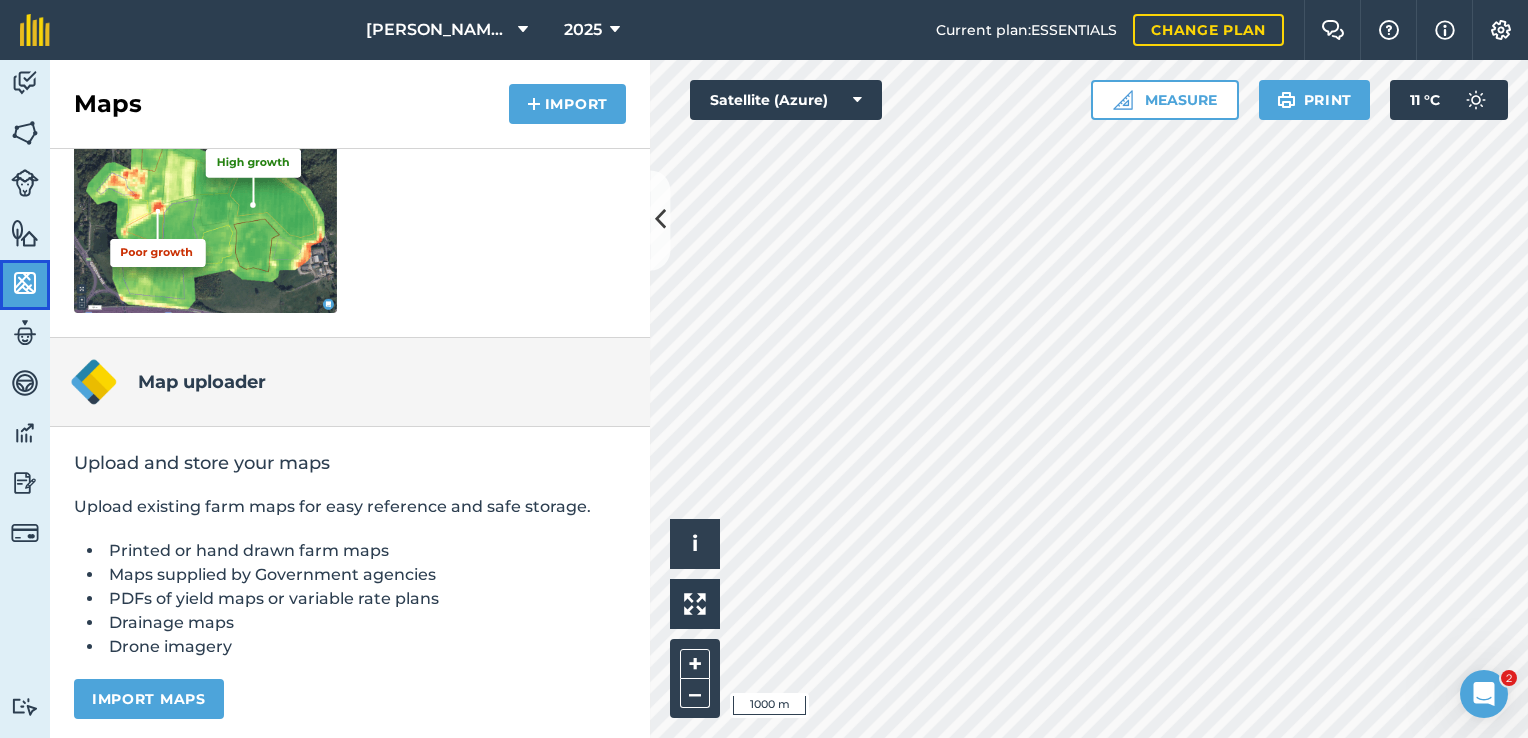 scroll, scrollTop: 333, scrollLeft: 0, axis: vertical 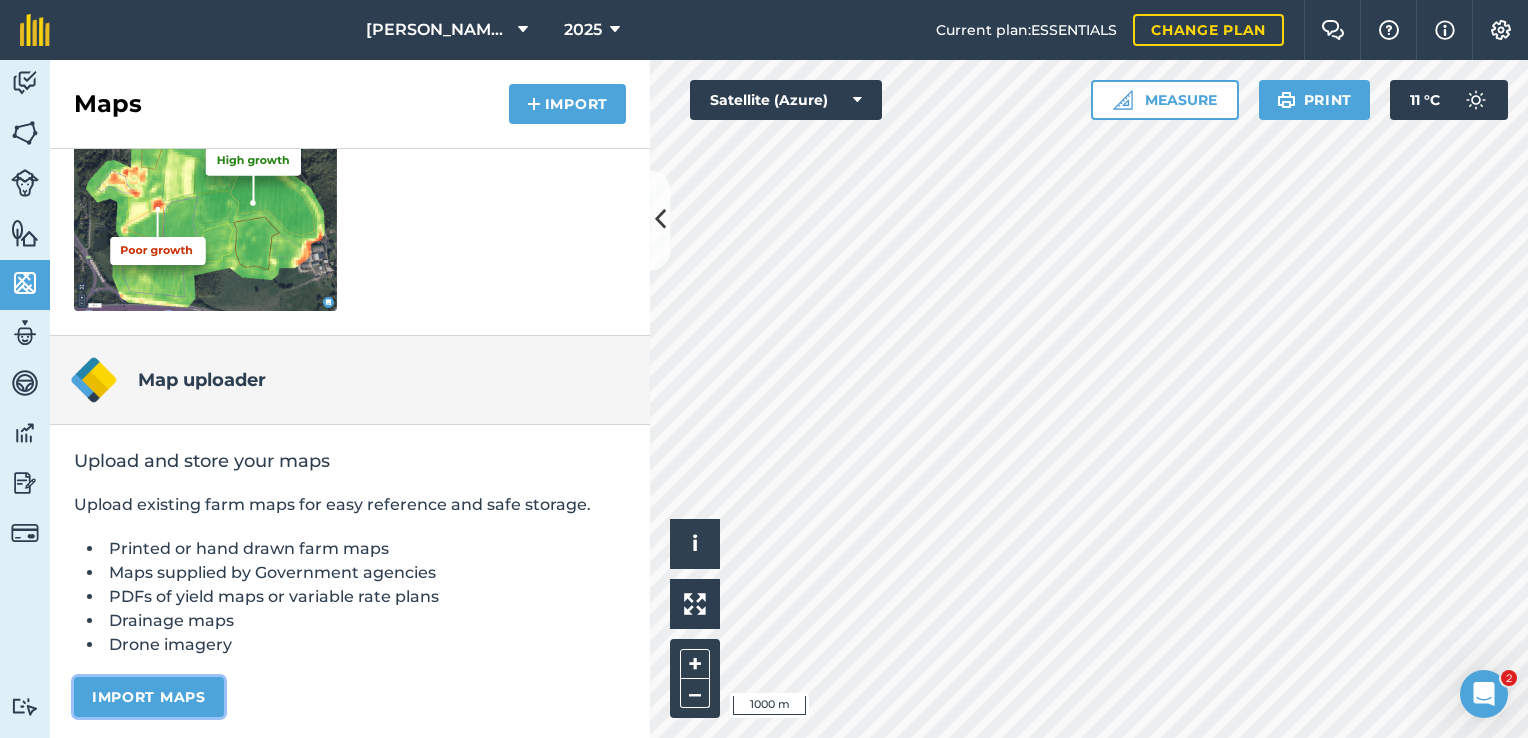 click on "Import maps" at bounding box center (149, 697) 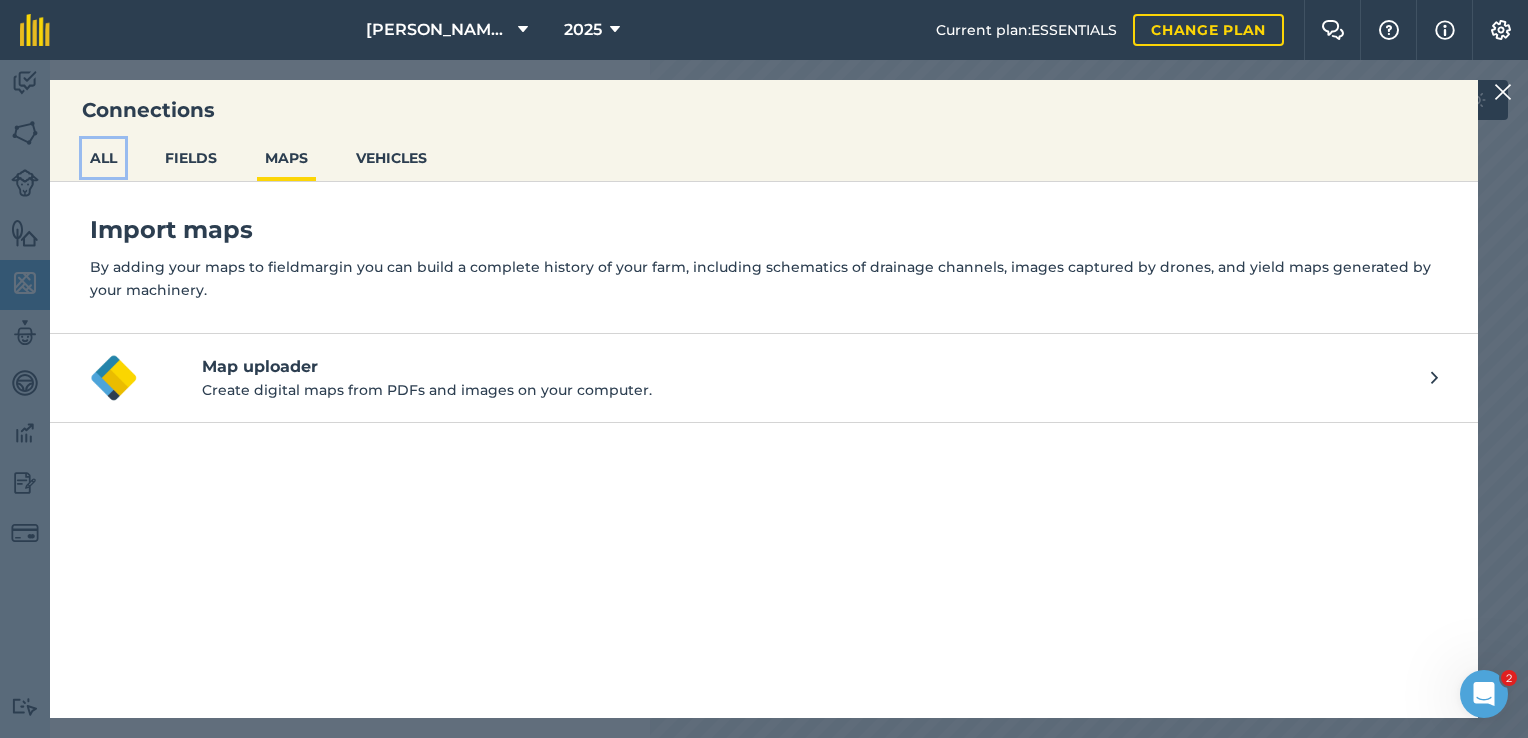 click on "ALL" at bounding box center (103, 158) 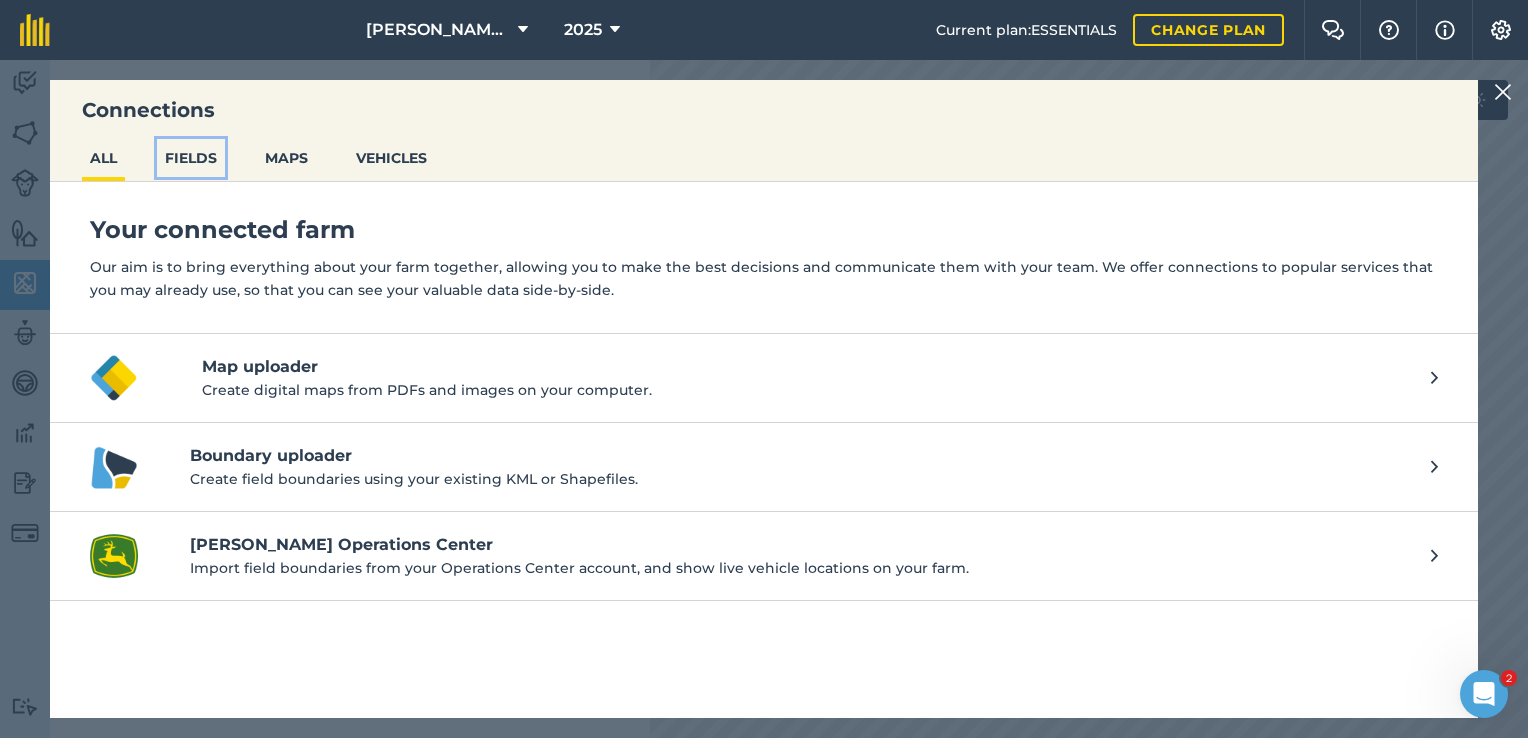 click on "FIELDS" at bounding box center [191, 158] 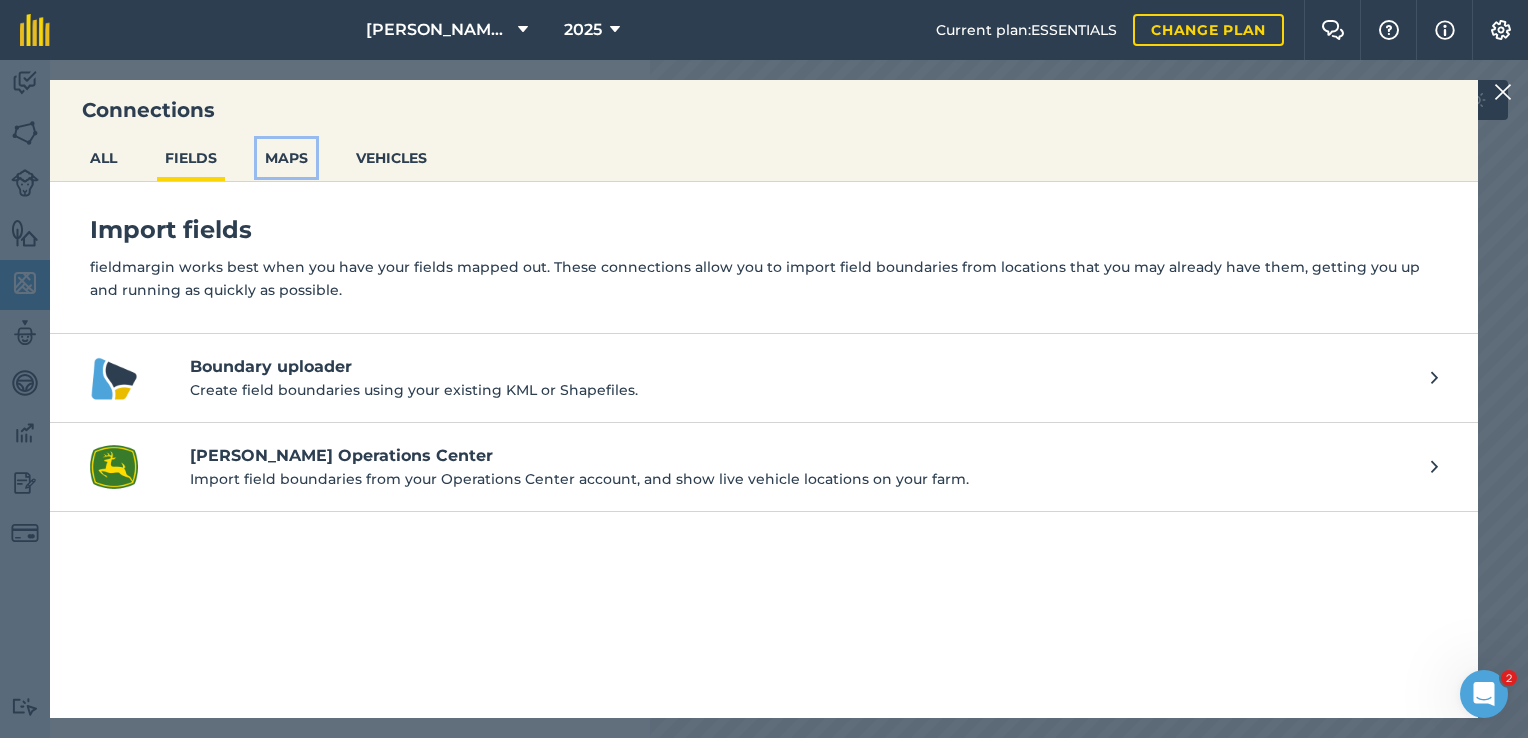 click on "MAPS" at bounding box center [286, 158] 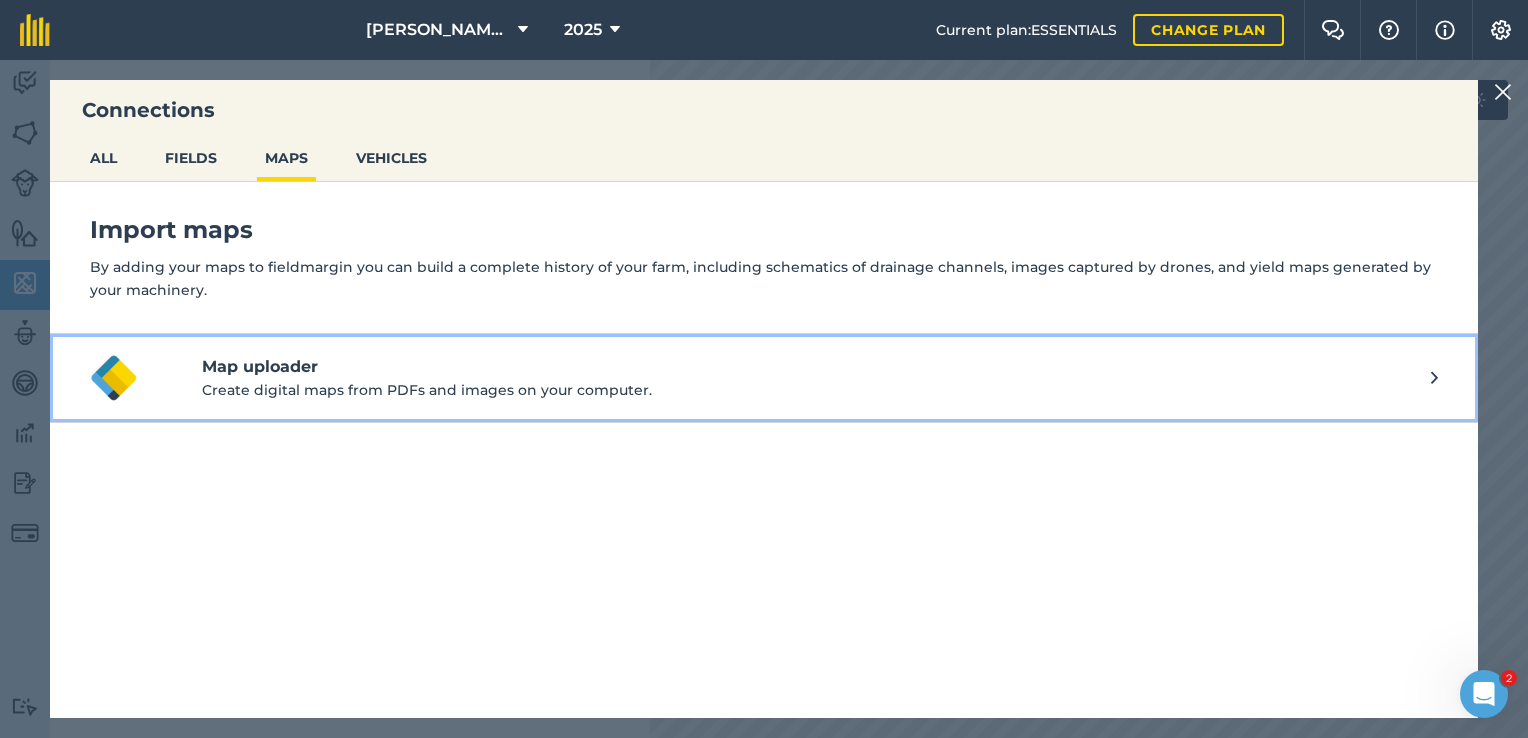 click on "Create digital maps from PDFs and images on your computer." at bounding box center (816, 390) 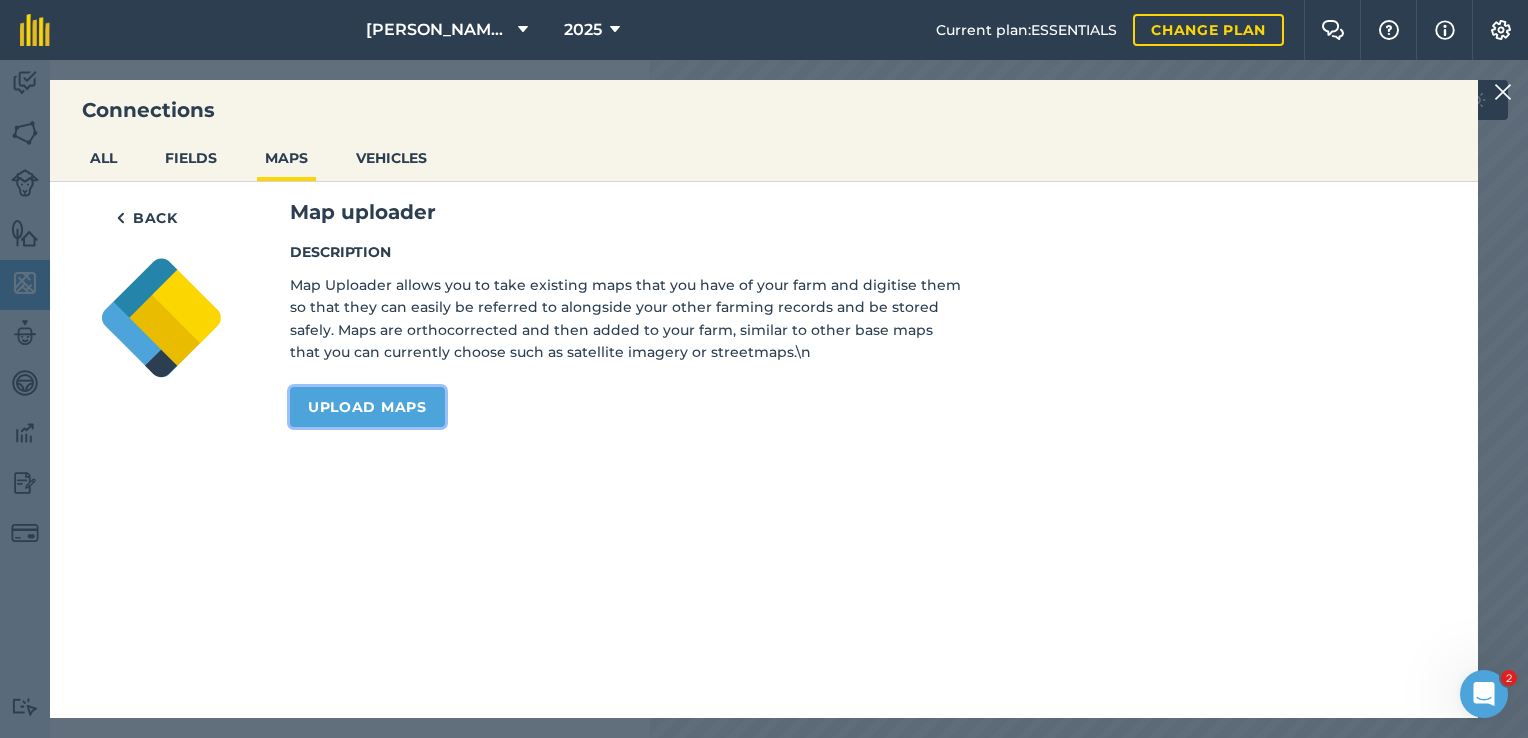 click on "Upload maps" at bounding box center [367, 407] 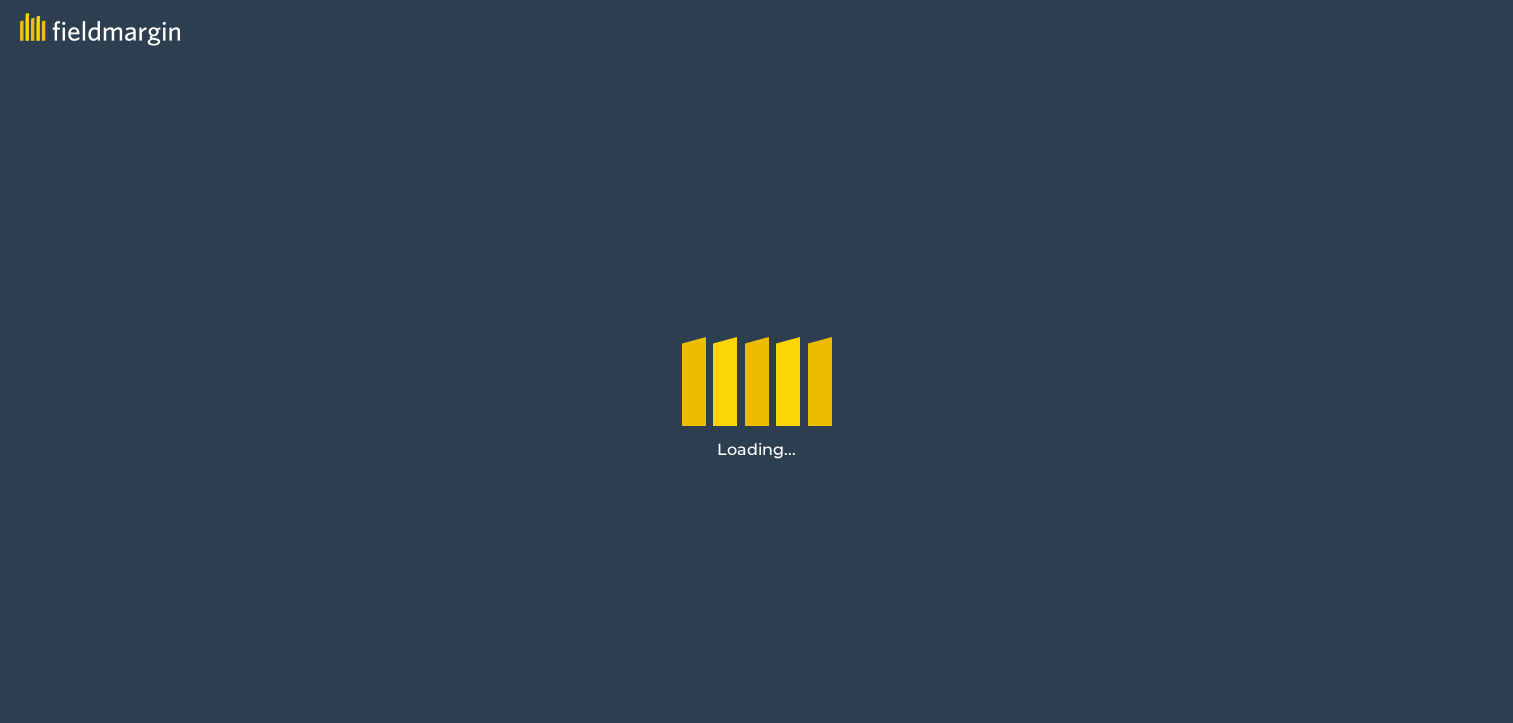 scroll, scrollTop: 0, scrollLeft: 0, axis: both 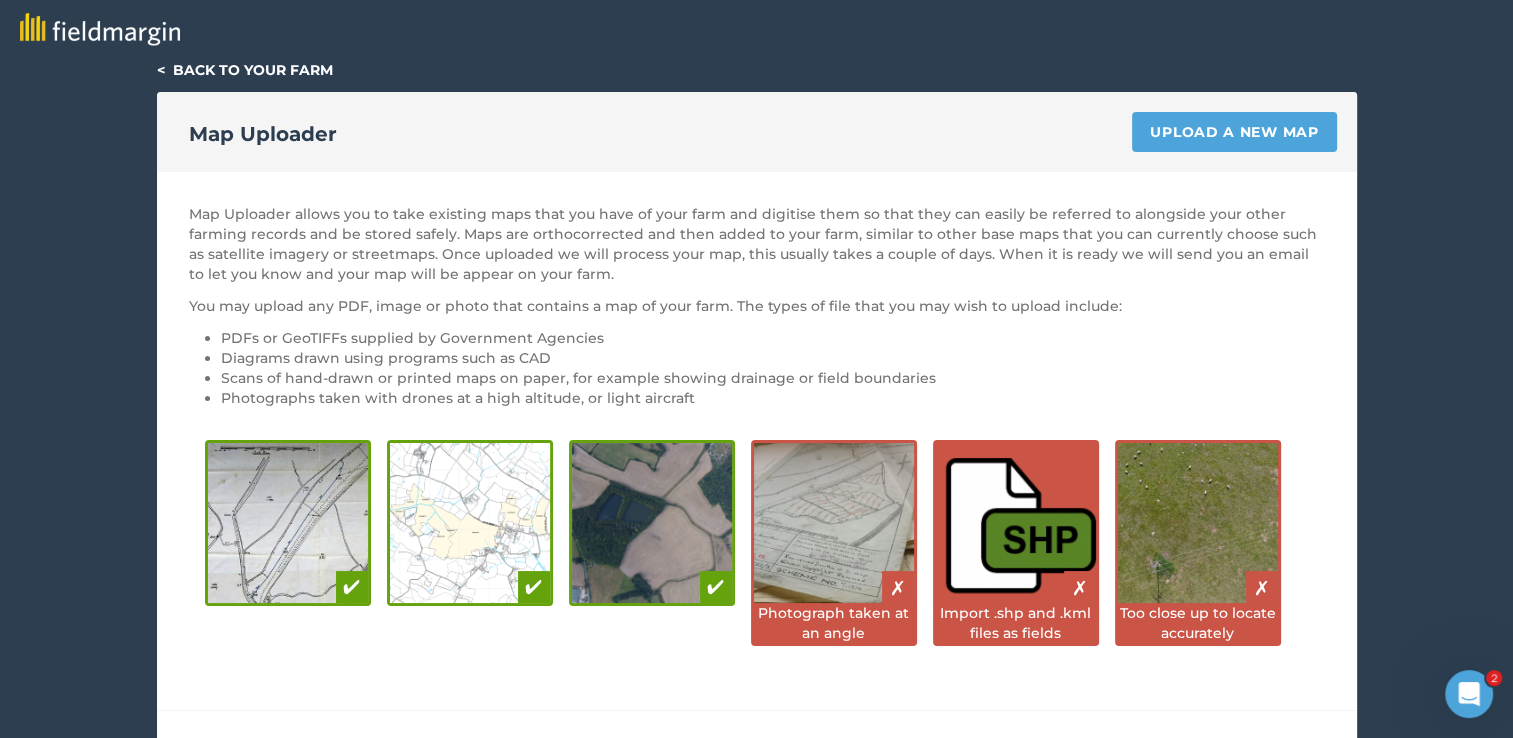 click on "<  Back to your farm" at bounding box center (245, 70) 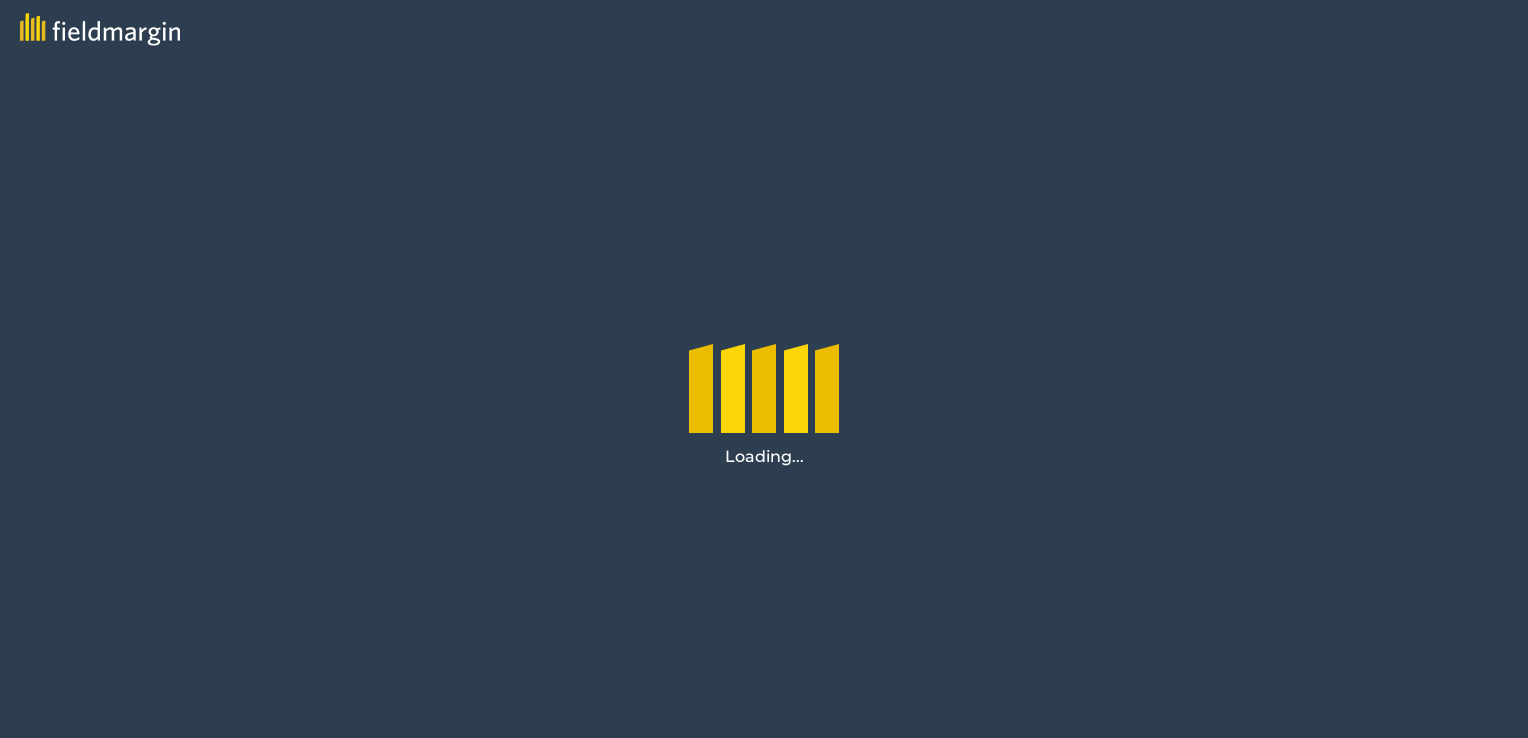 scroll, scrollTop: 0, scrollLeft: 0, axis: both 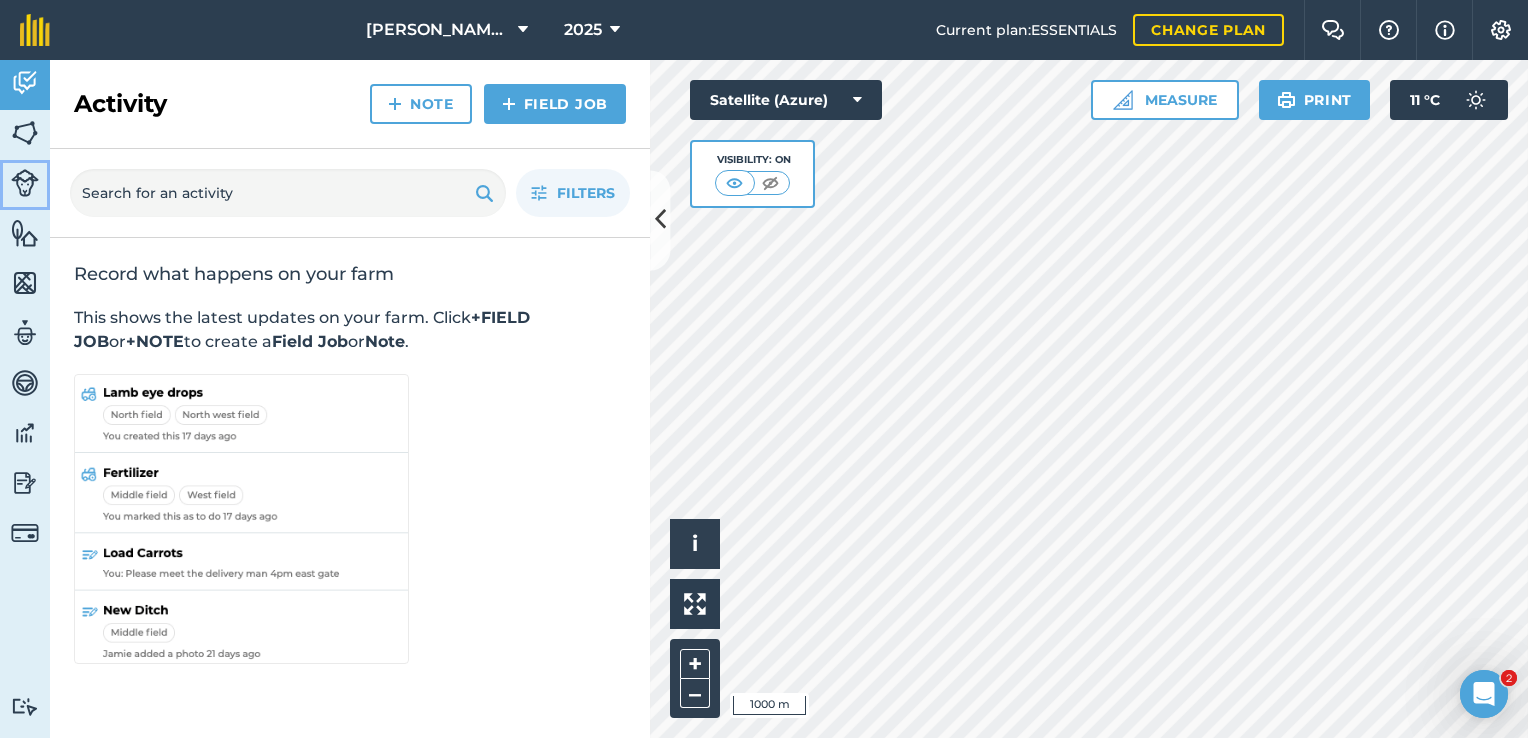 click on "Livestock" at bounding box center [25, 185] 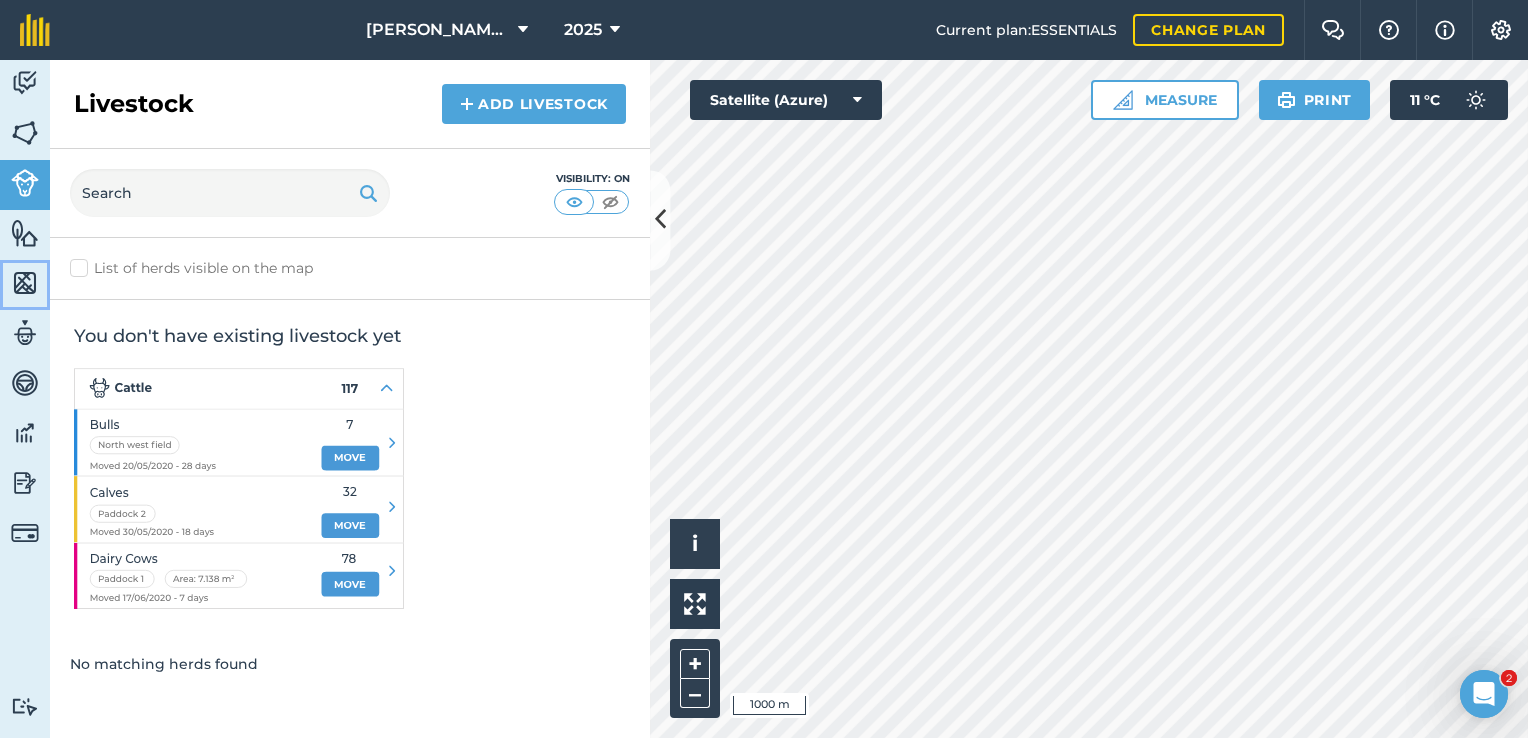 click at bounding box center (25, 283) 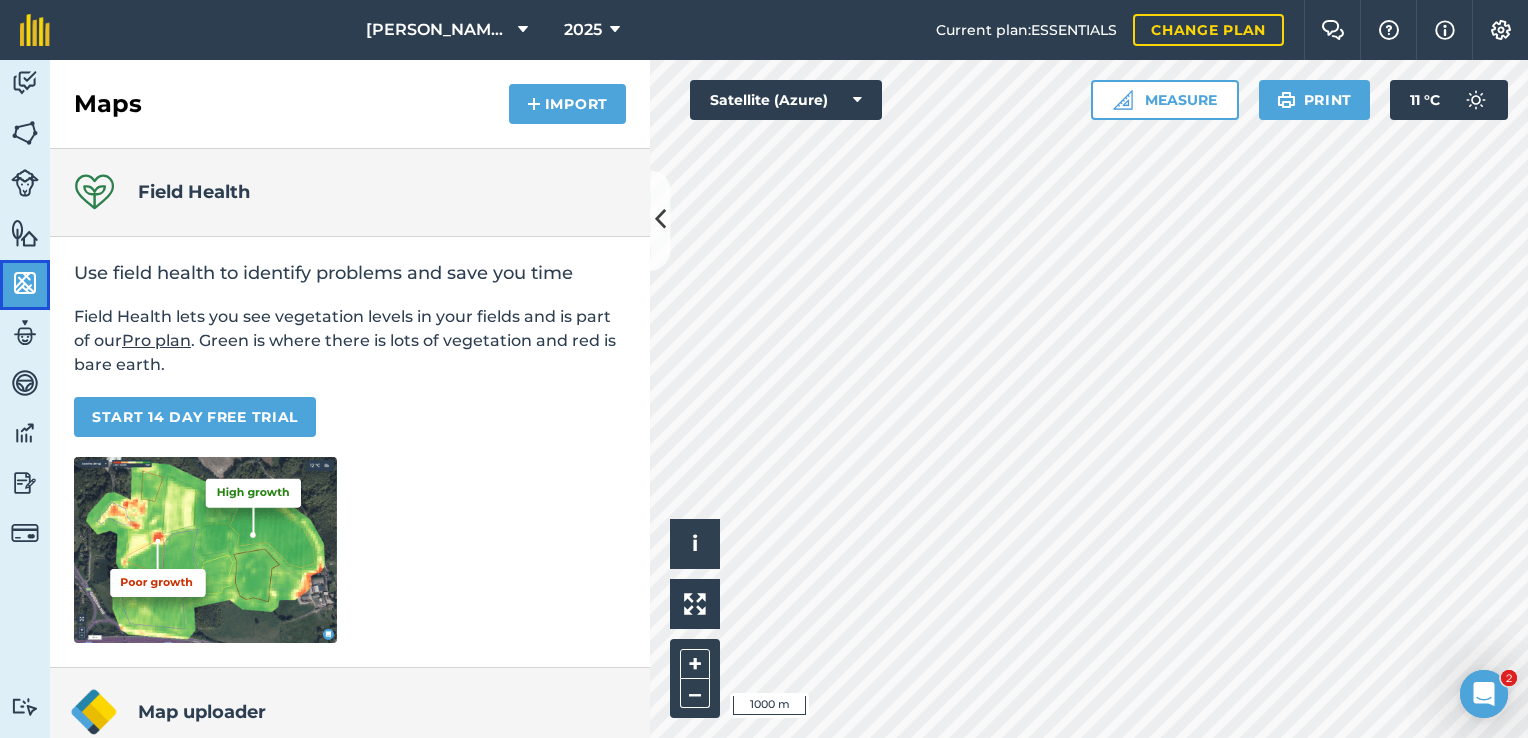 scroll, scrollTop: 0, scrollLeft: 0, axis: both 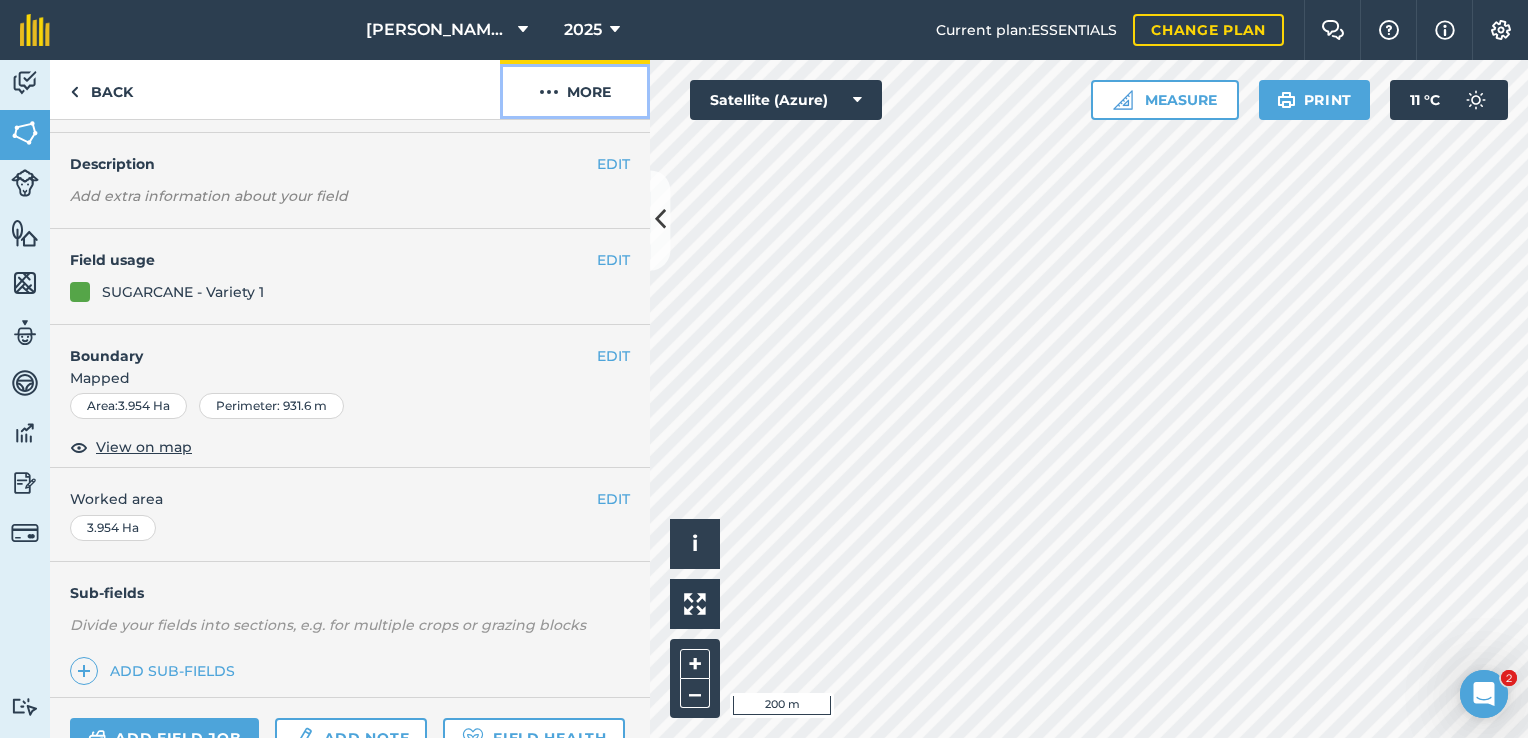 click on "More" at bounding box center [575, 89] 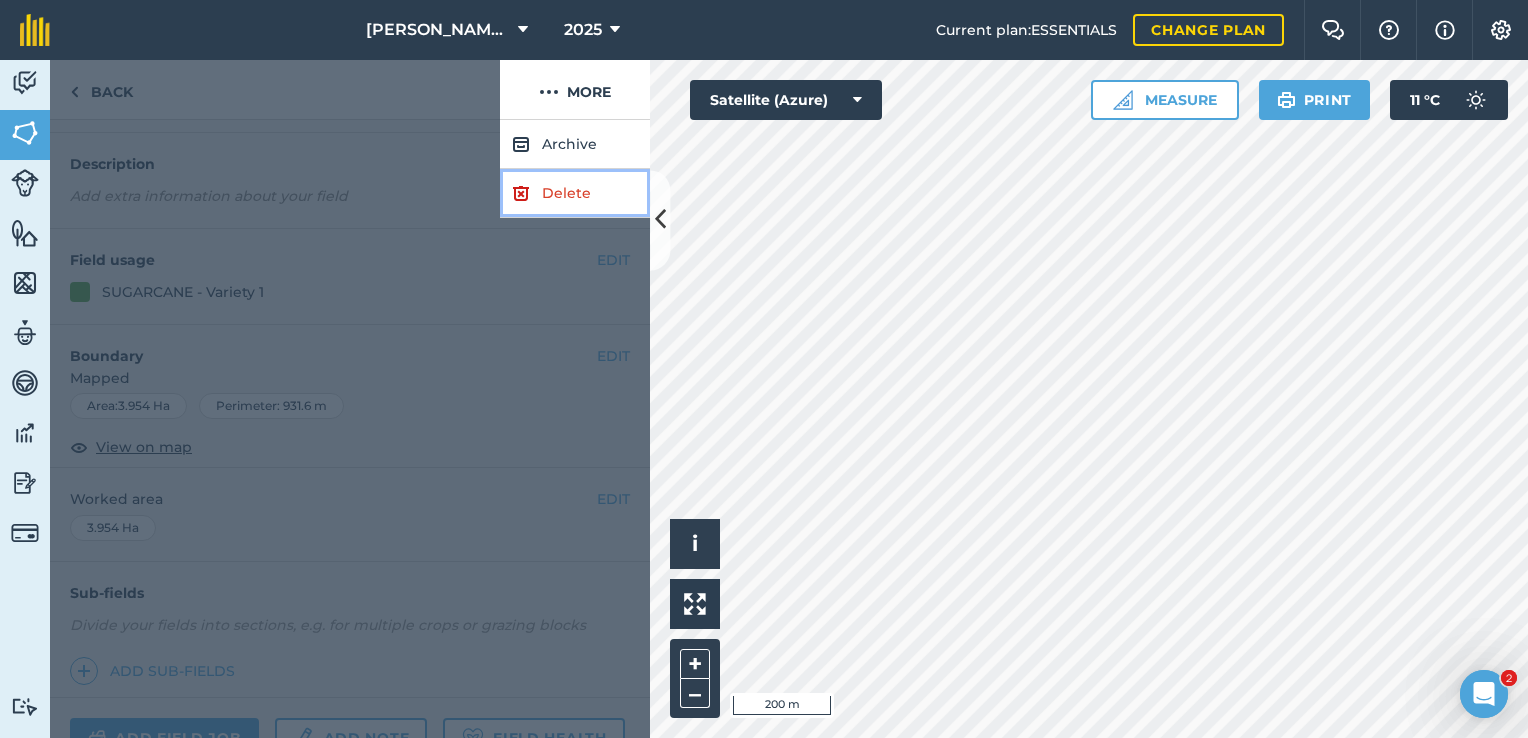 click on "Delete" at bounding box center [575, 193] 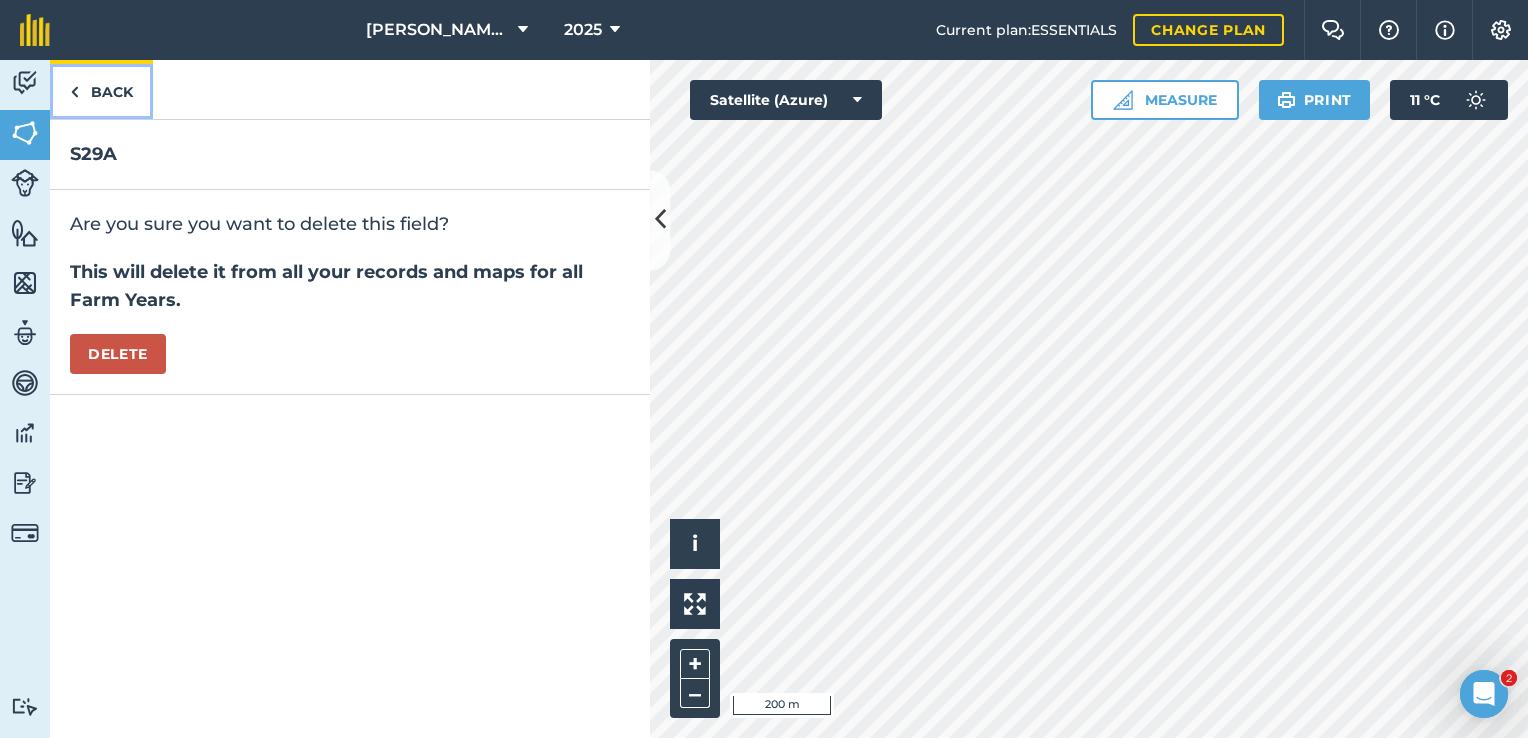 click on "Back" at bounding box center [101, 89] 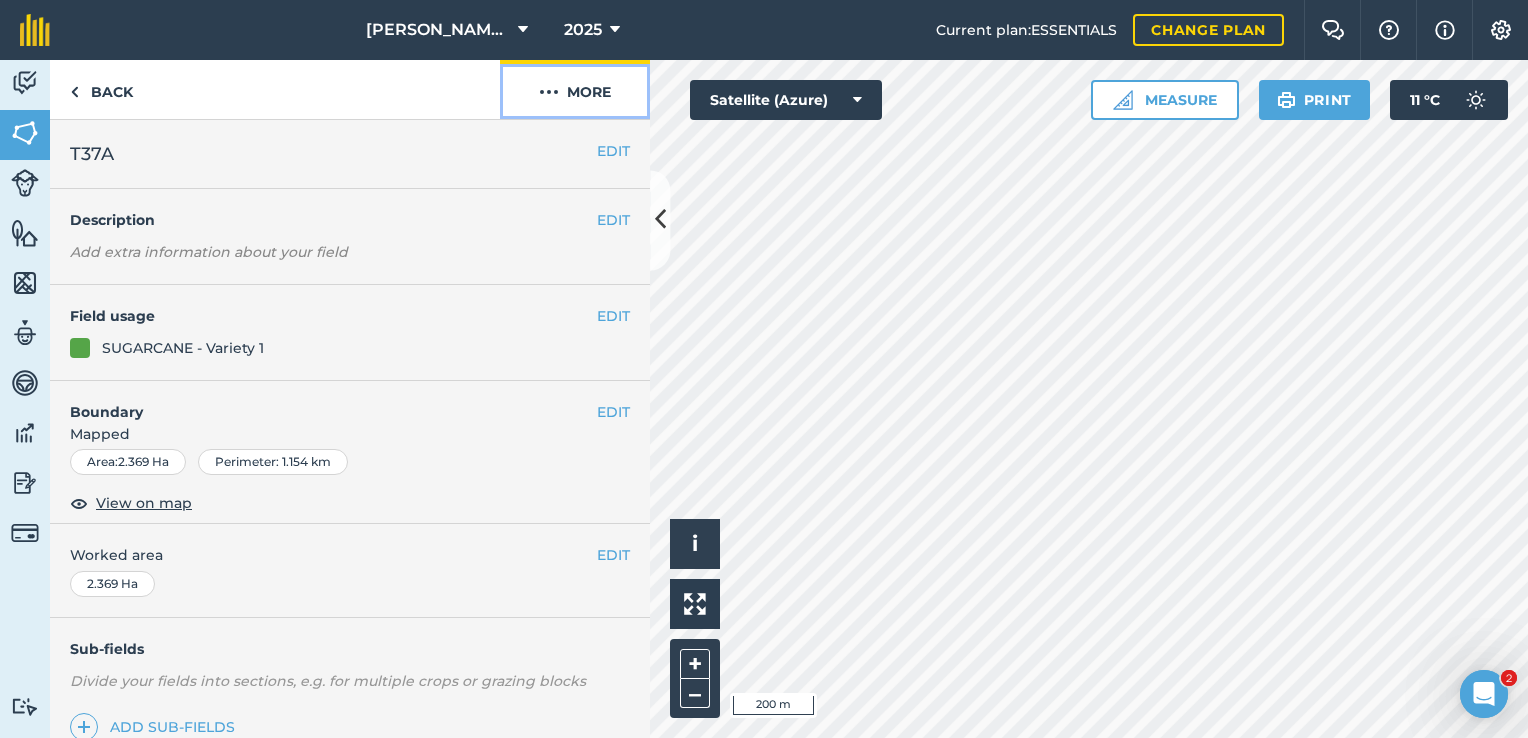 click on "More" at bounding box center (575, 89) 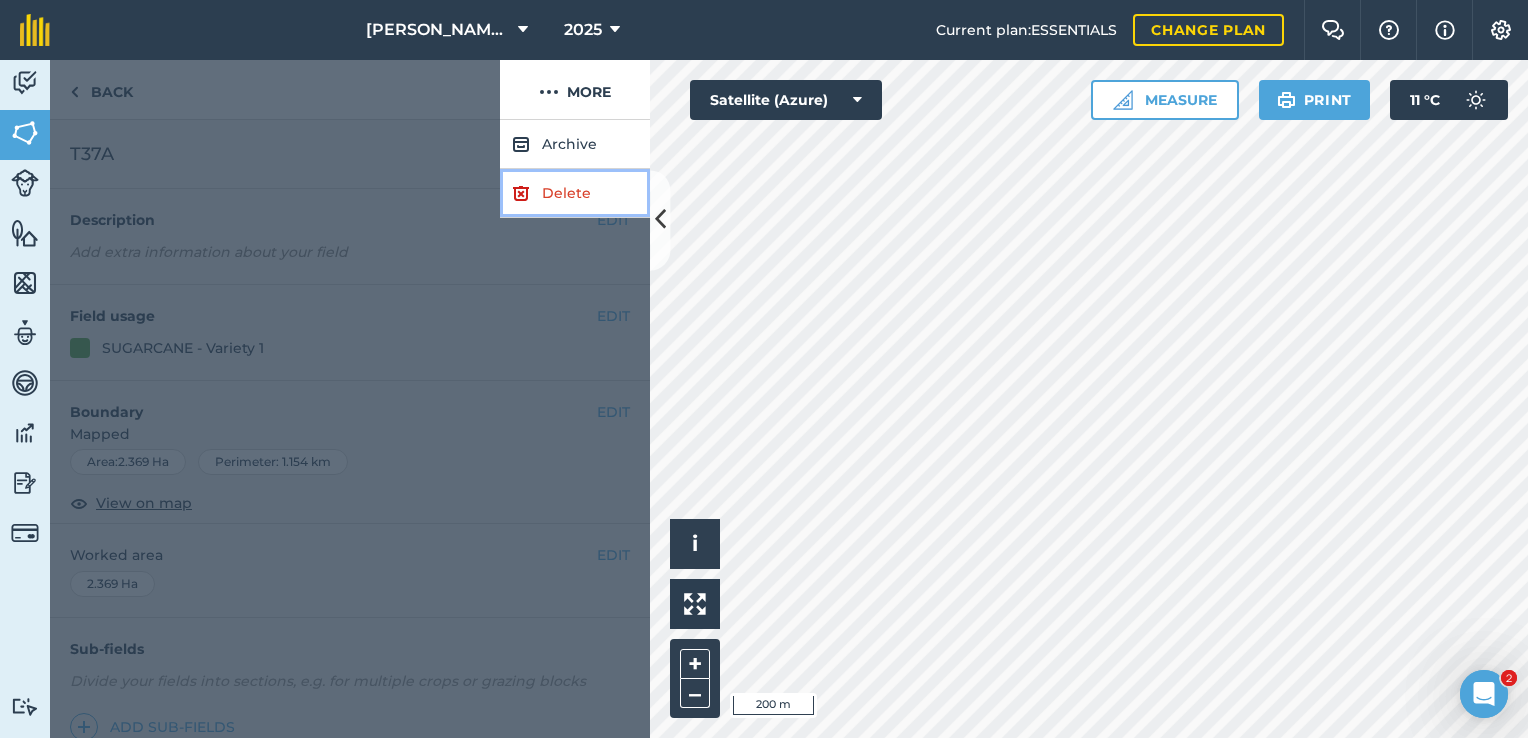 click on "Delete" at bounding box center (575, 193) 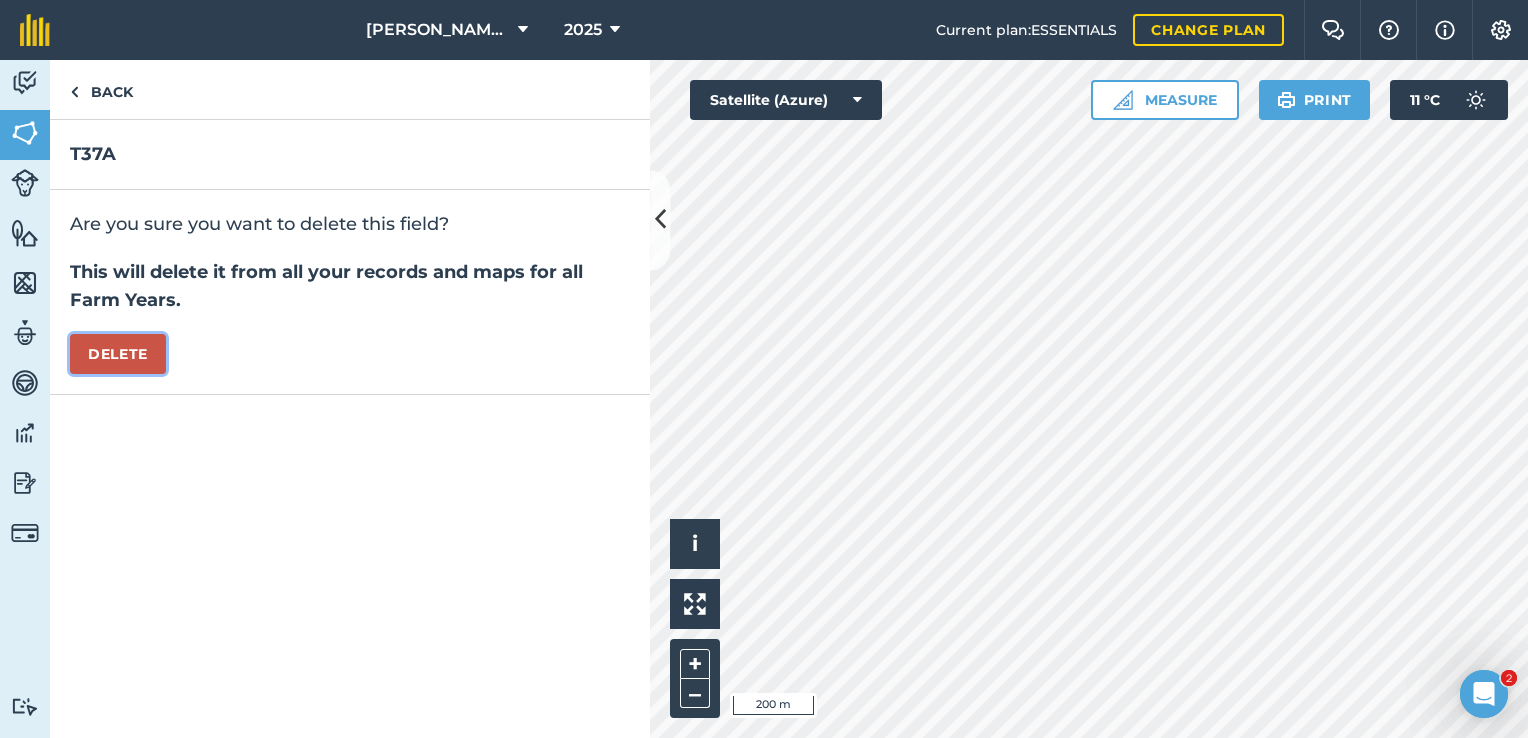 click on "Delete" at bounding box center [118, 354] 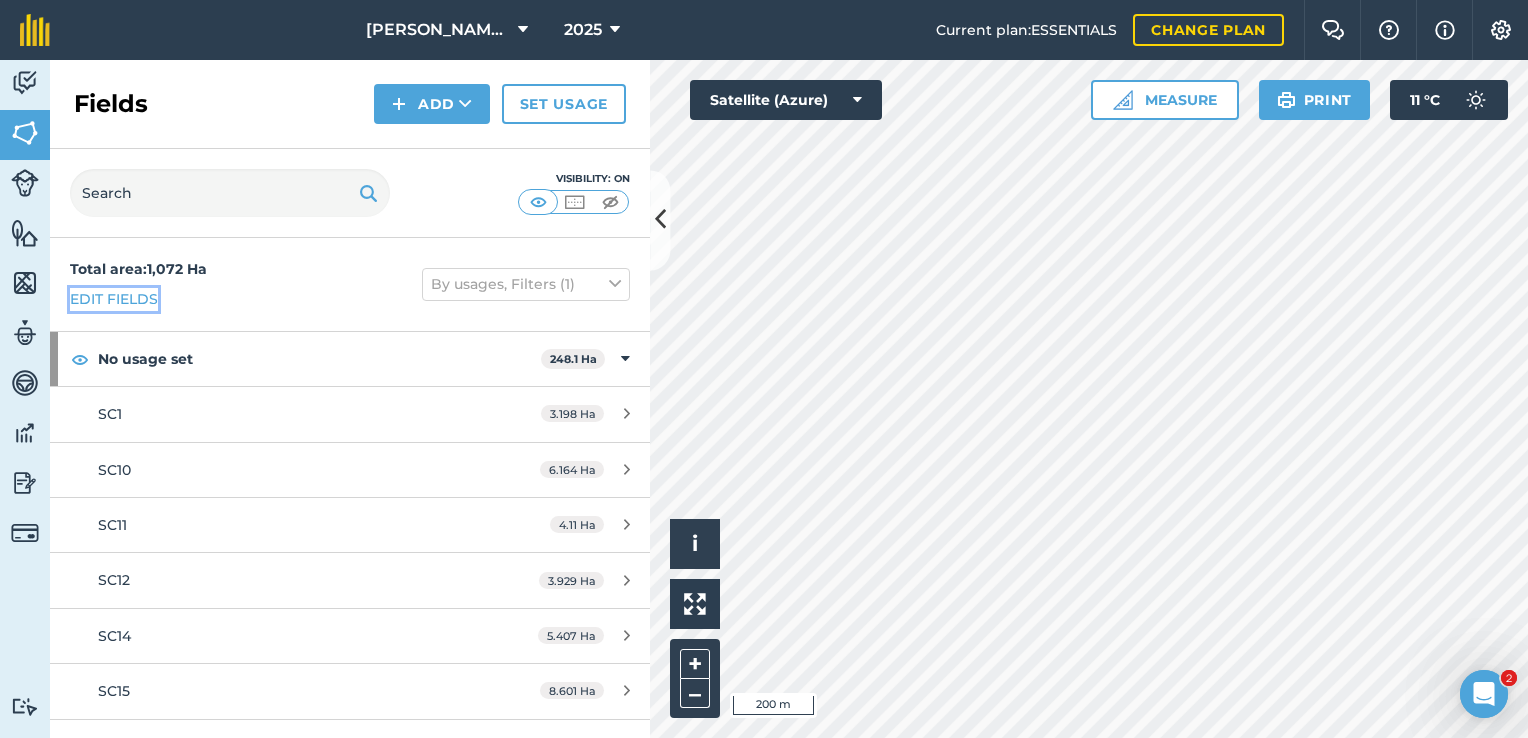 click on "Edit fields" at bounding box center [114, 299] 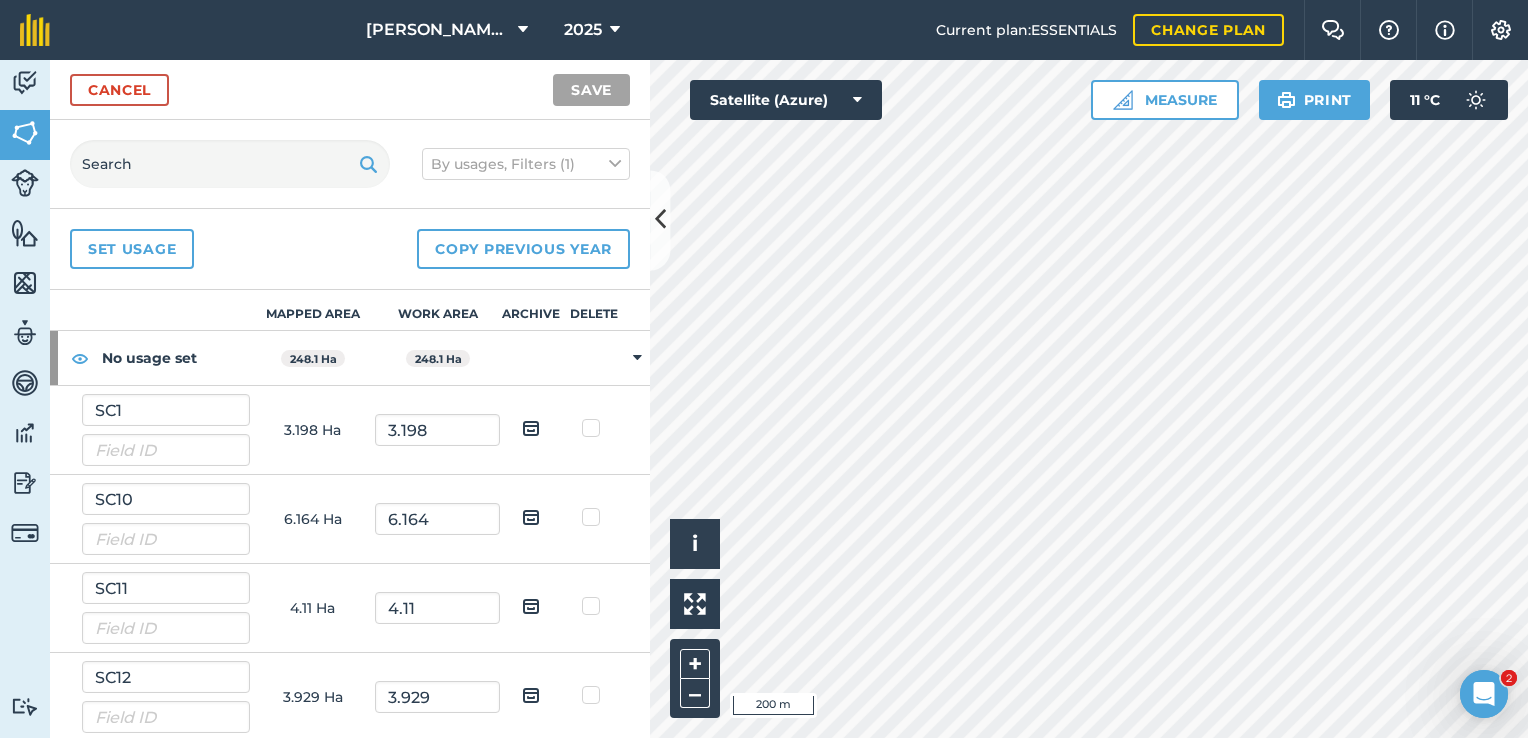 click at bounding box center (637, 358) 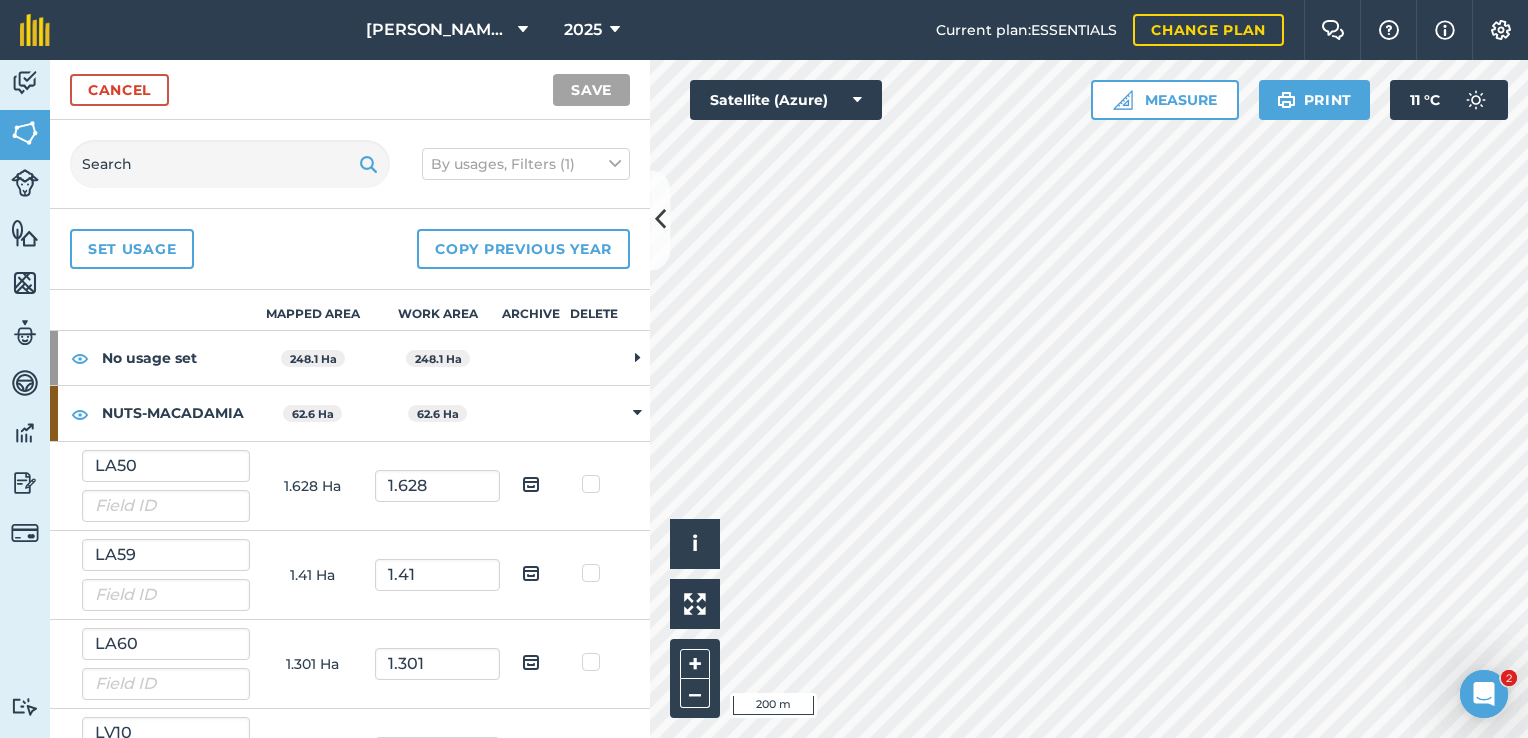 click at bounding box center [637, 358] 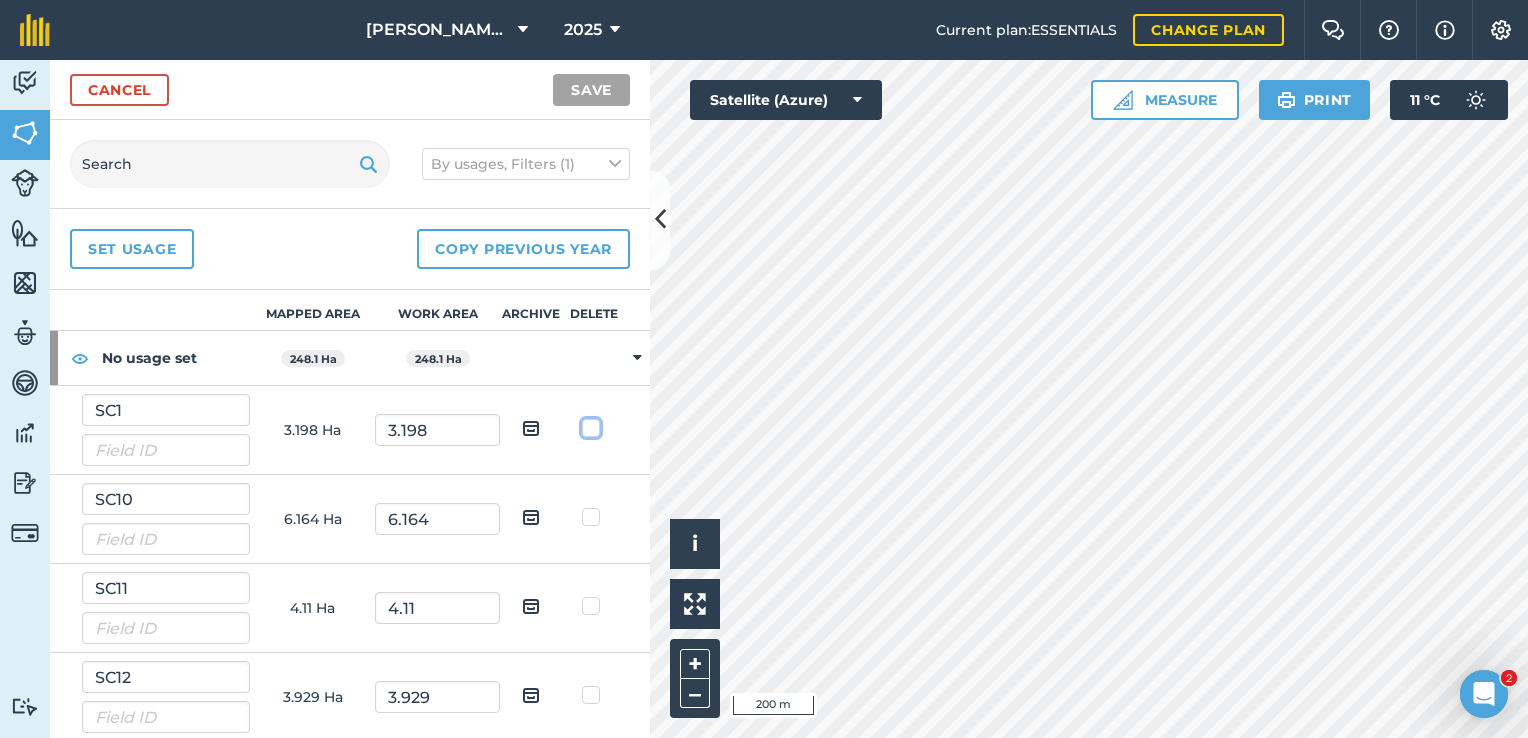 click at bounding box center (600, 424) 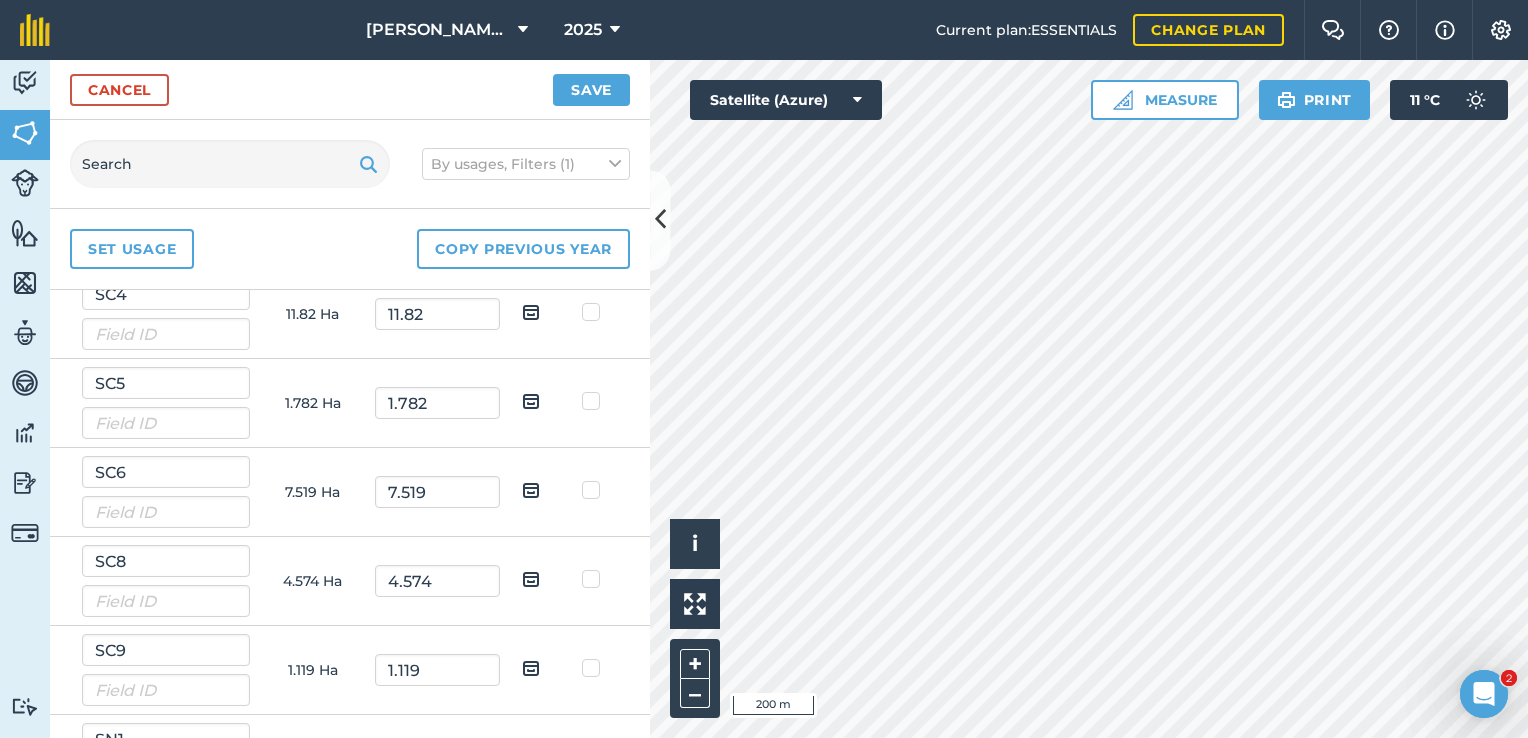 scroll, scrollTop: 2200, scrollLeft: 0, axis: vertical 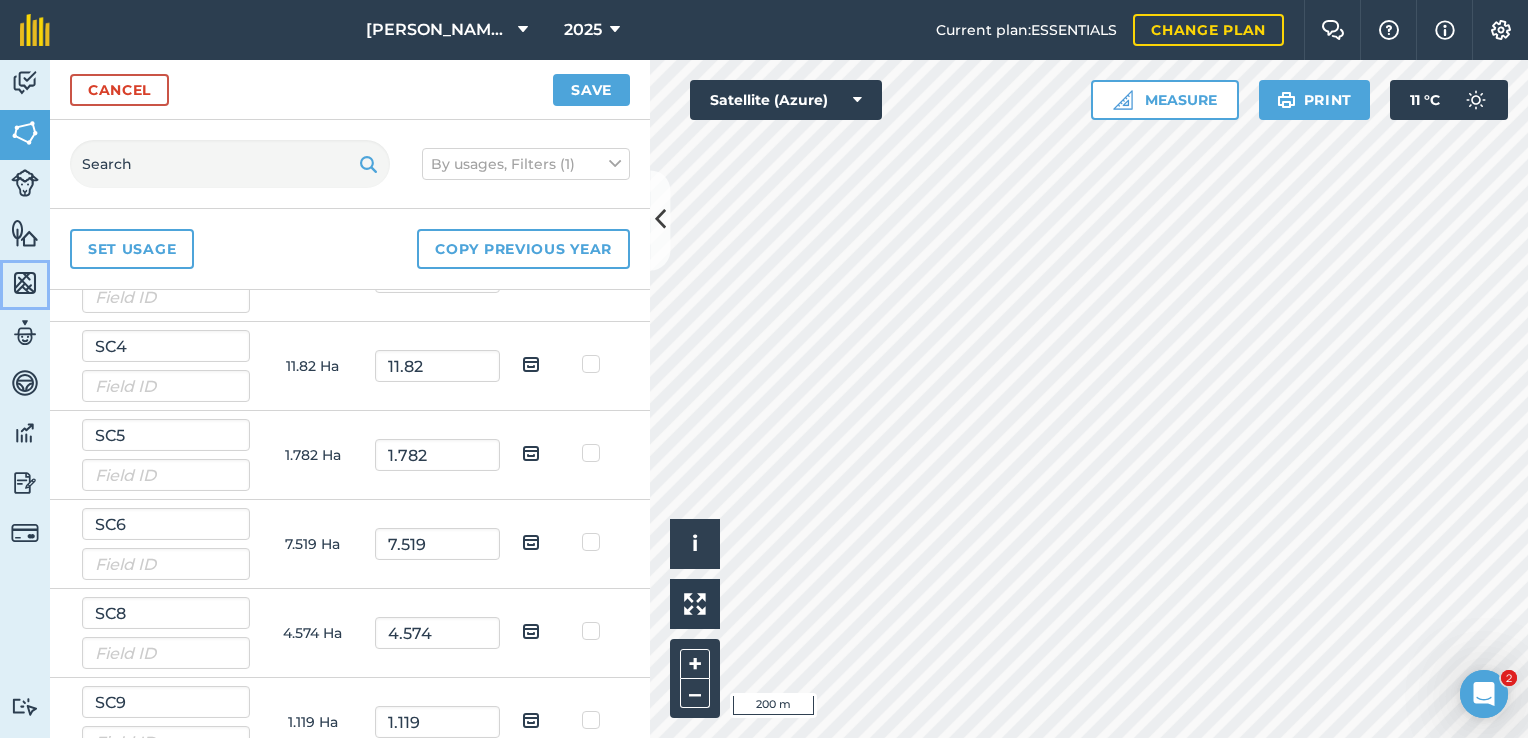 click at bounding box center (25, 283) 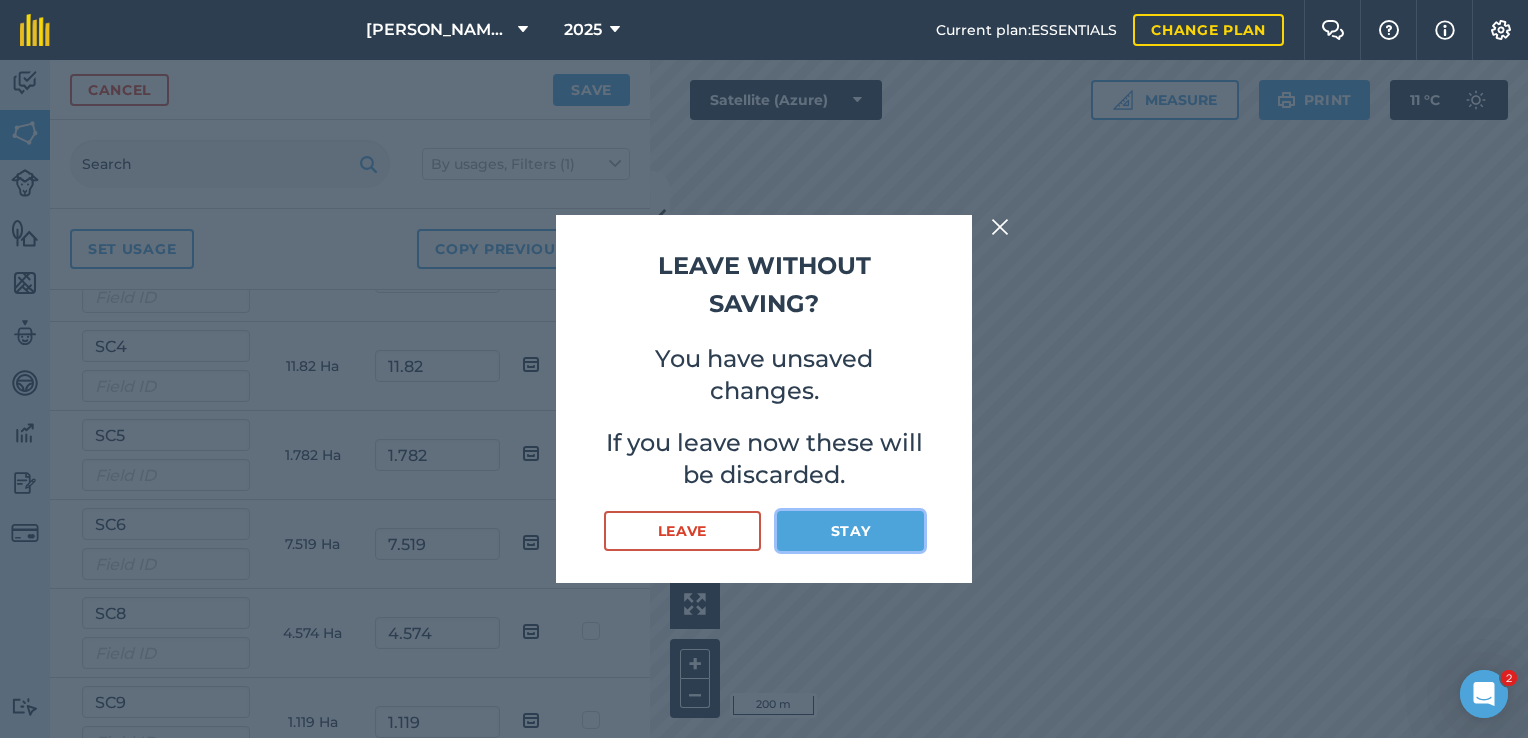 click on "Stay" at bounding box center (850, 531) 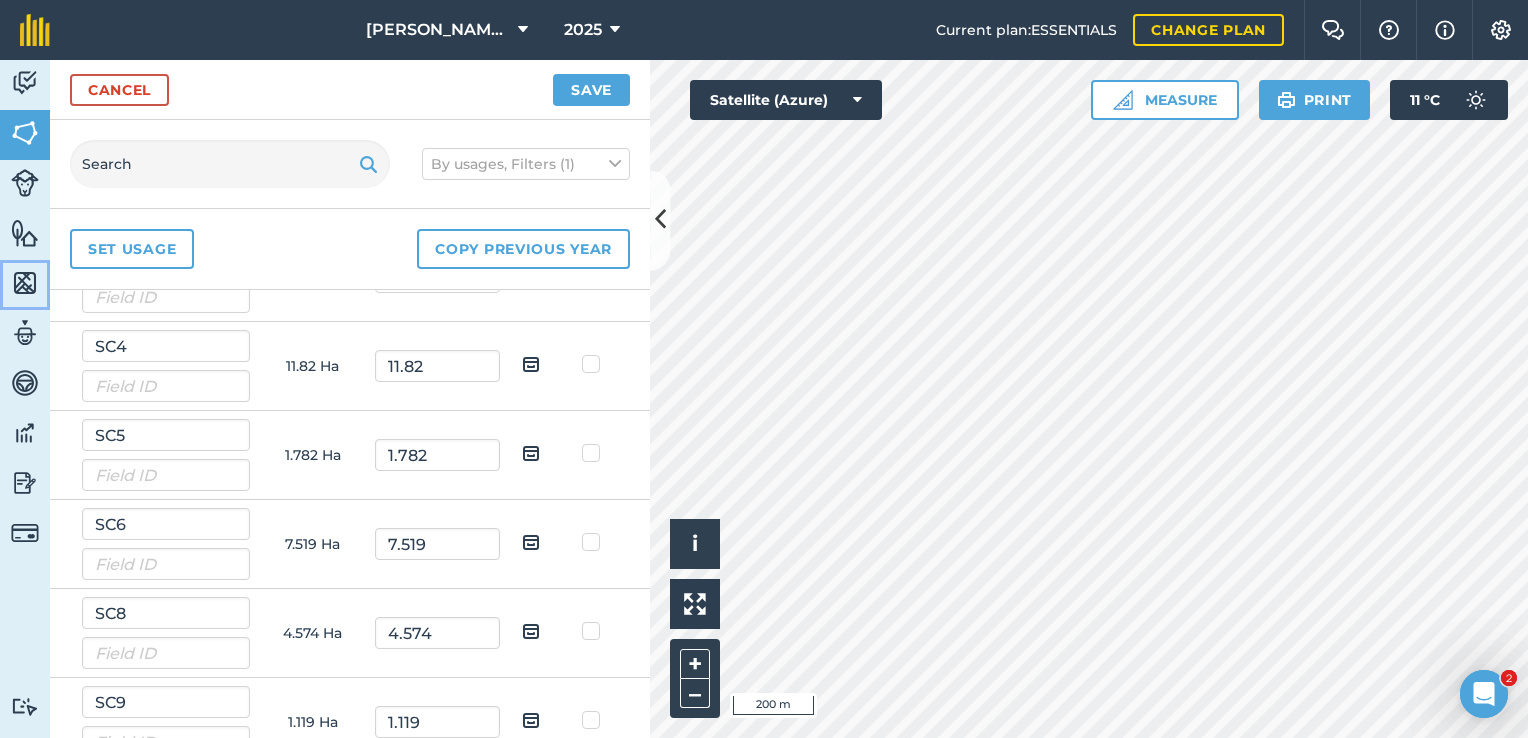 click at bounding box center (25, 283) 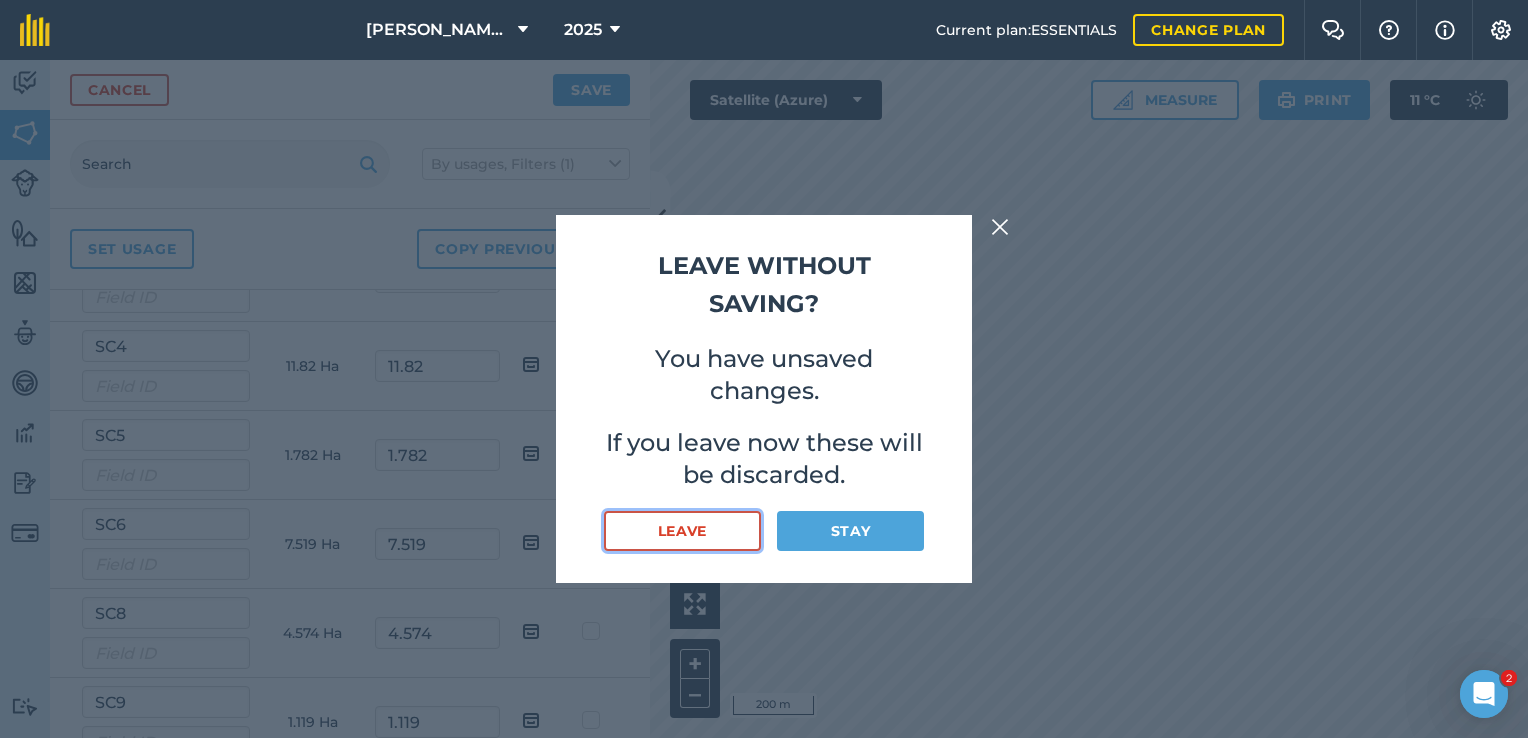 click on "Leave" at bounding box center [682, 531] 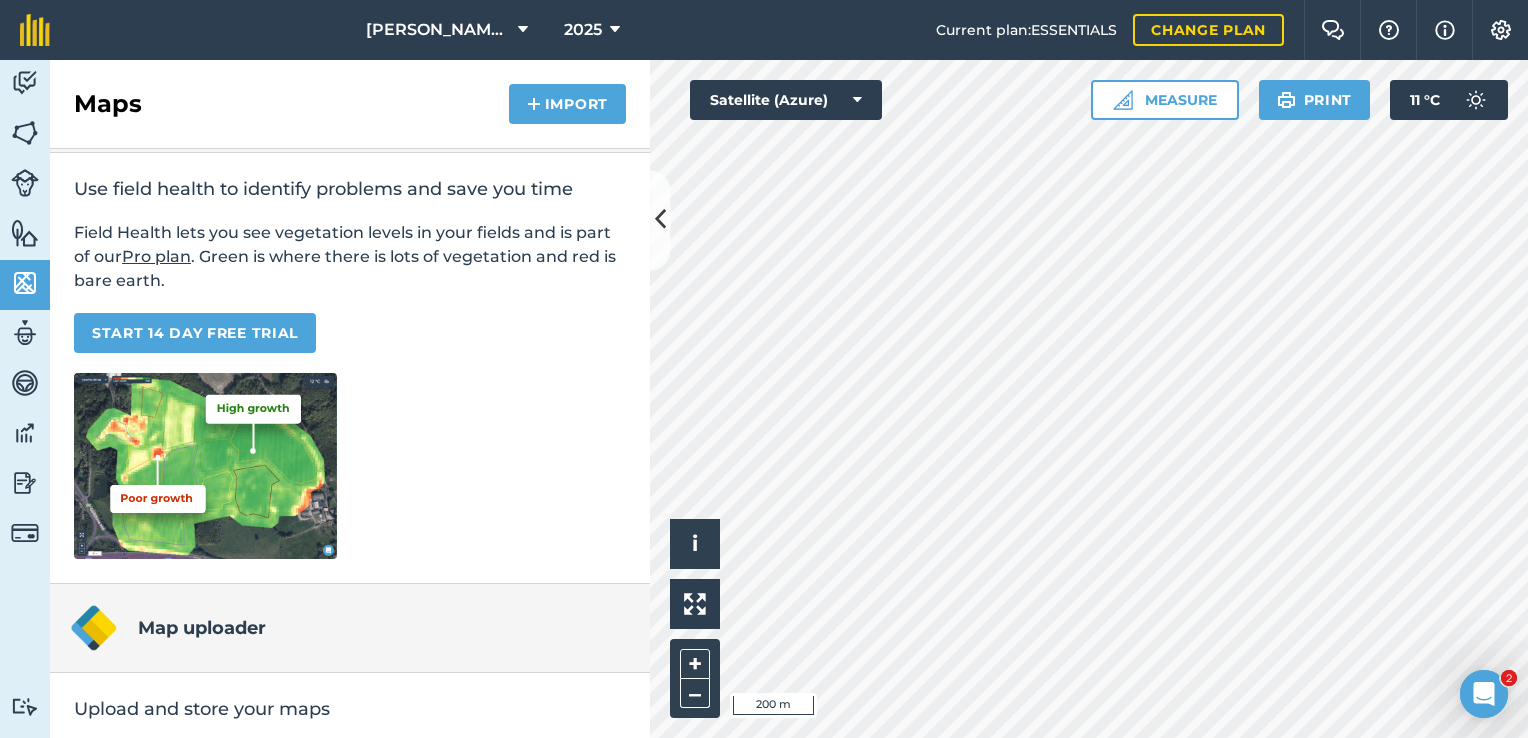 scroll, scrollTop: 0, scrollLeft: 0, axis: both 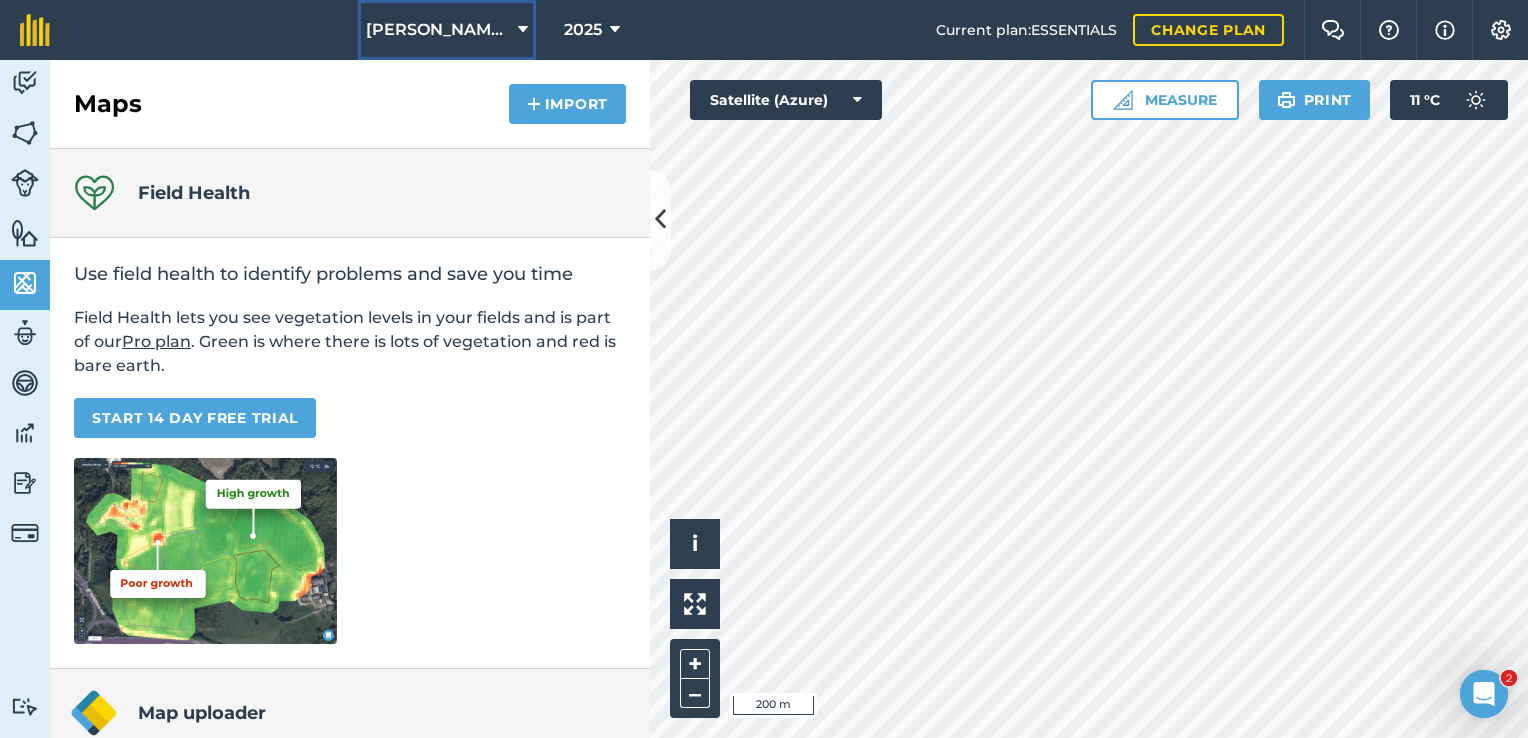 click on "[PERSON_NAME] Trust" at bounding box center (447, 30) 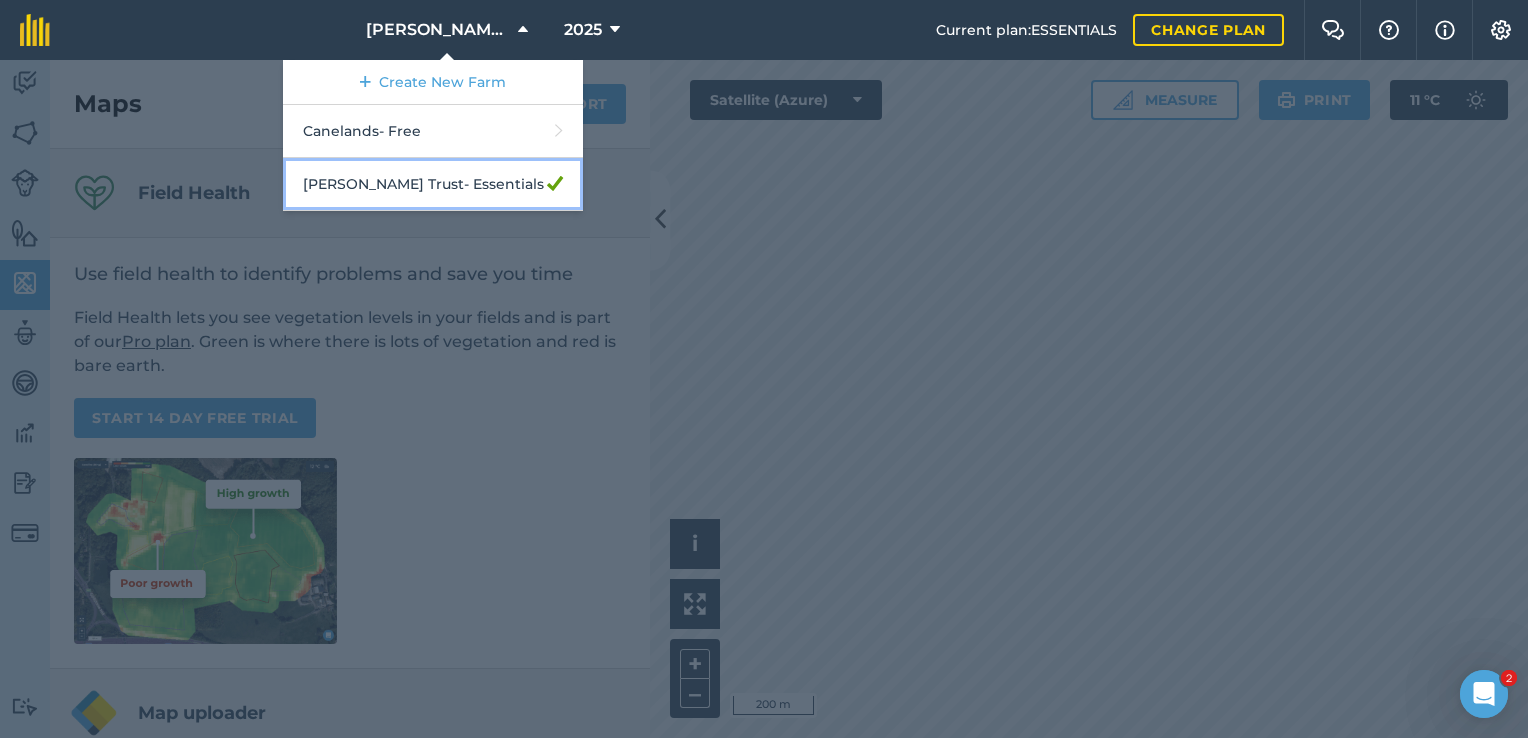 click on "[PERSON_NAME] Trust  - Essentials" at bounding box center (433, 184) 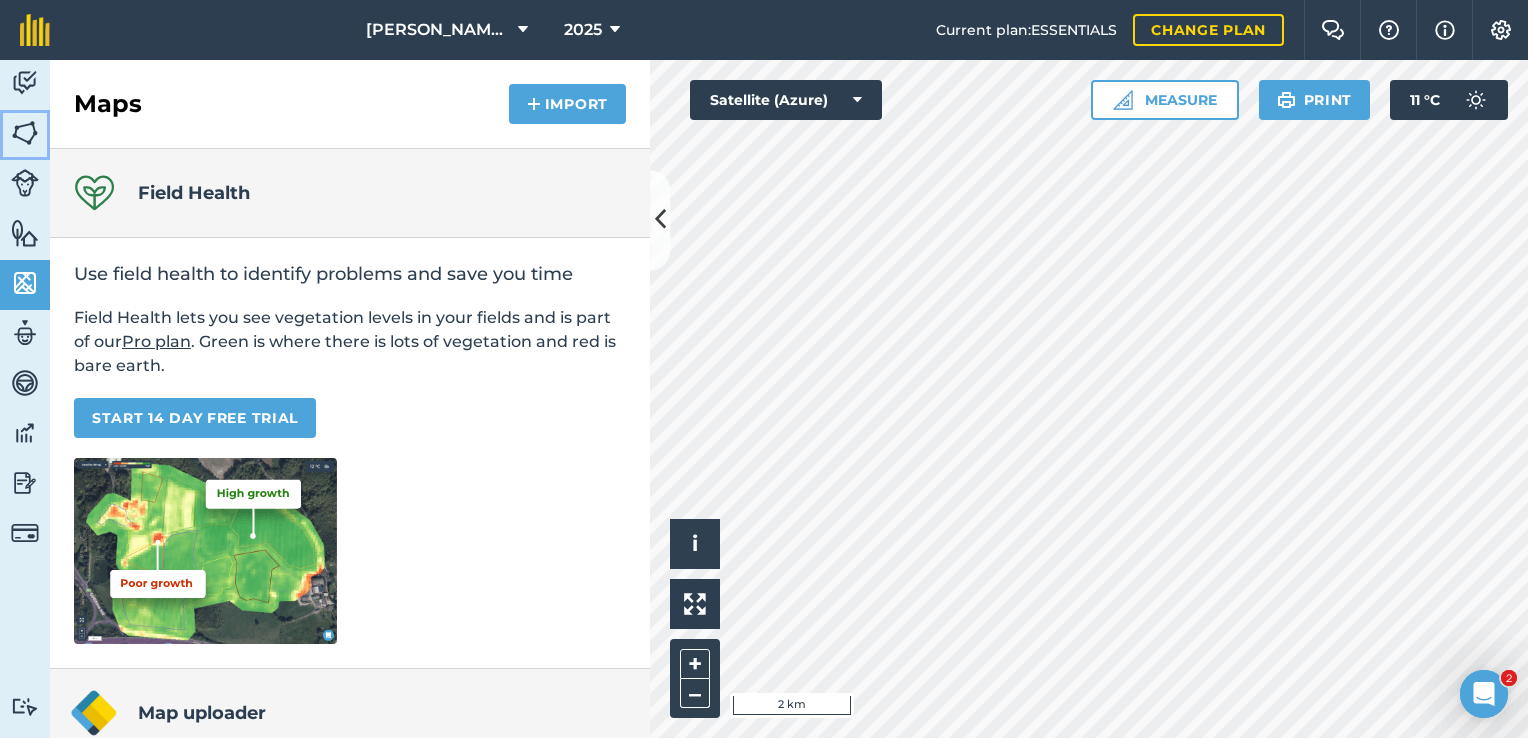 click at bounding box center [25, 133] 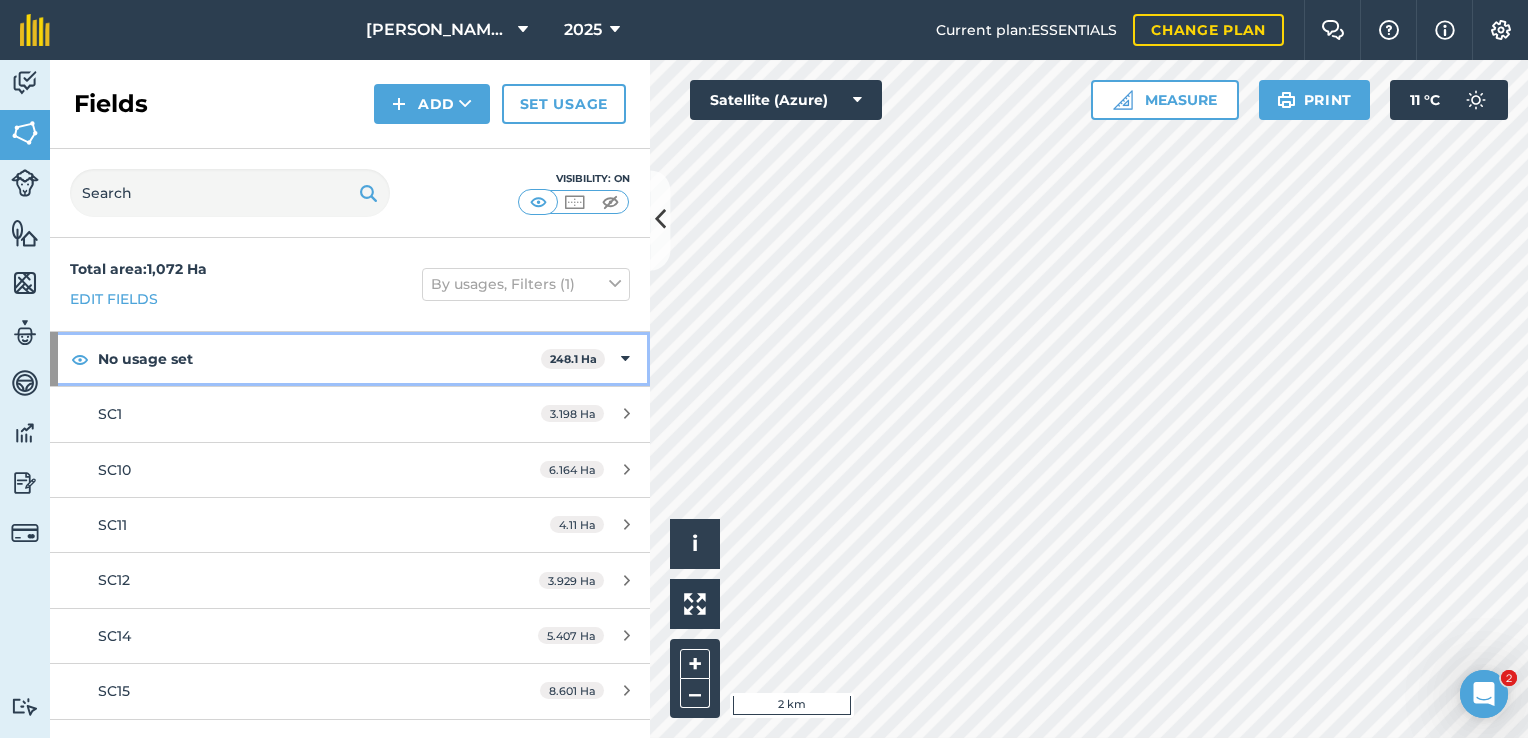 click at bounding box center [625, 359] 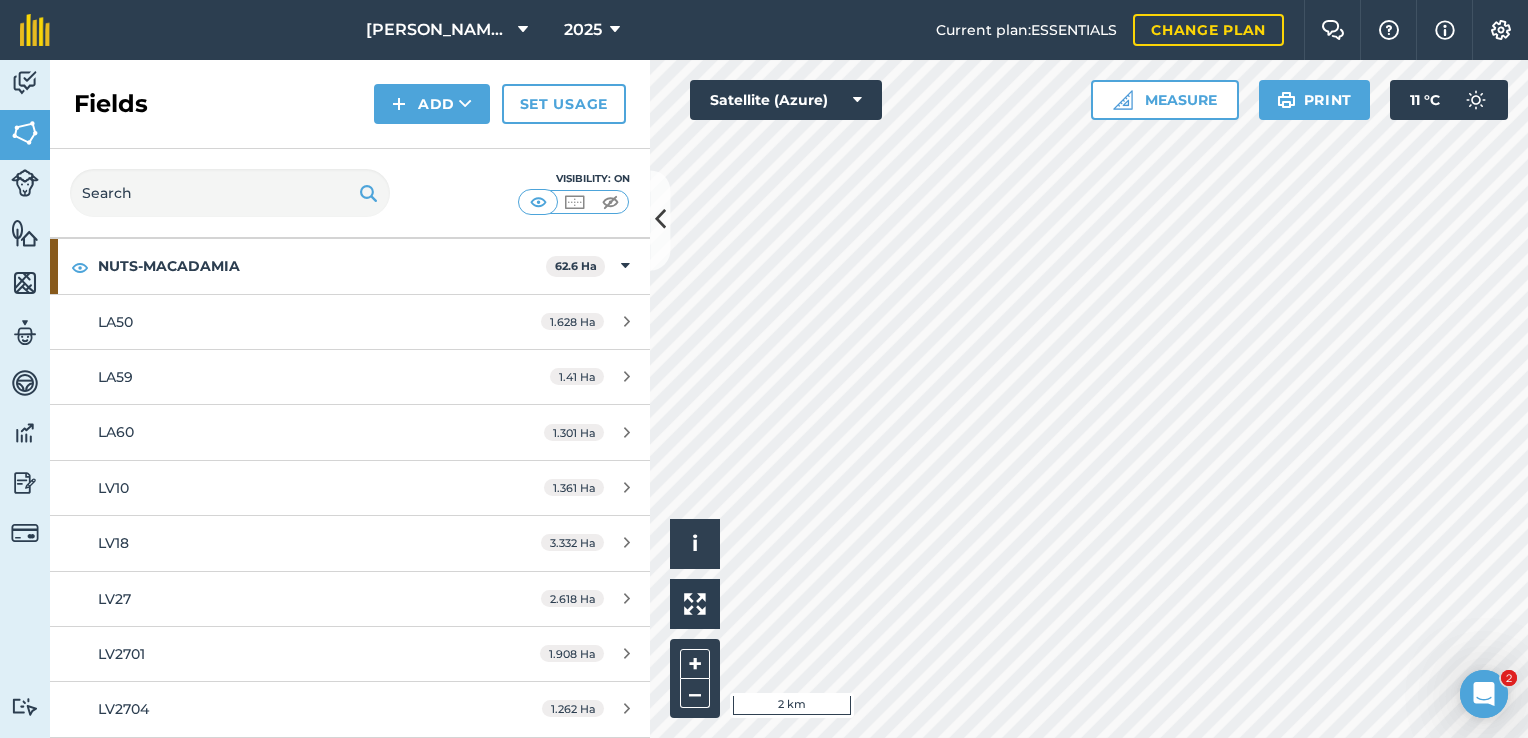 scroll, scrollTop: 100, scrollLeft: 0, axis: vertical 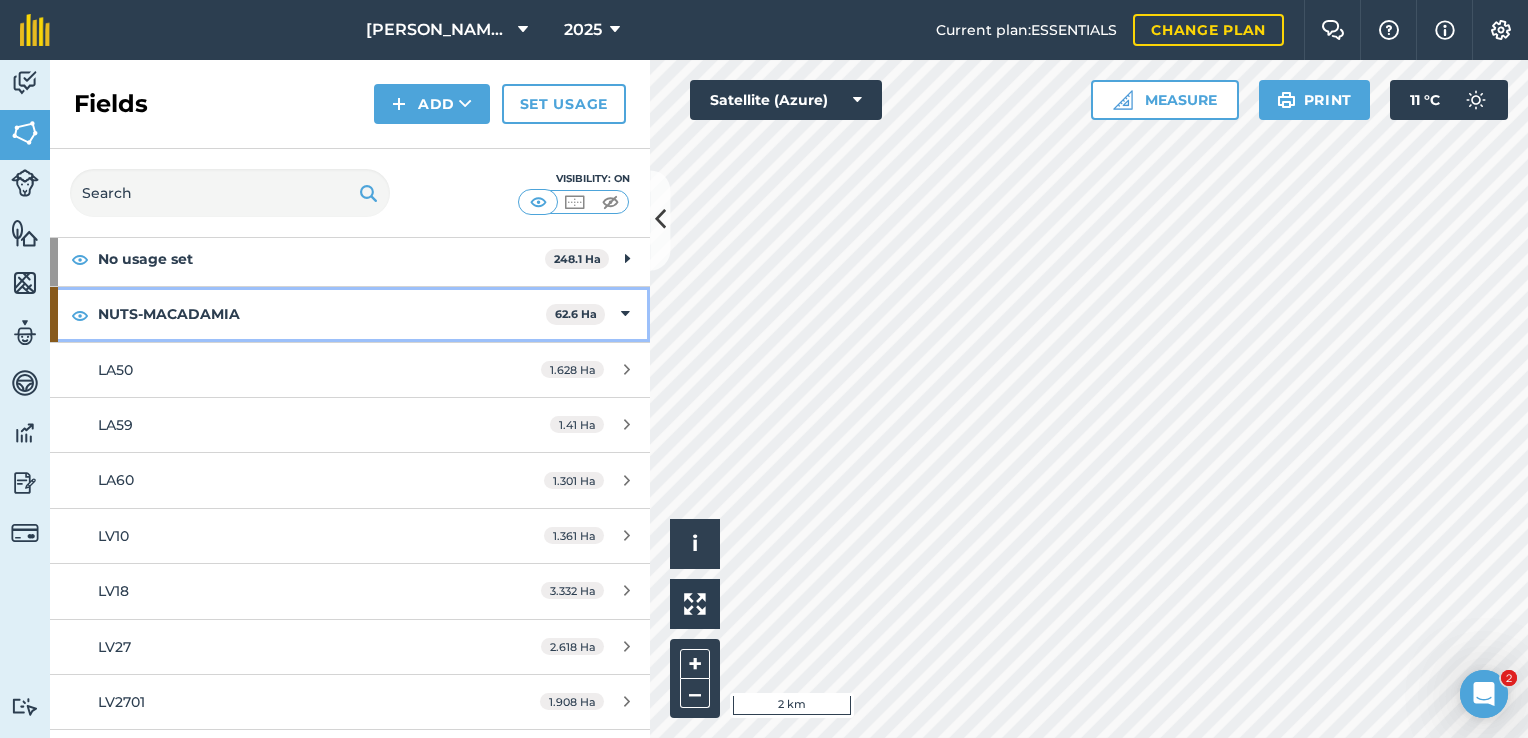 click at bounding box center [625, 314] 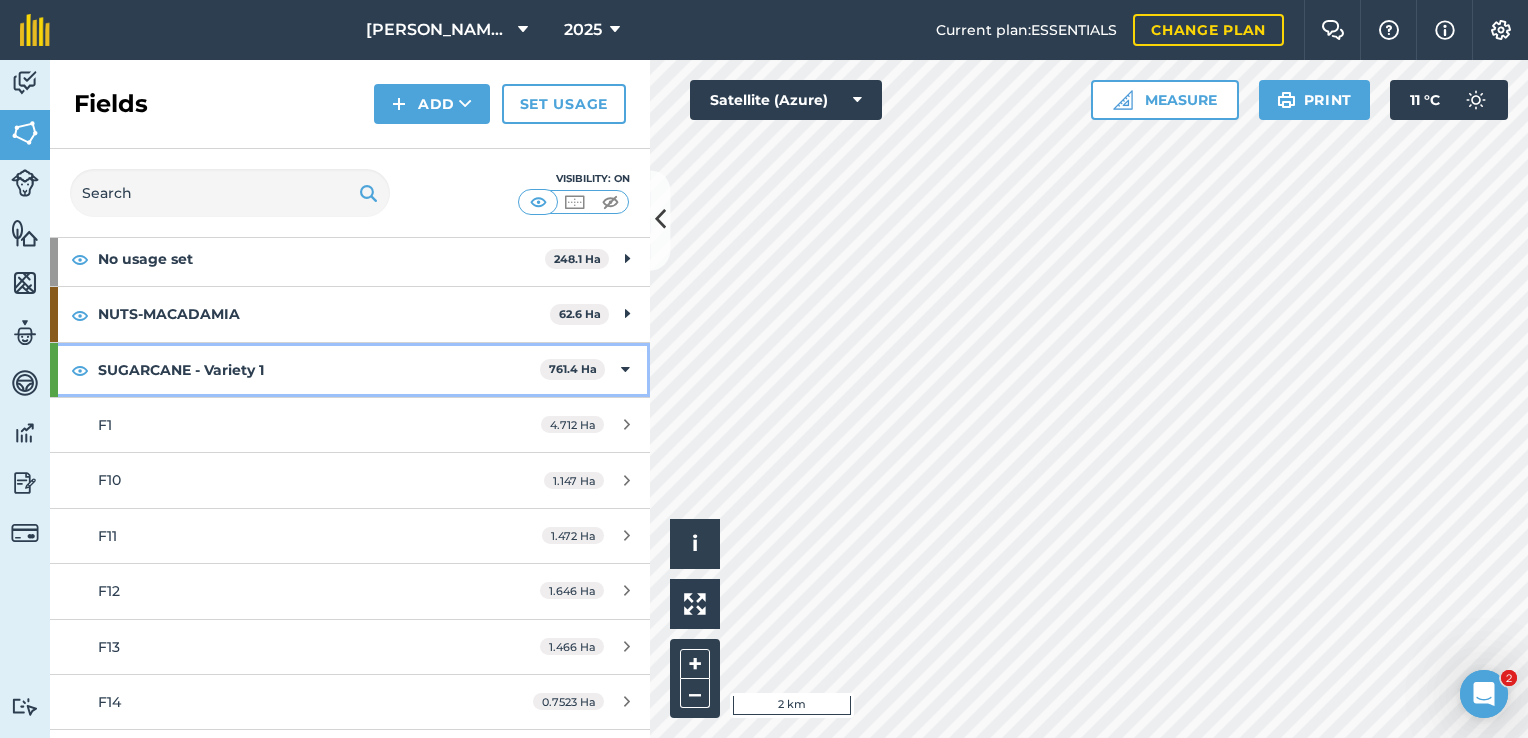 click at bounding box center [625, 370] 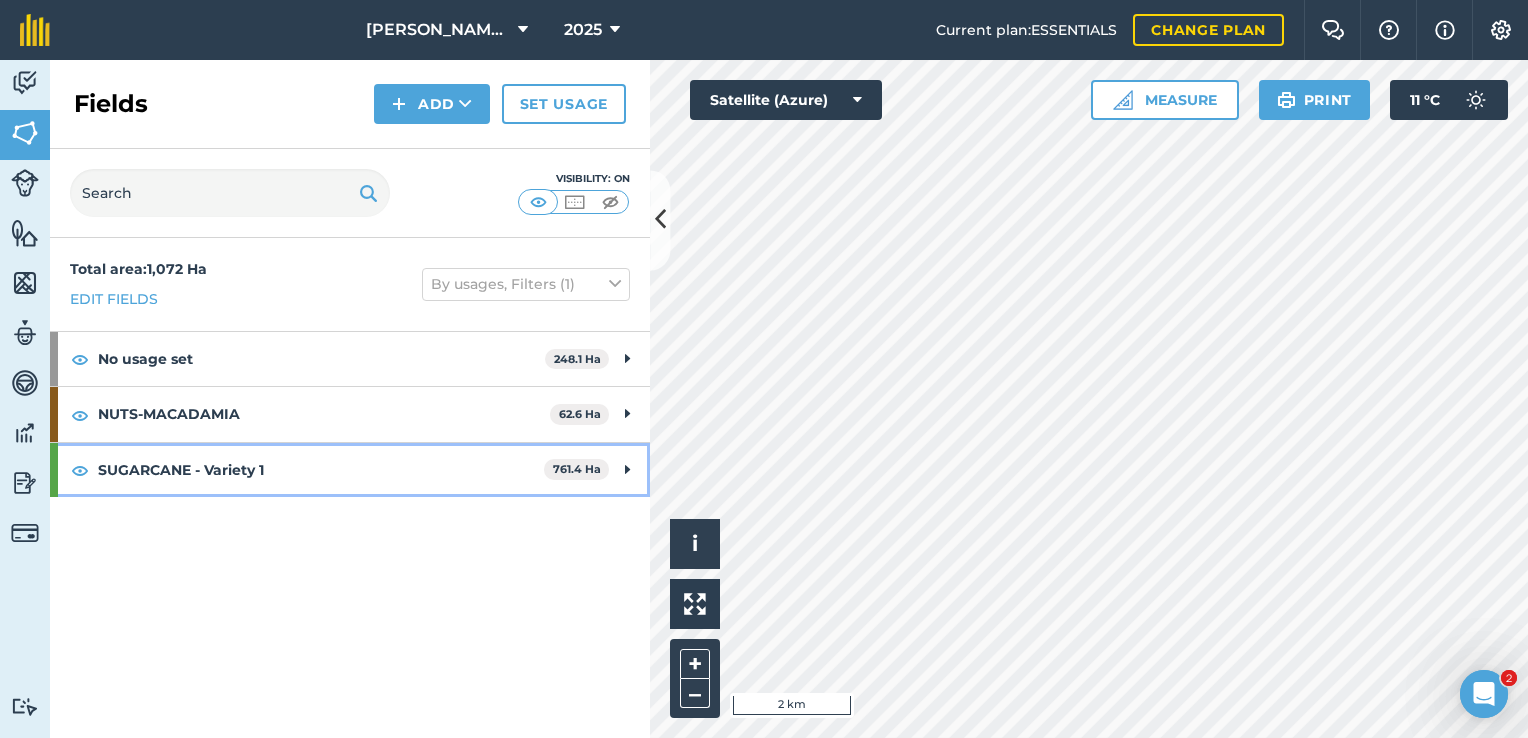 click on "SUGARCANE - Variety 1 761.4   Ha" at bounding box center (350, 470) 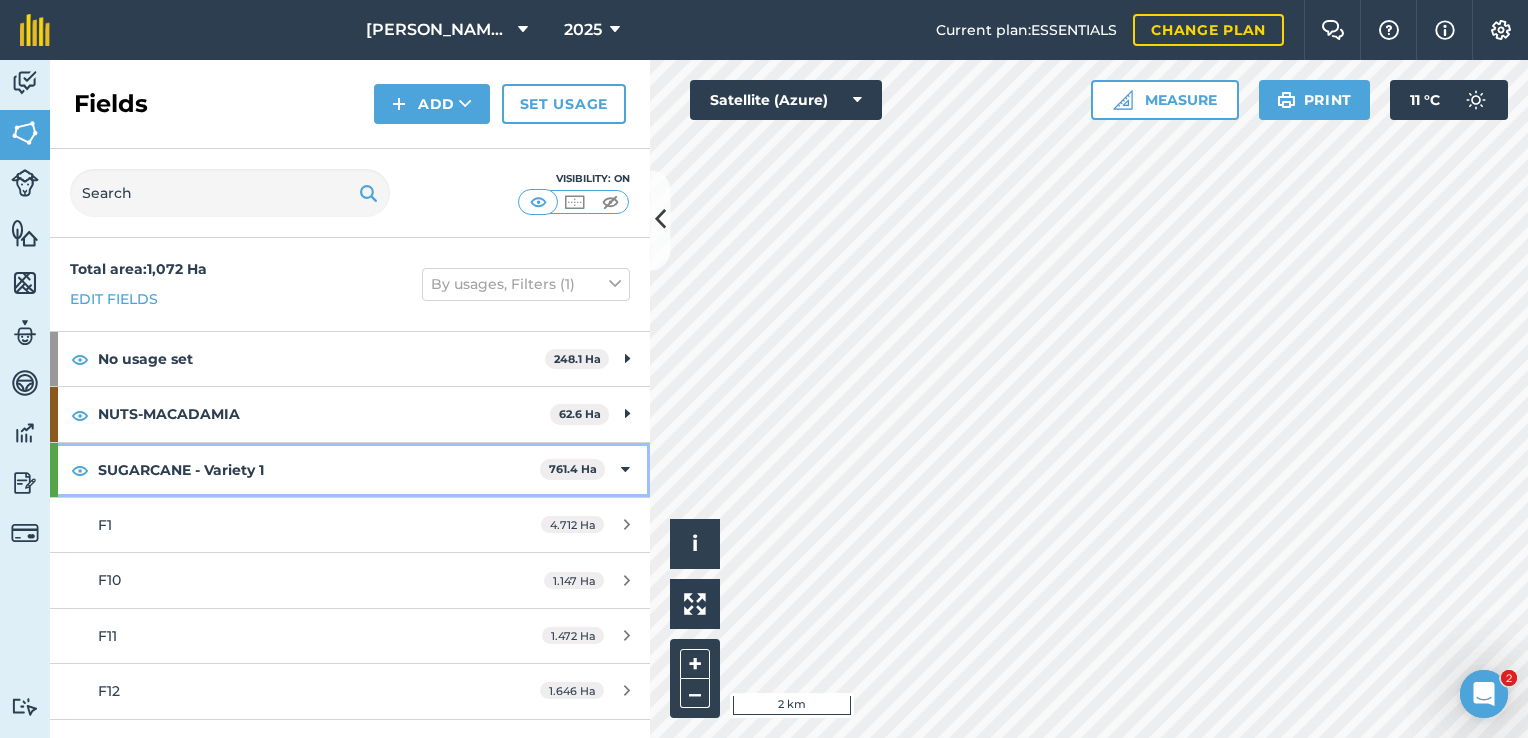click on "SUGARCANE - Variety 1 761.4   Ha" at bounding box center [350, 470] 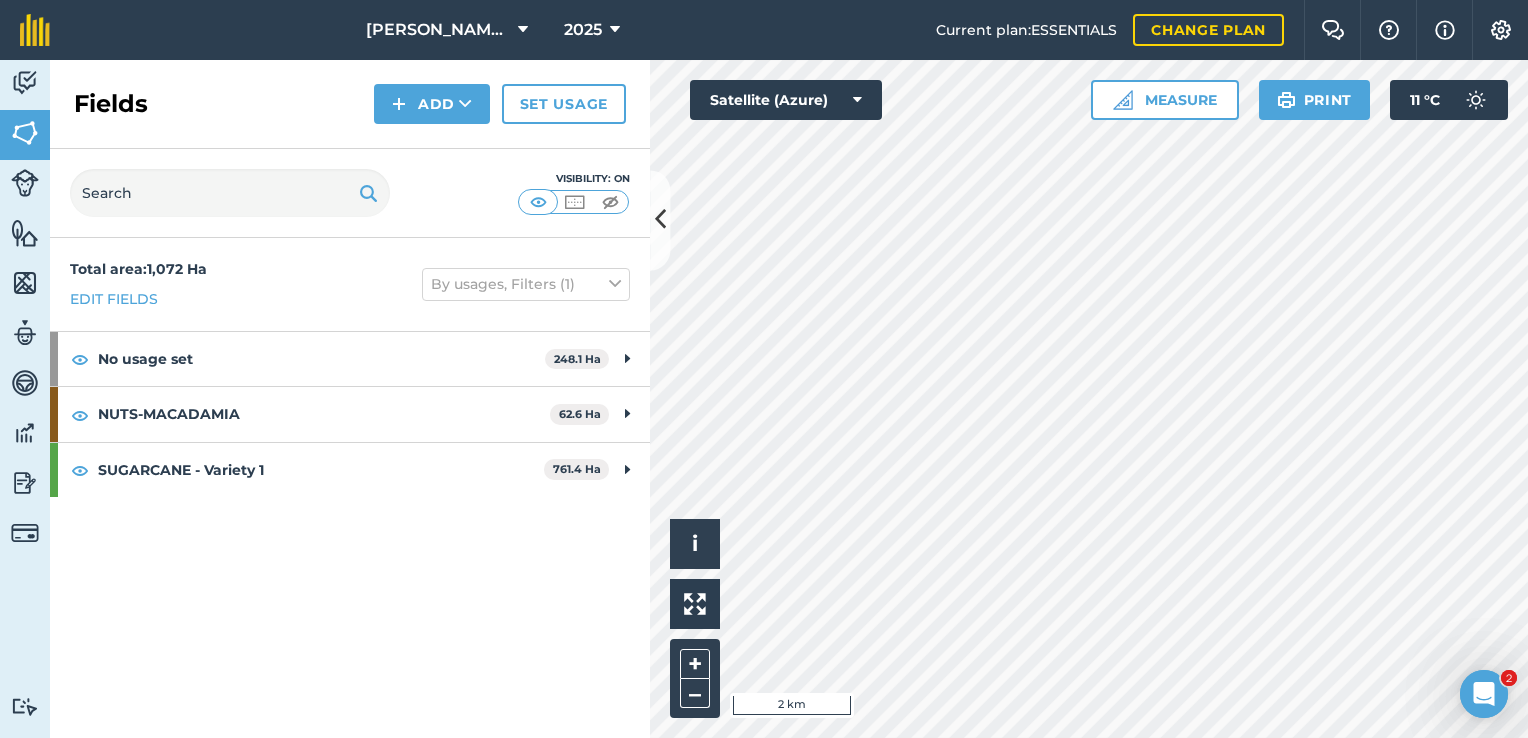 drag, startPoint x: 497, startPoint y: 470, endPoint x: 545, endPoint y: 500, distance: 56.603886 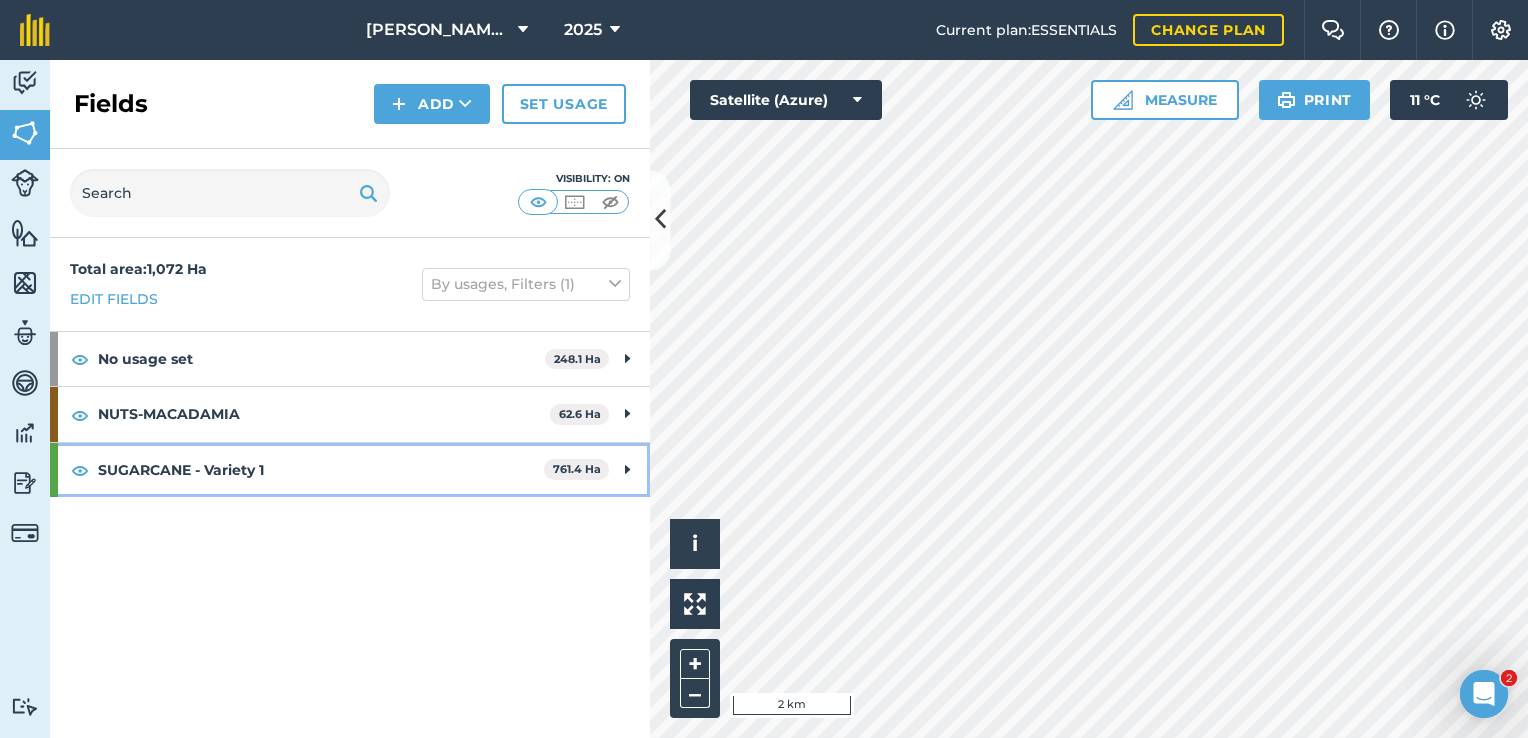 click on "SUGARCANE - Variety 1" at bounding box center [321, 470] 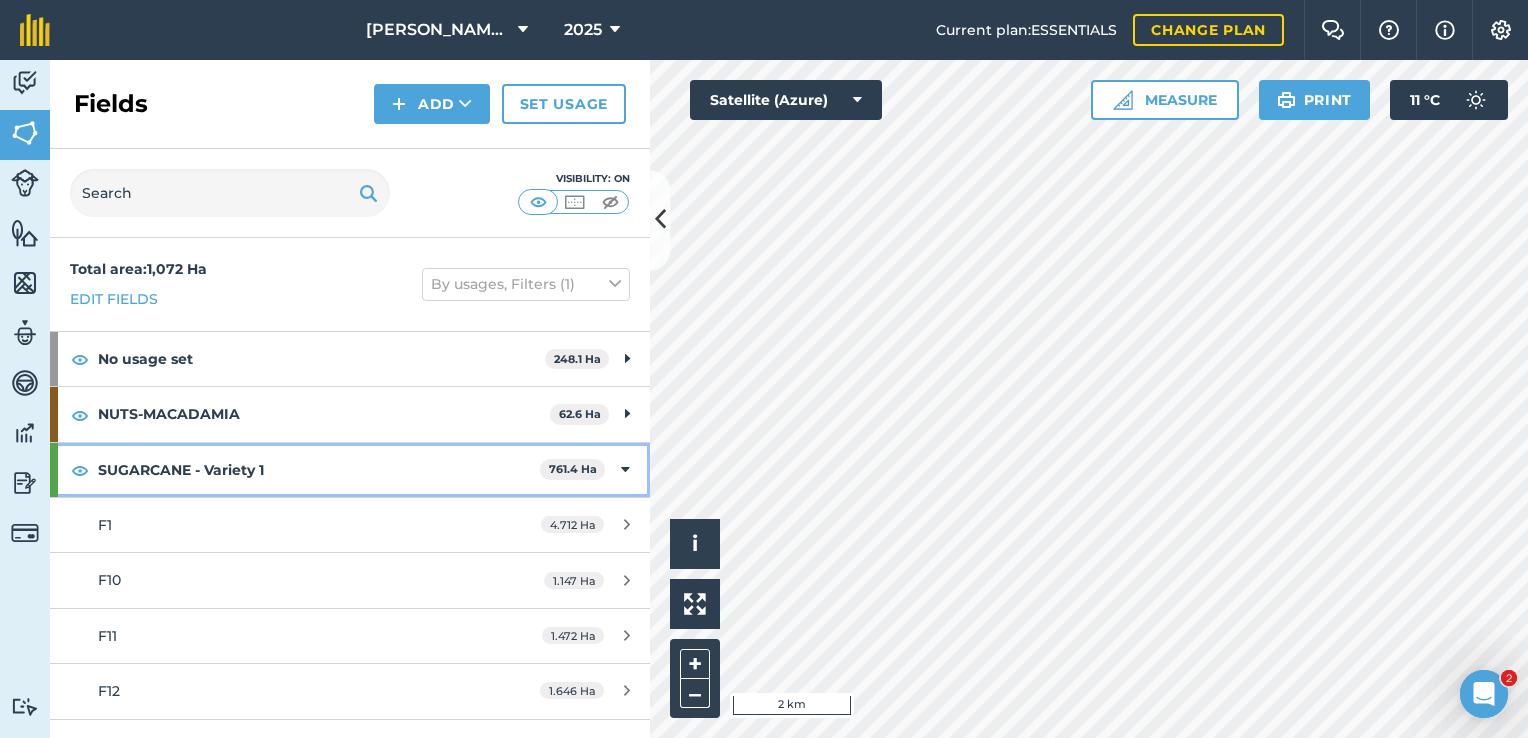 click at bounding box center [625, 470] 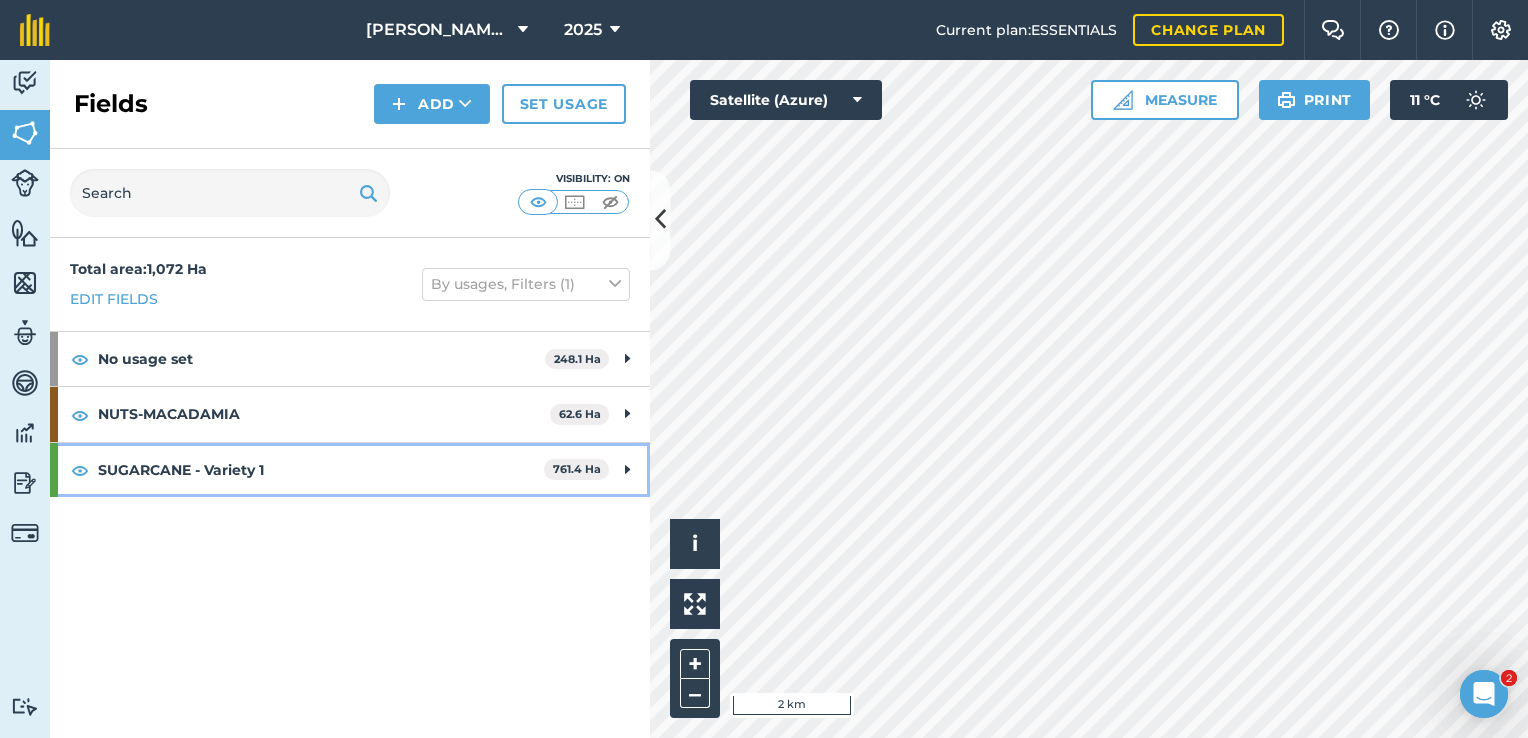 click on "SUGARCANE - Variety 1 761.4   Ha" at bounding box center [350, 470] 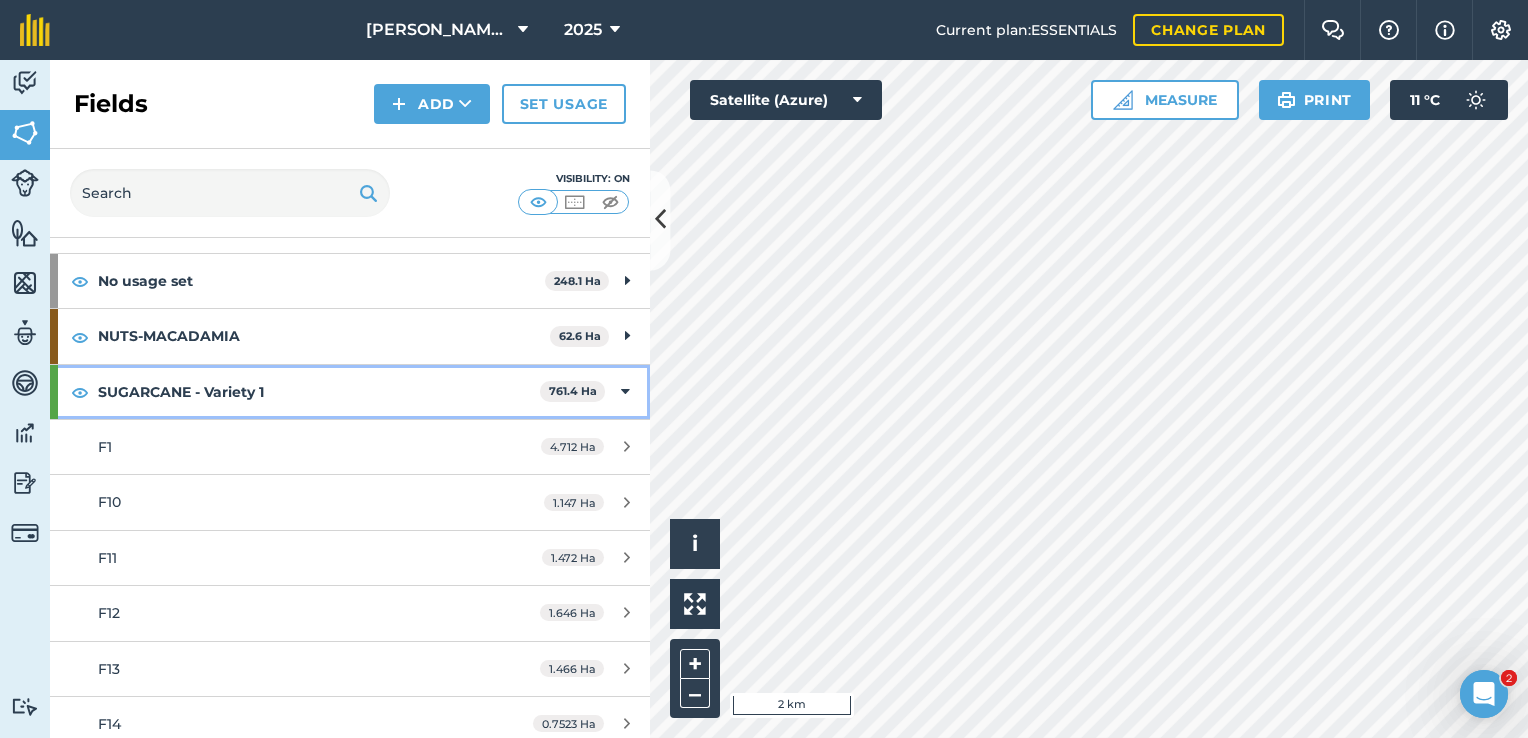 scroll, scrollTop: 0, scrollLeft: 0, axis: both 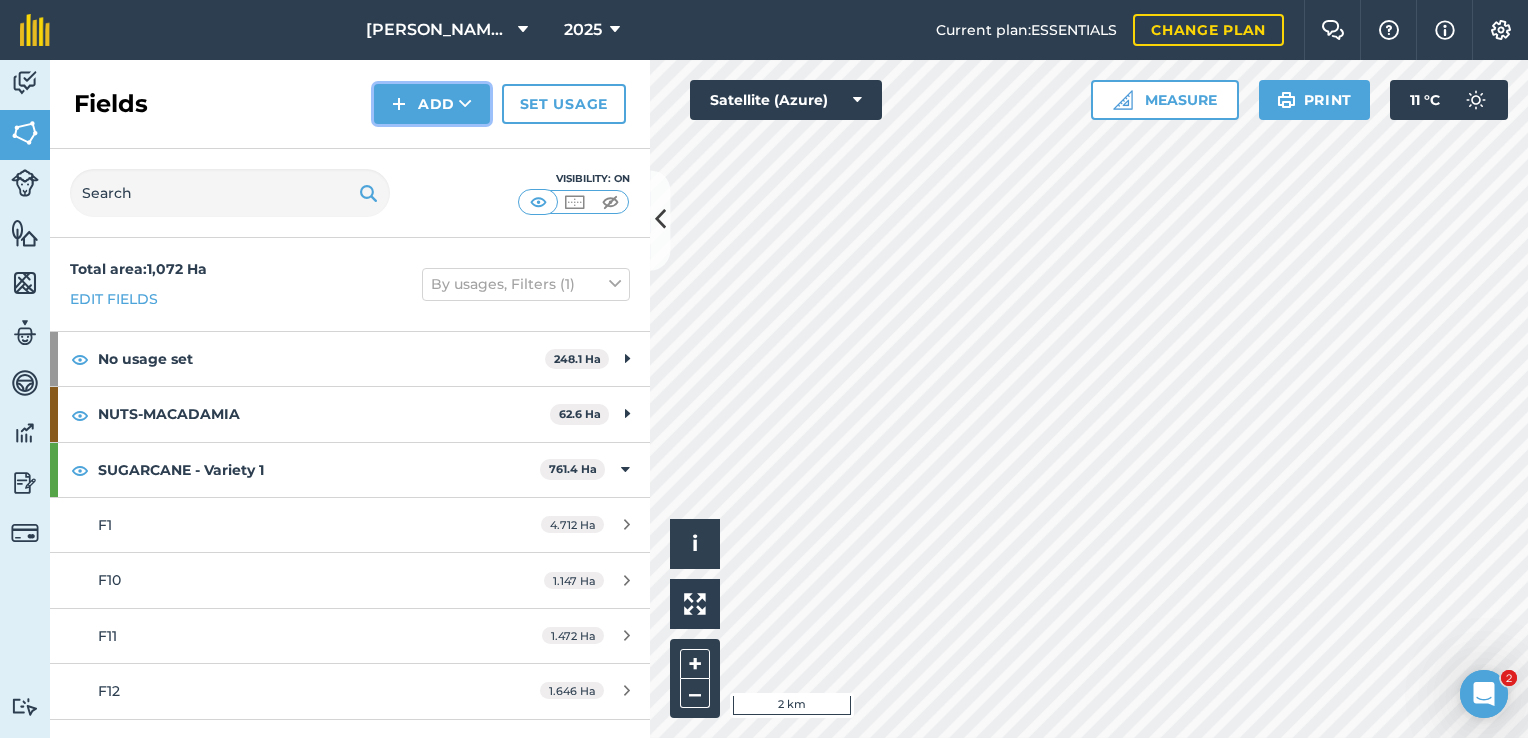 click at bounding box center [465, 104] 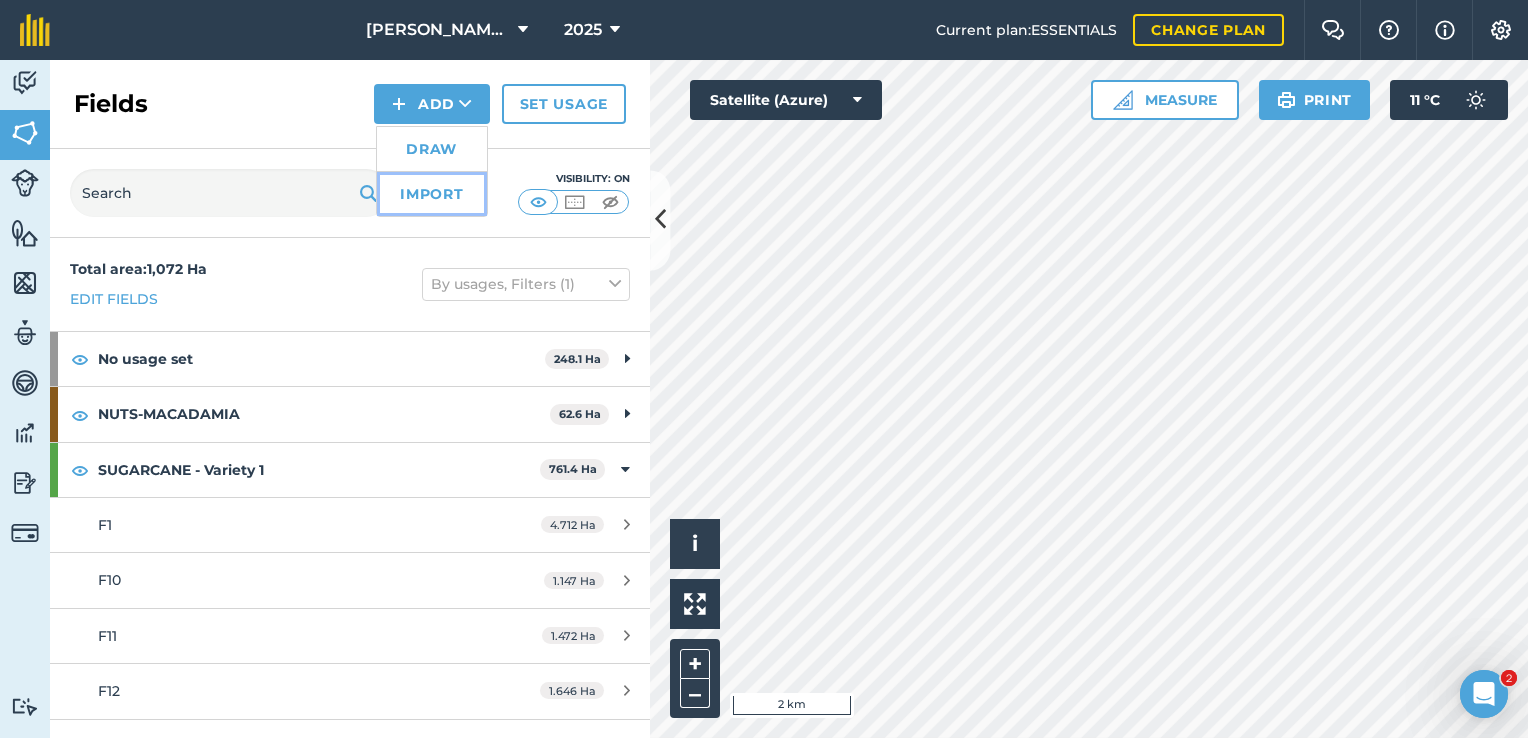 click on "Import" at bounding box center [432, 194] 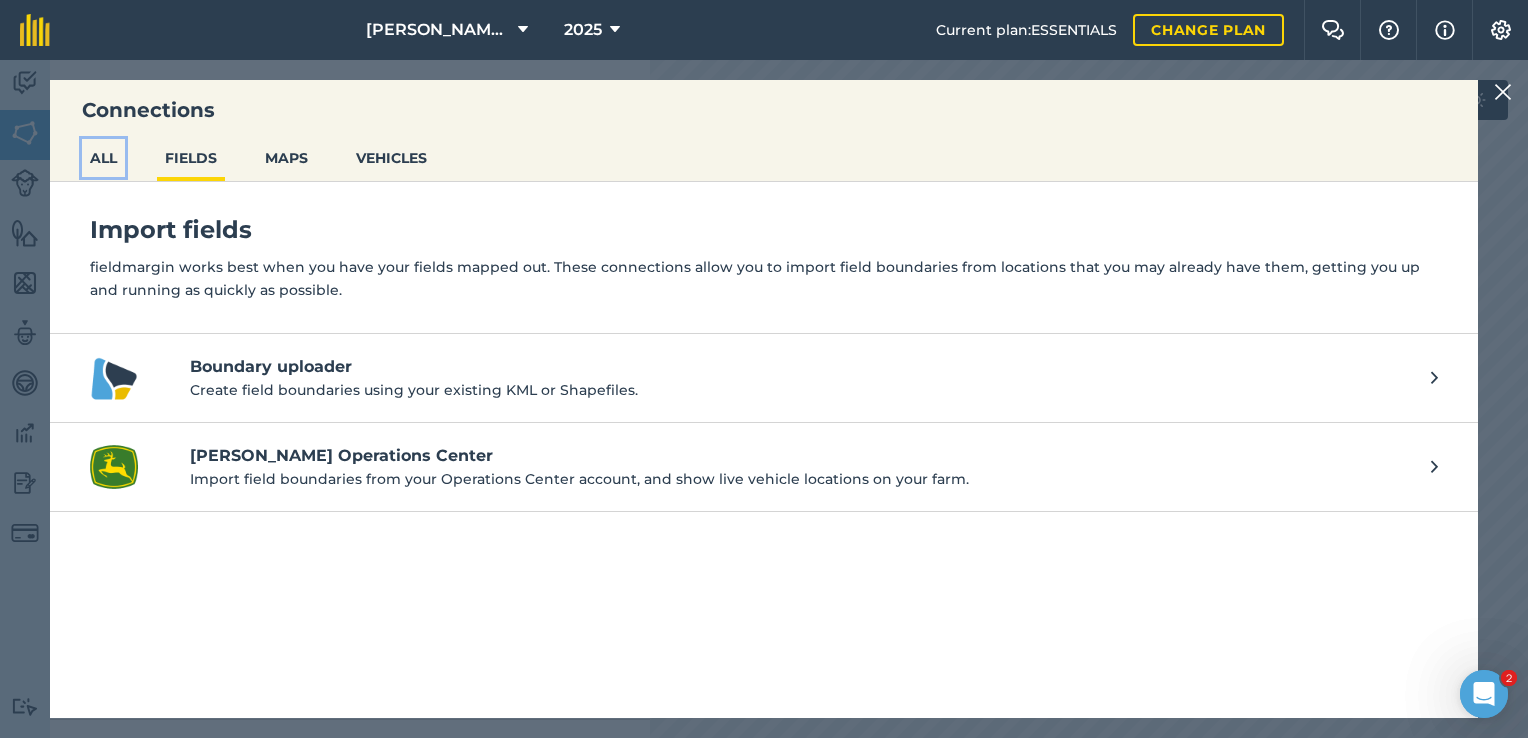 click on "ALL" at bounding box center [103, 158] 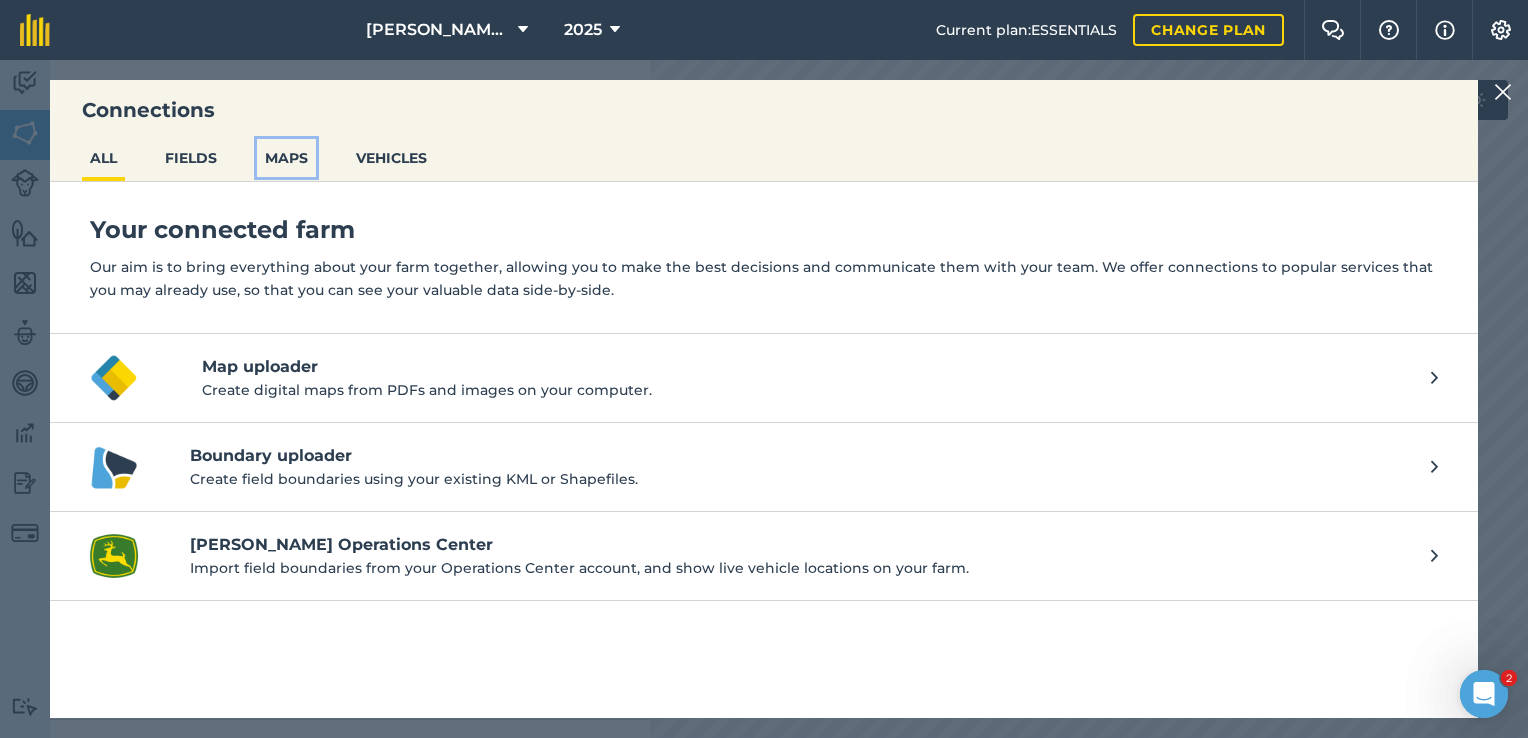 click on "MAPS" at bounding box center (286, 158) 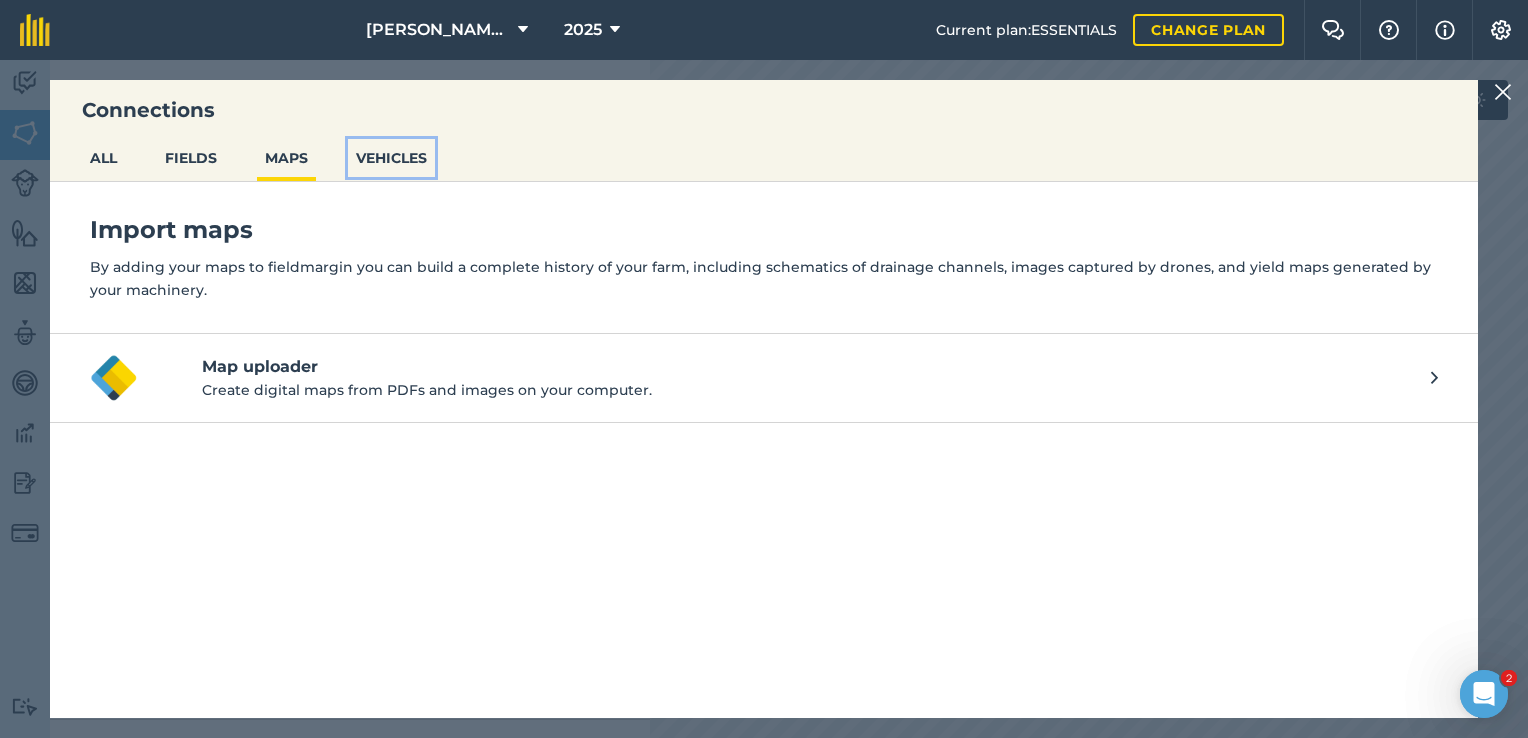 click on "VEHICLES" at bounding box center (391, 158) 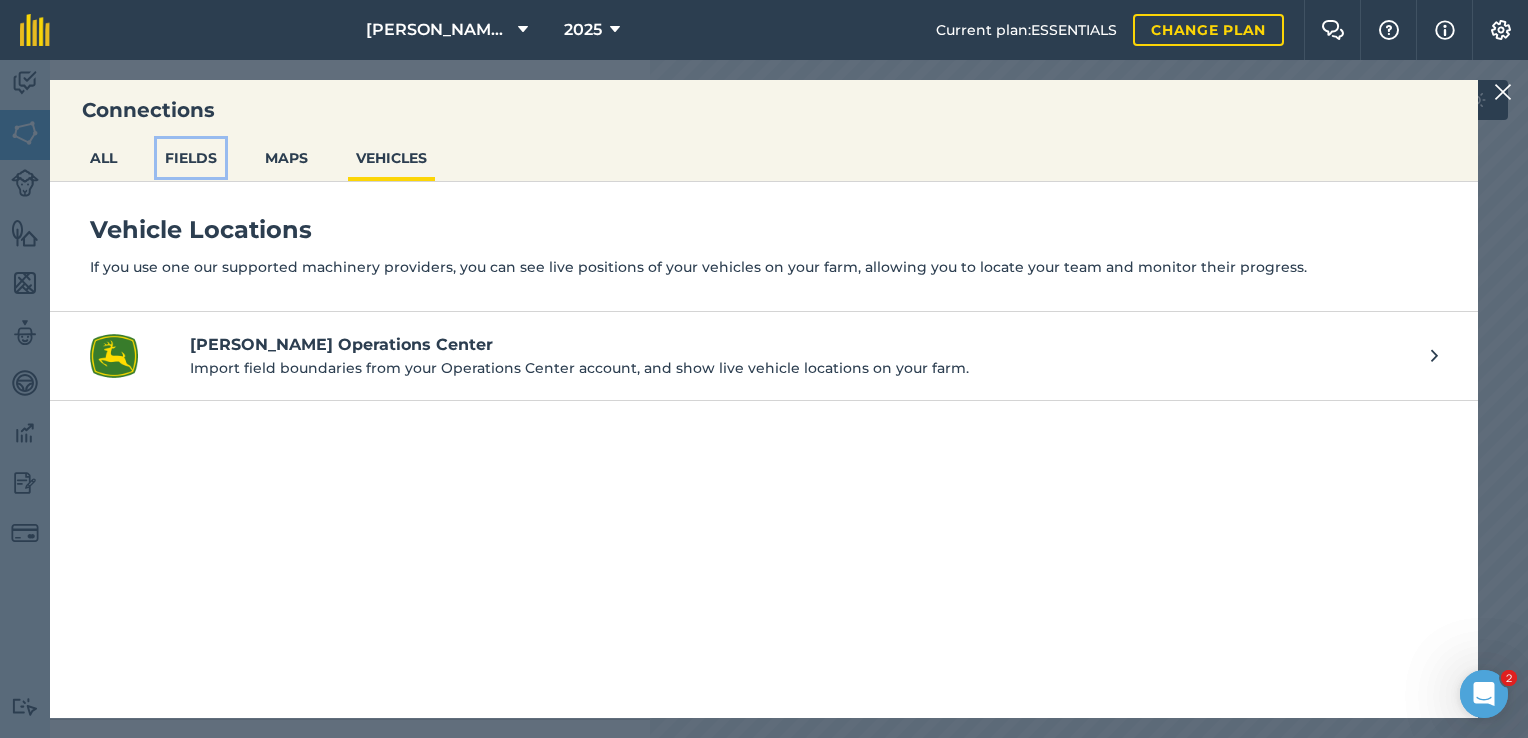 click on "FIELDS" at bounding box center [191, 158] 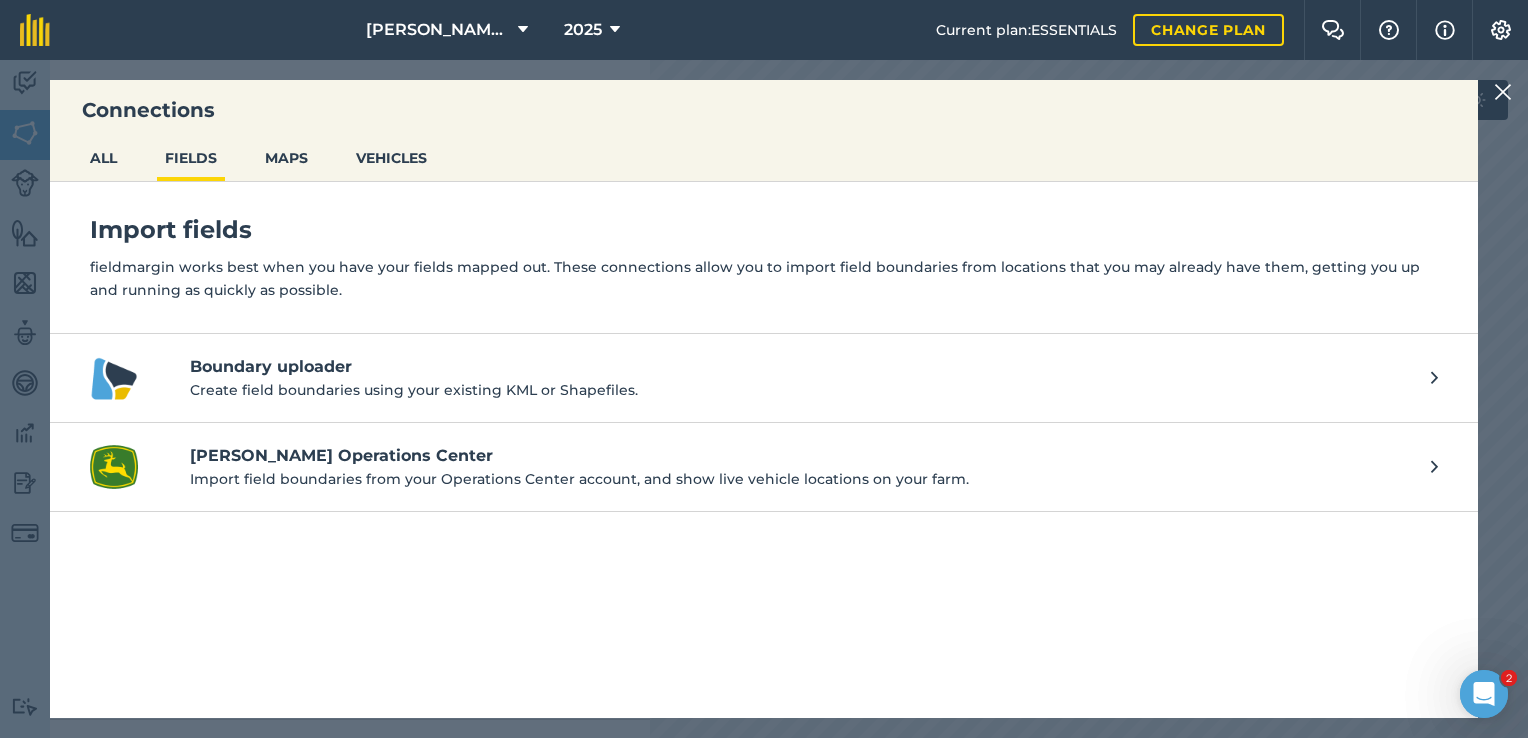 click at bounding box center [1503, 92] 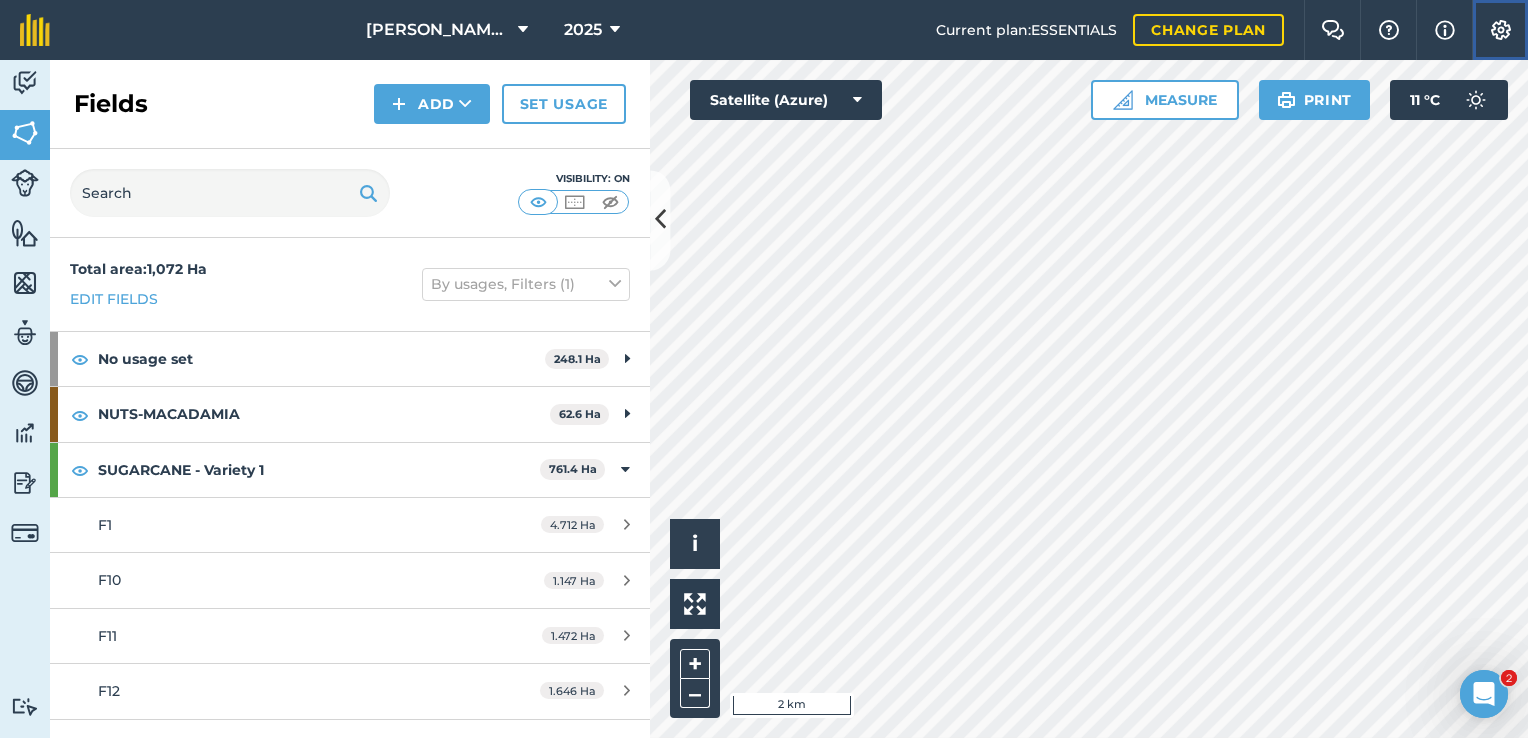 click at bounding box center (1501, 30) 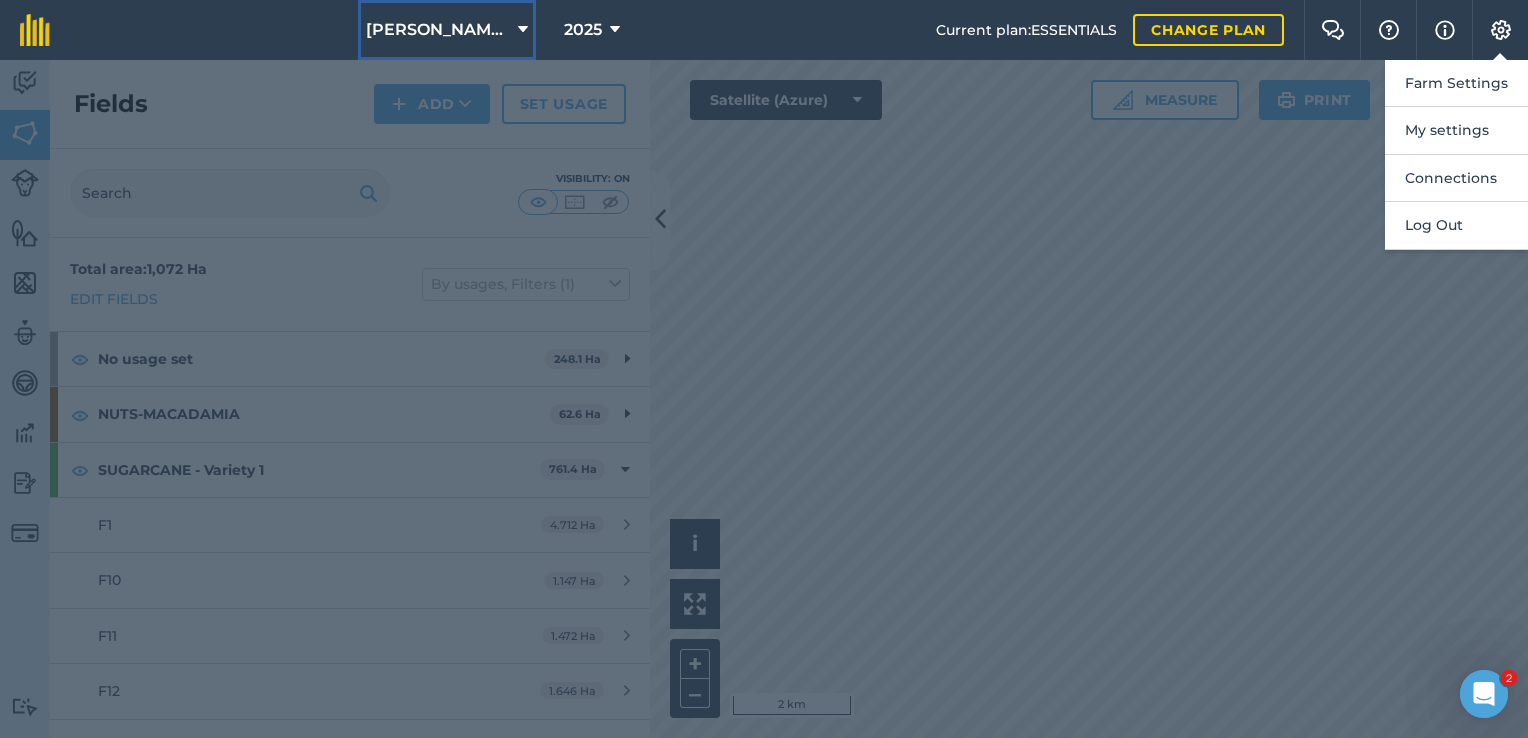 click on "[PERSON_NAME] Trust" at bounding box center [438, 30] 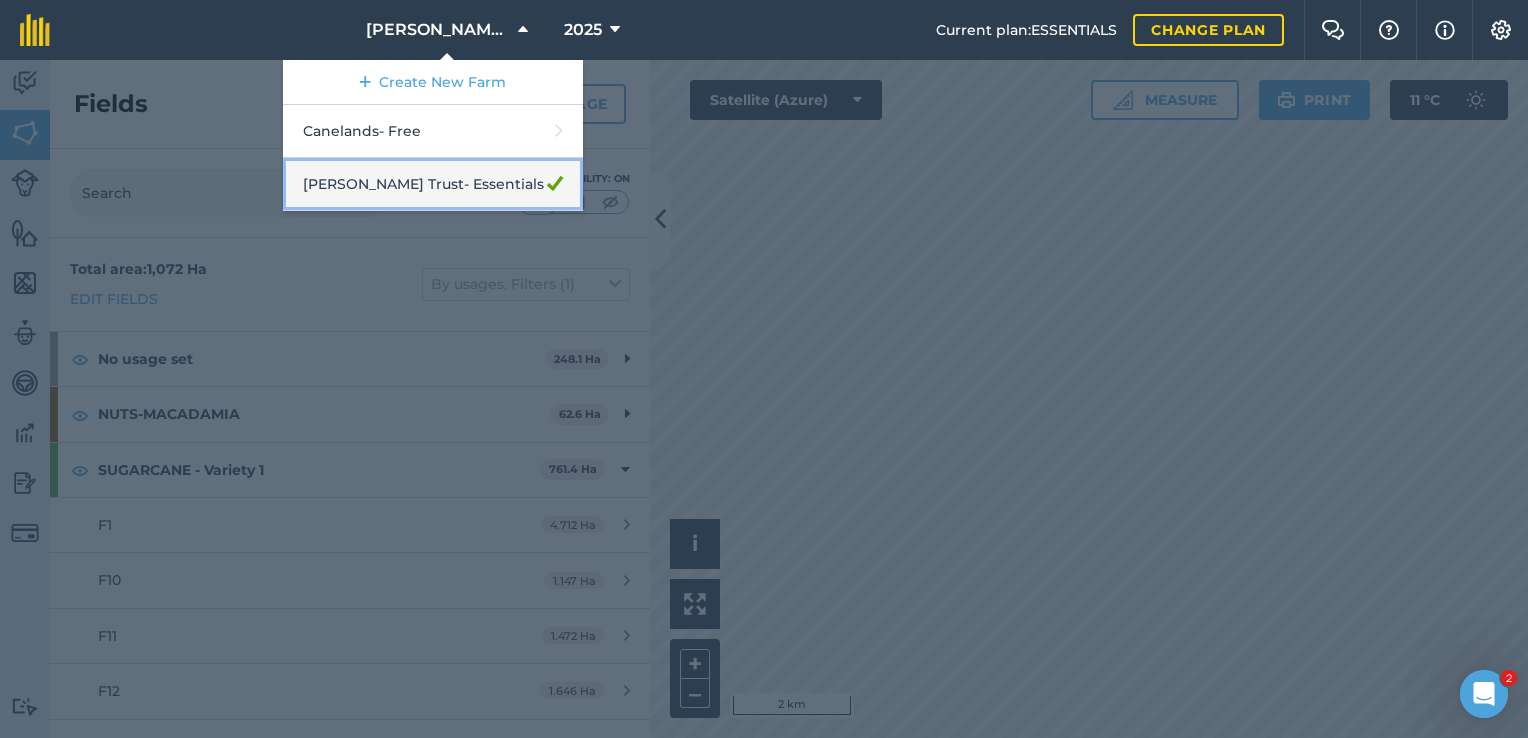 click on "[PERSON_NAME] Trust  - Essentials" at bounding box center [433, 184] 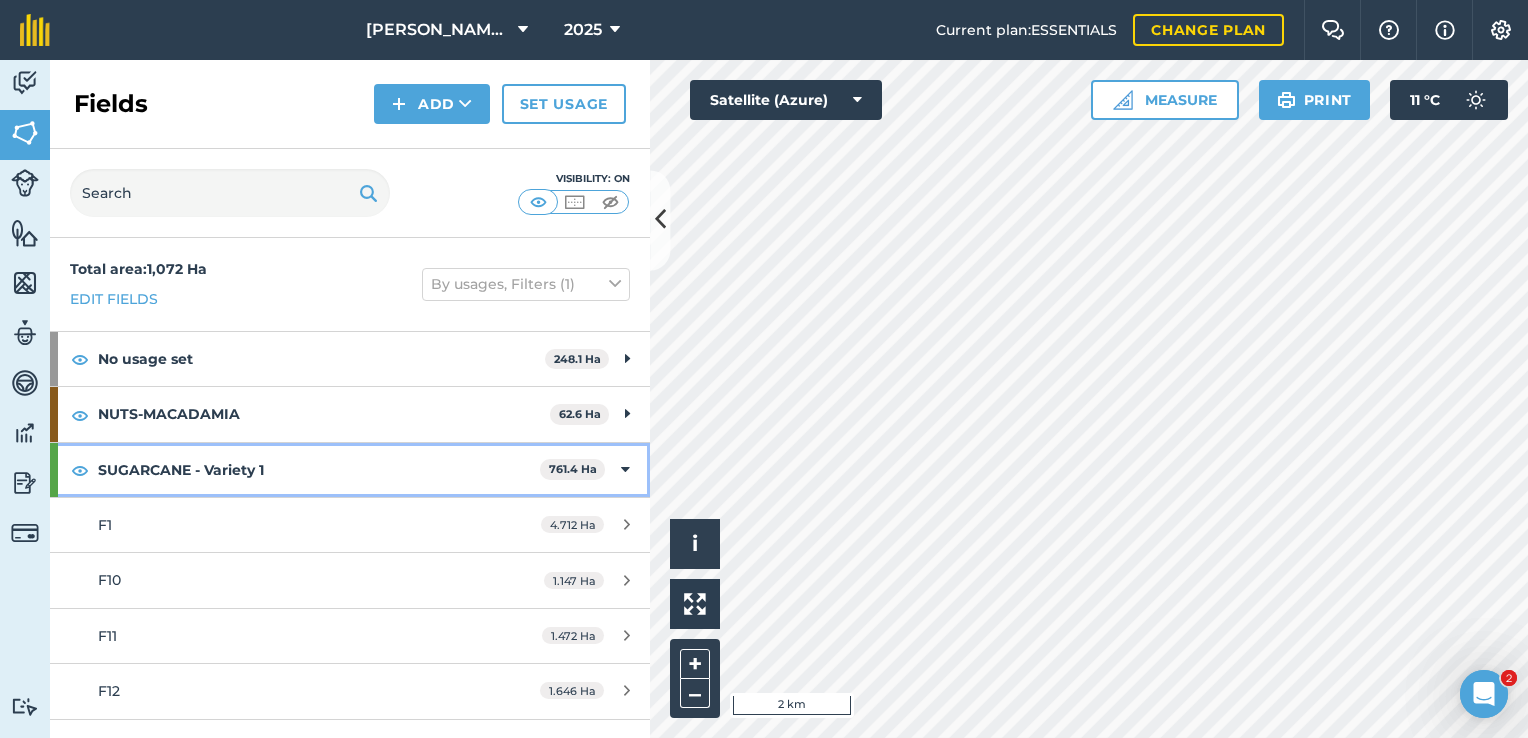 click at bounding box center [625, 470] 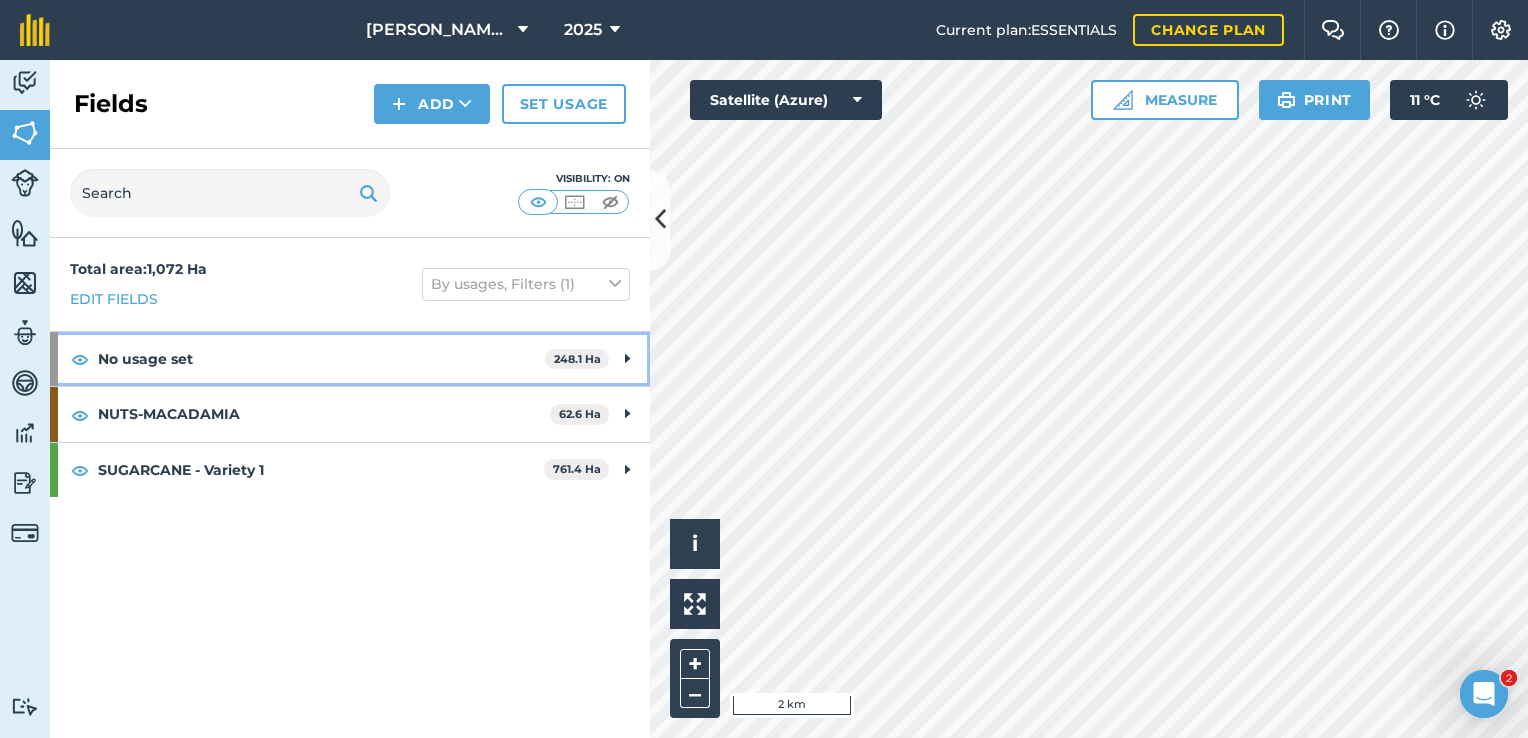click at bounding box center (627, 359) 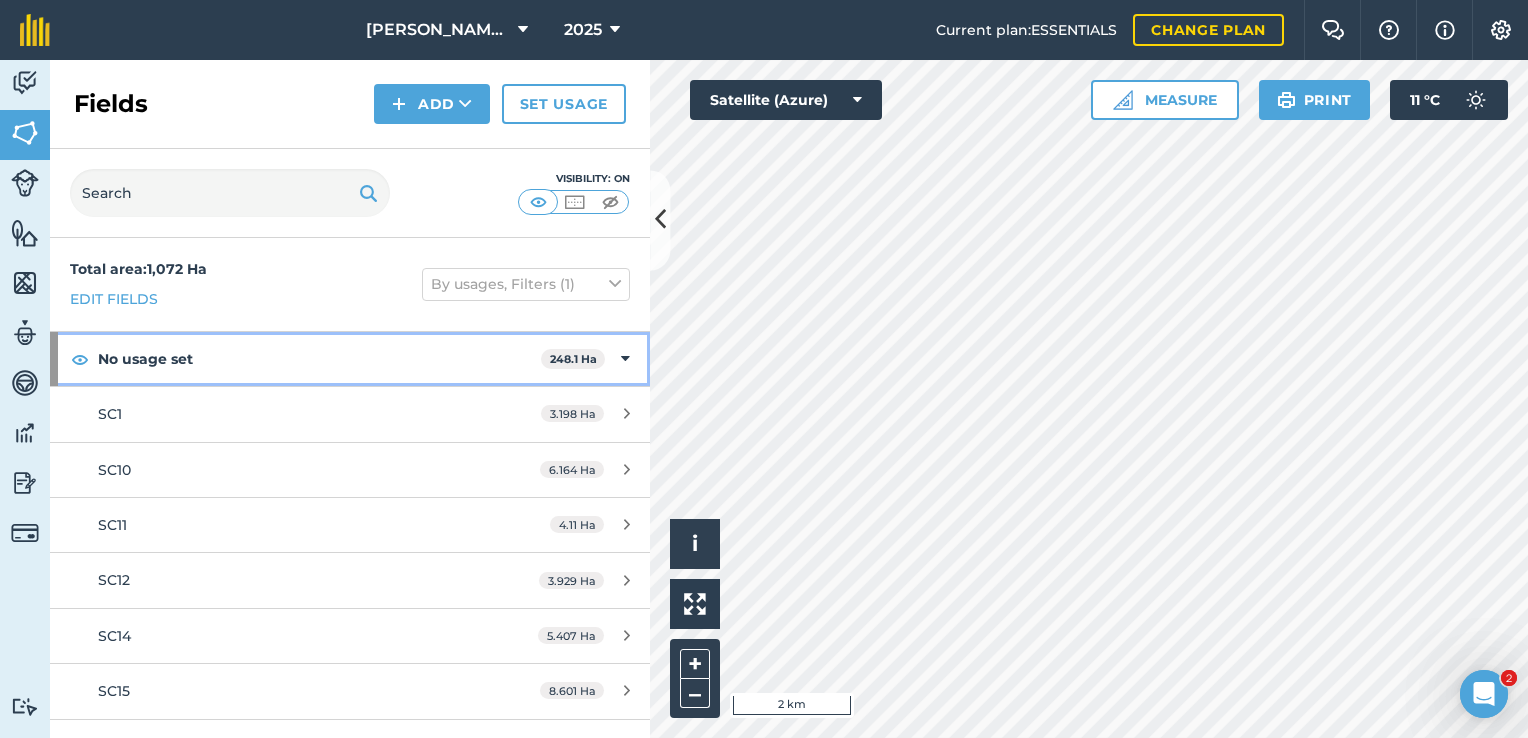 click on "No usage set 248.1   Ha" at bounding box center [350, 359] 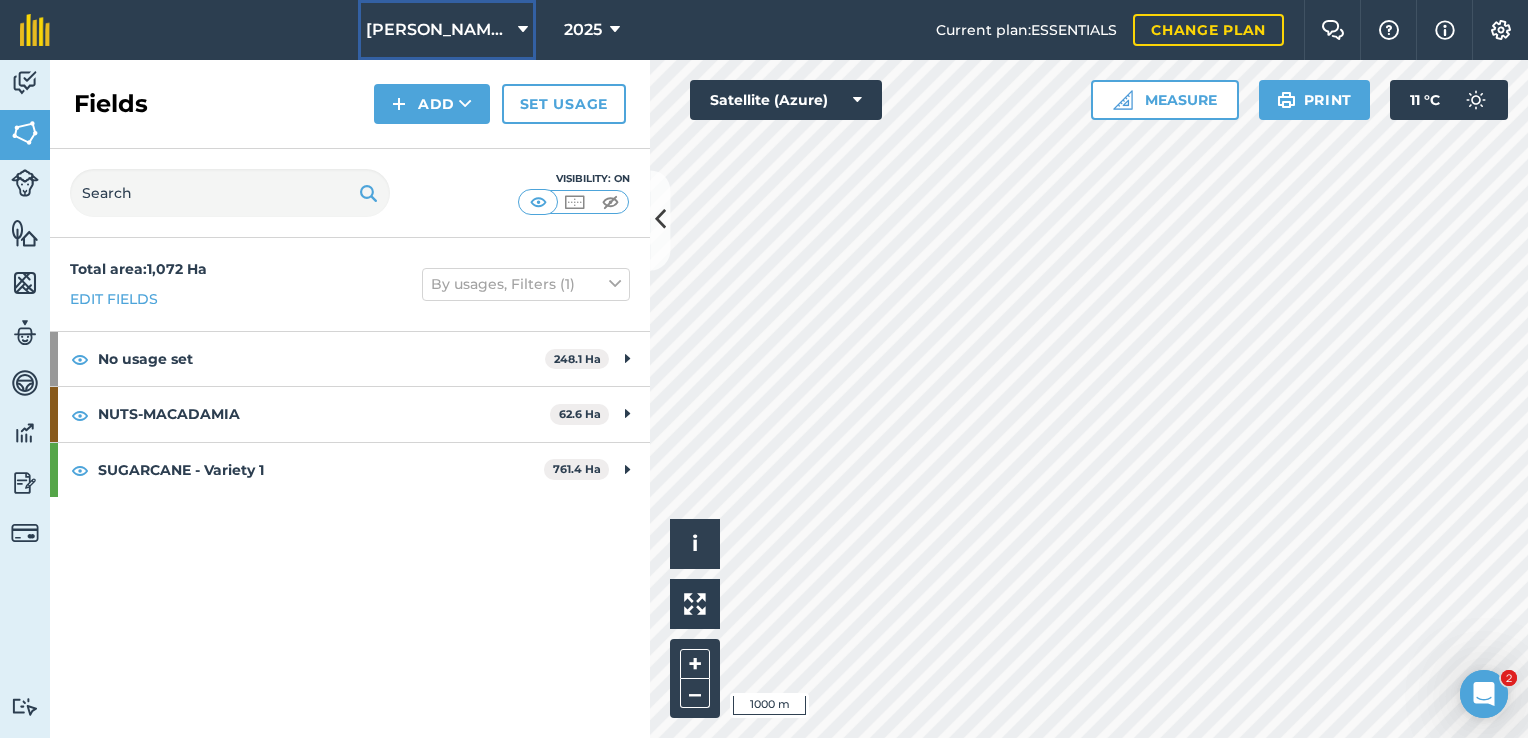 click on "[PERSON_NAME] Trust" at bounding box center (447, 30) 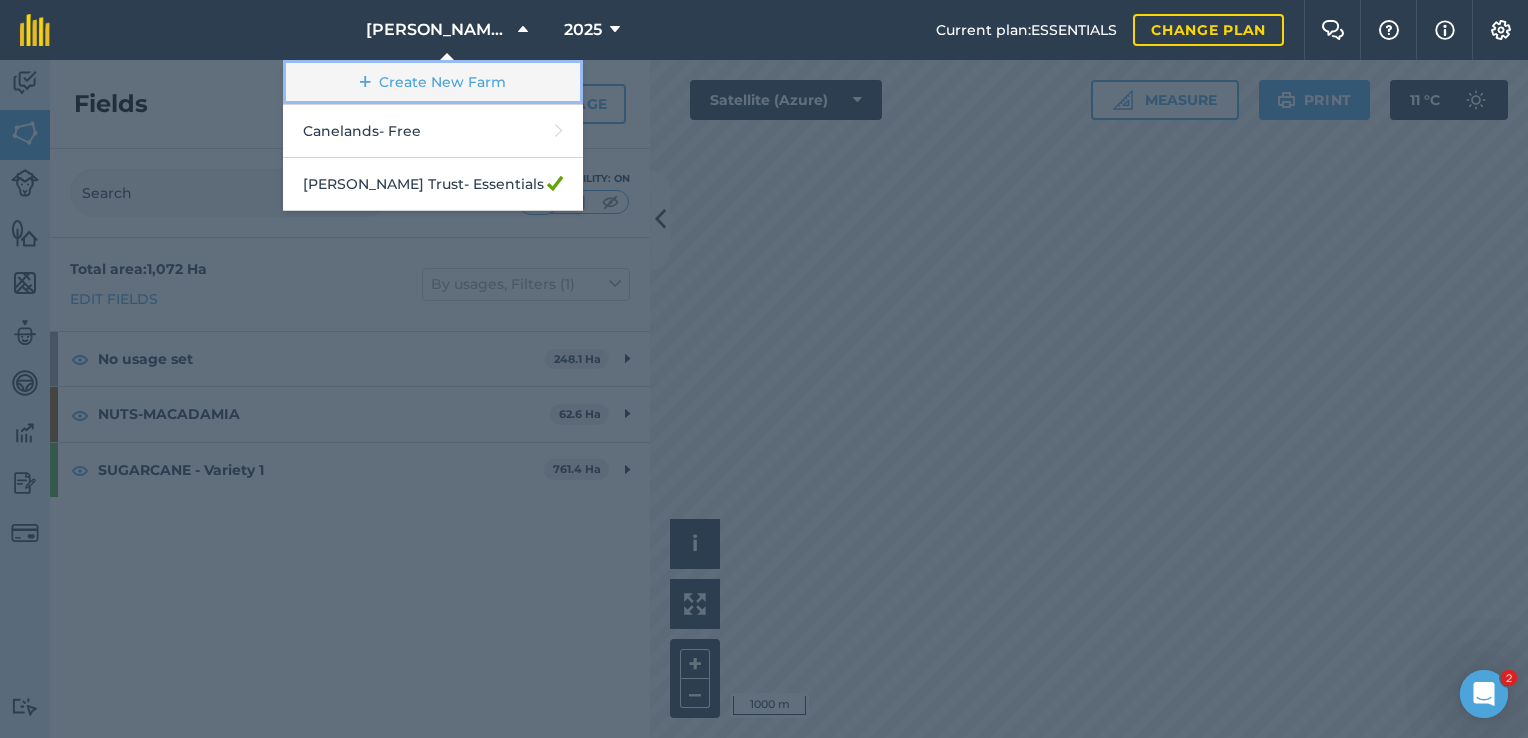 click on "Create New Farm" at bounding box center (433, 82) 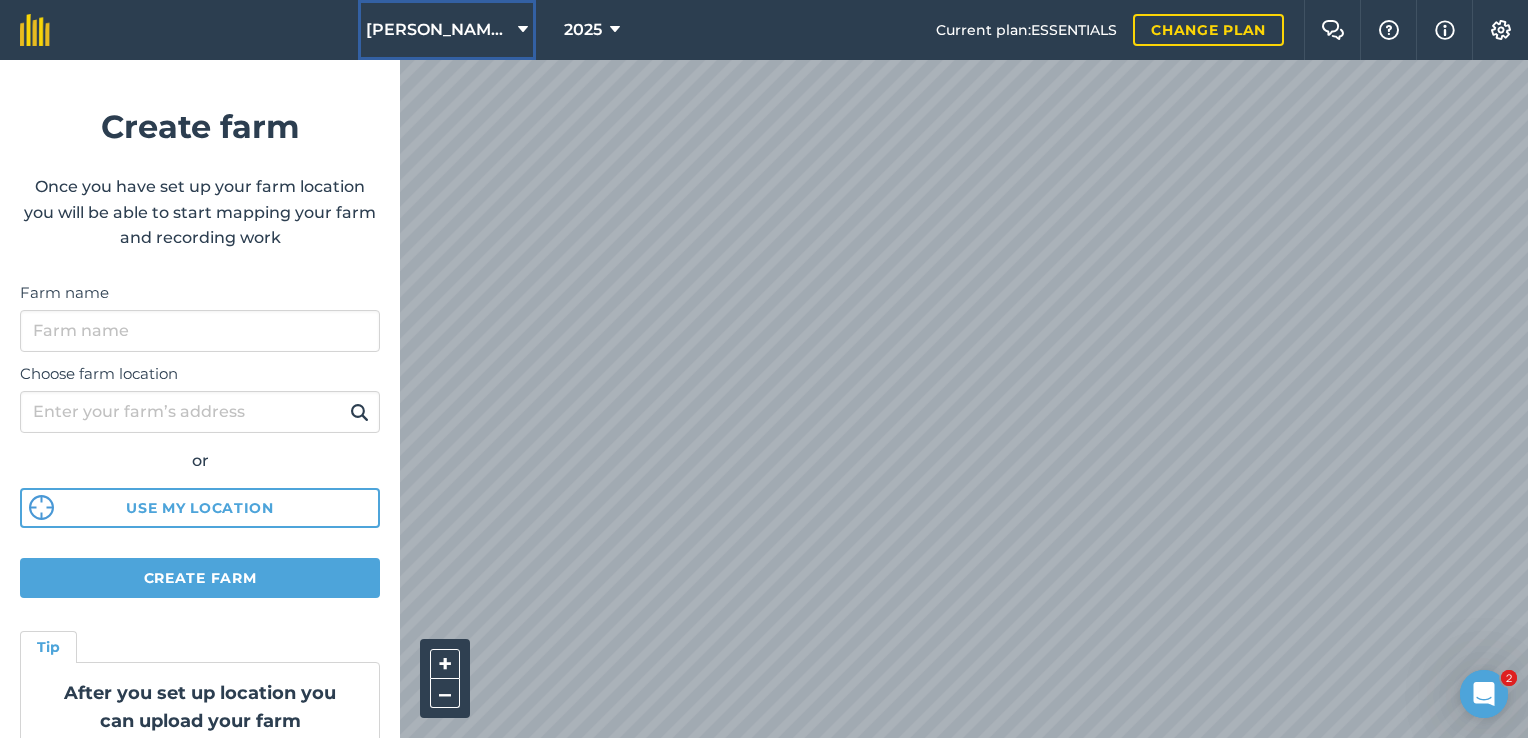 click at bounding box center [523, 30] 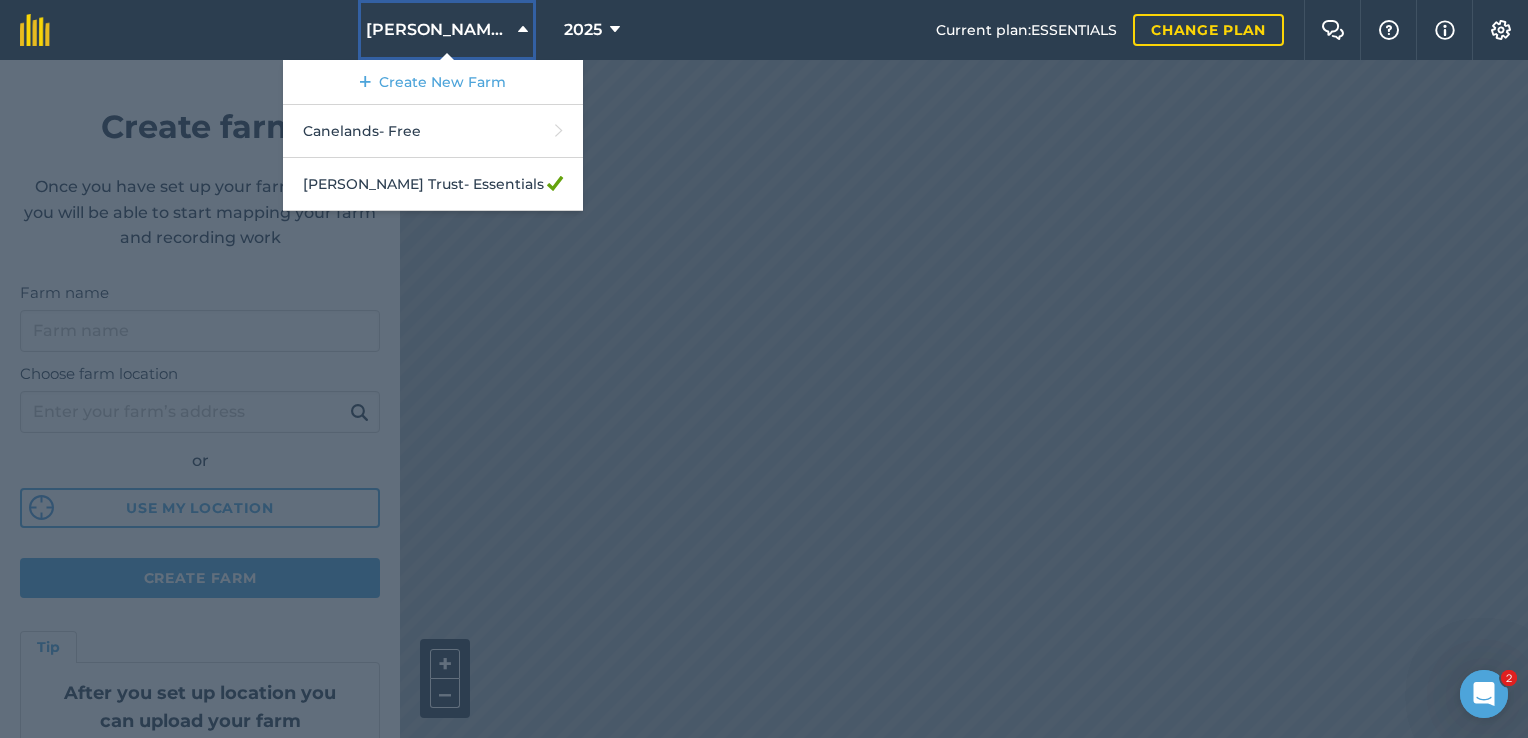 click at bounding box center (523, 30) 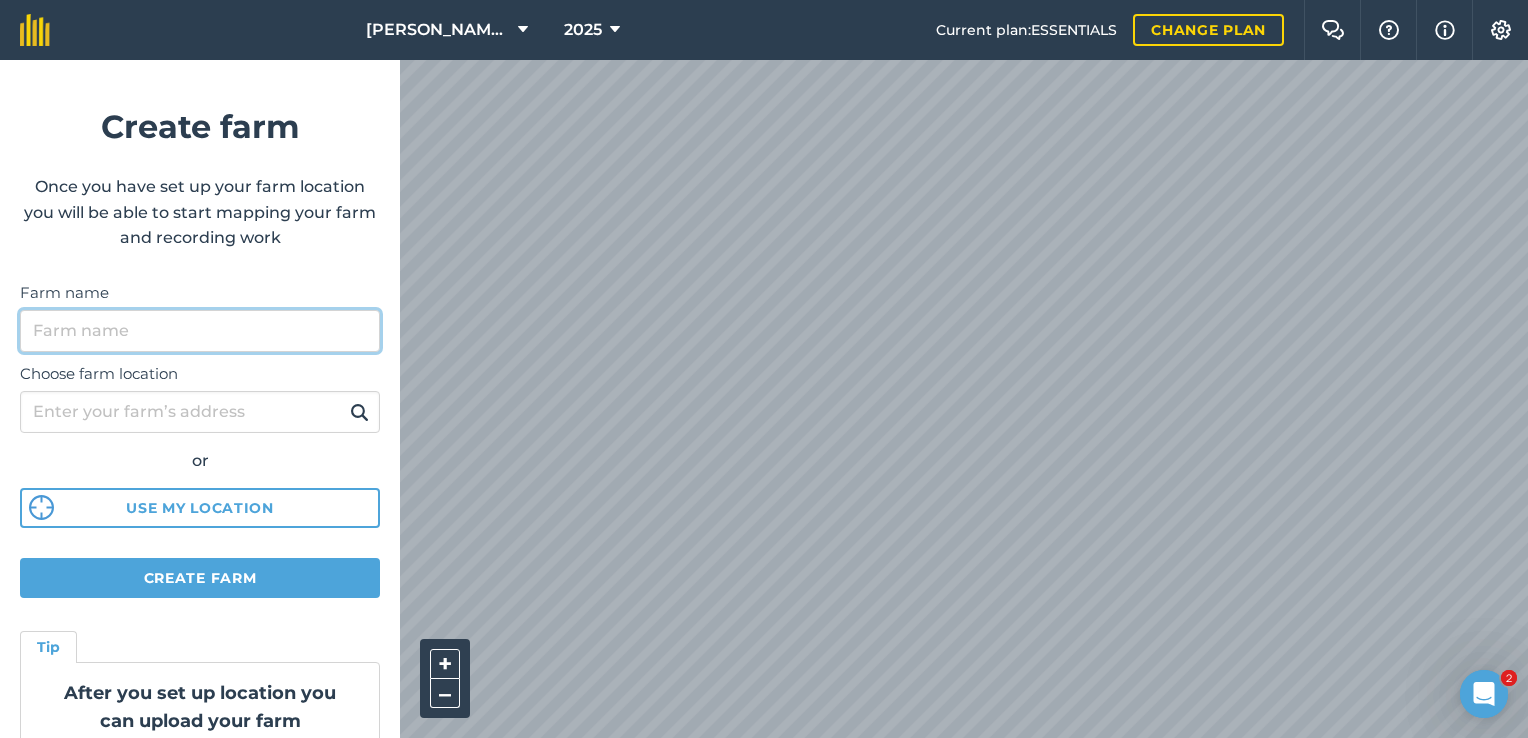 click on "Farm name" at bounding box center (200, 331) 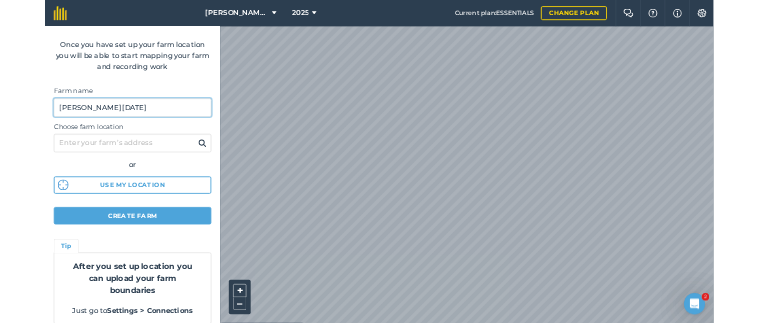 scroll, scrollTop: 104, scrollLeft: 0, axis: vertical 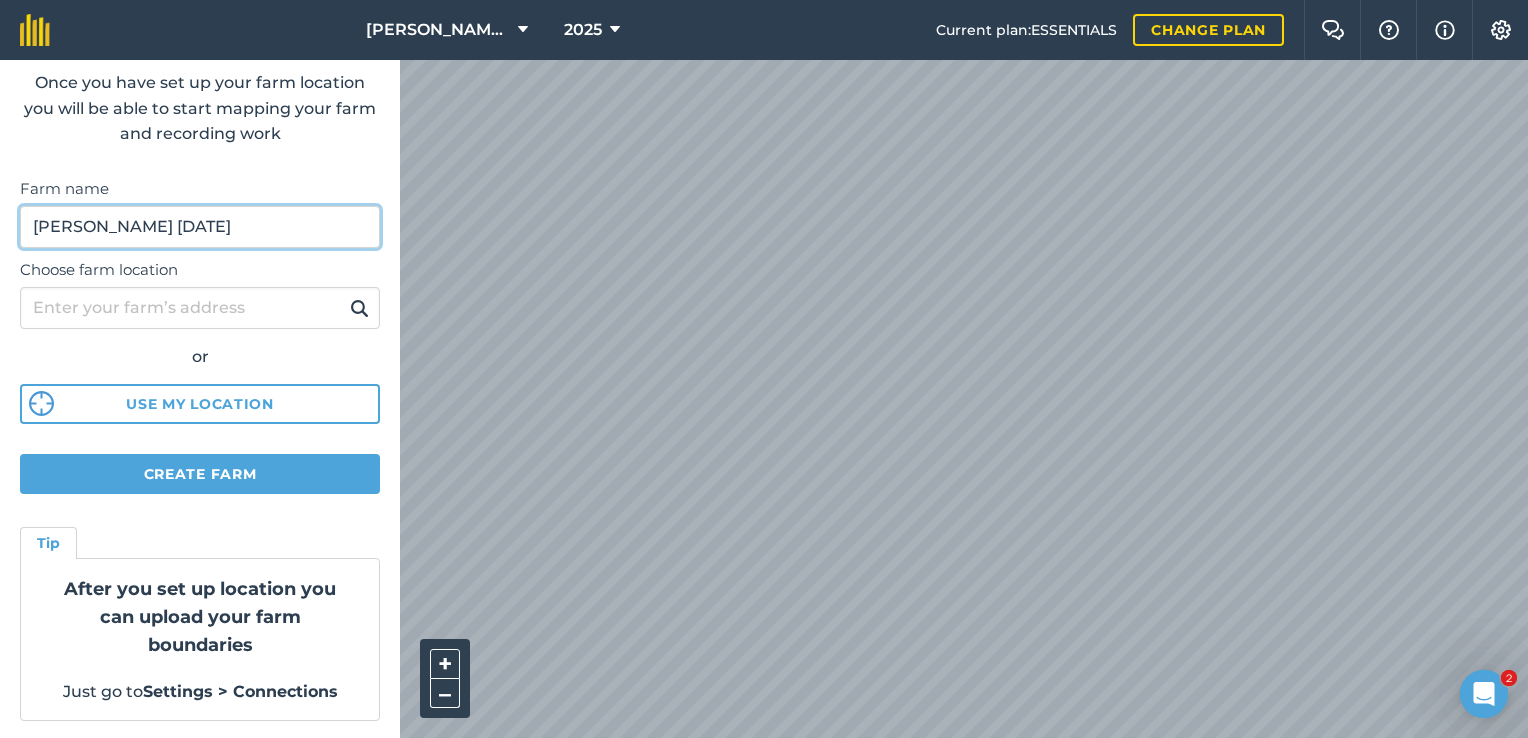 type on "Lane Reynolds July 2025" 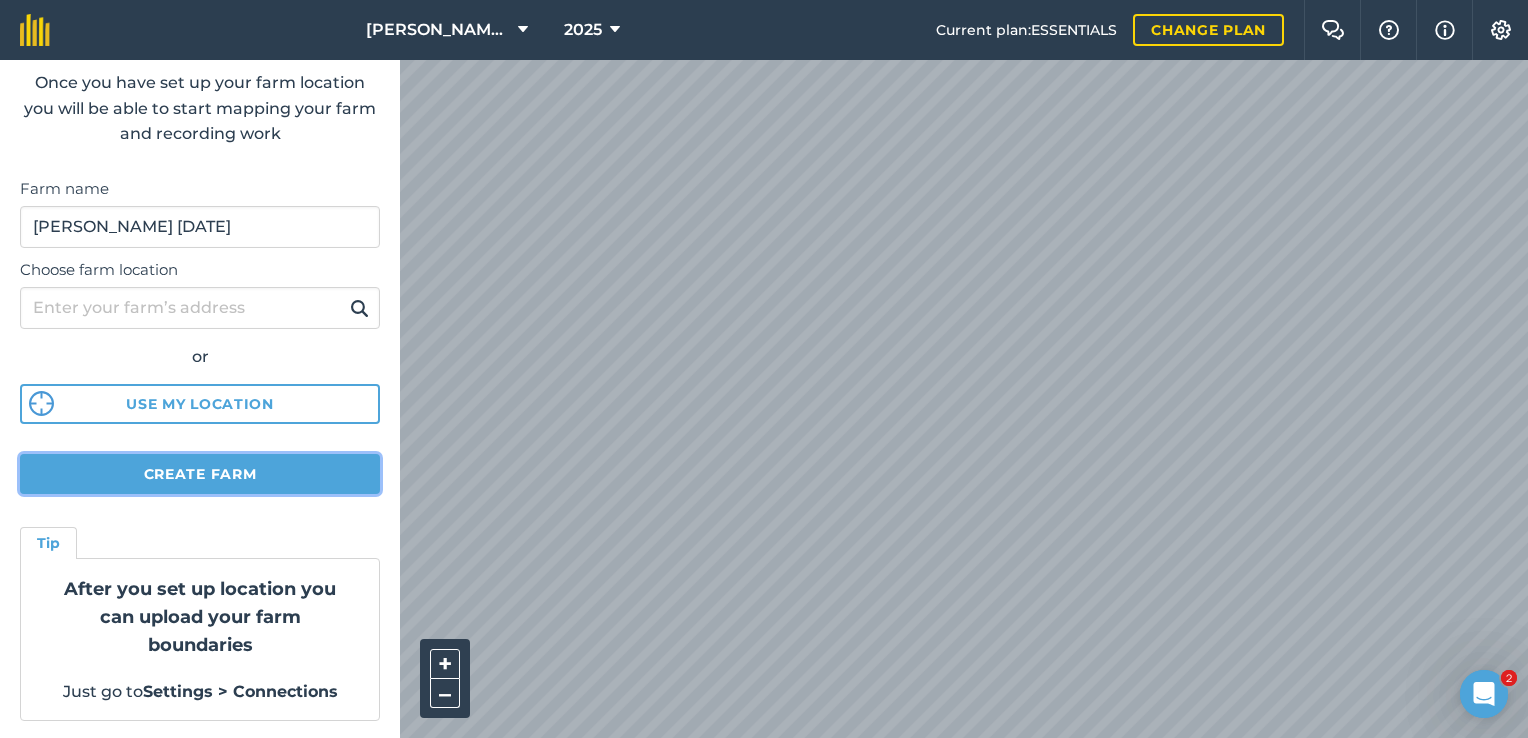 click on "Create farm" at bounding box center (200, 474) 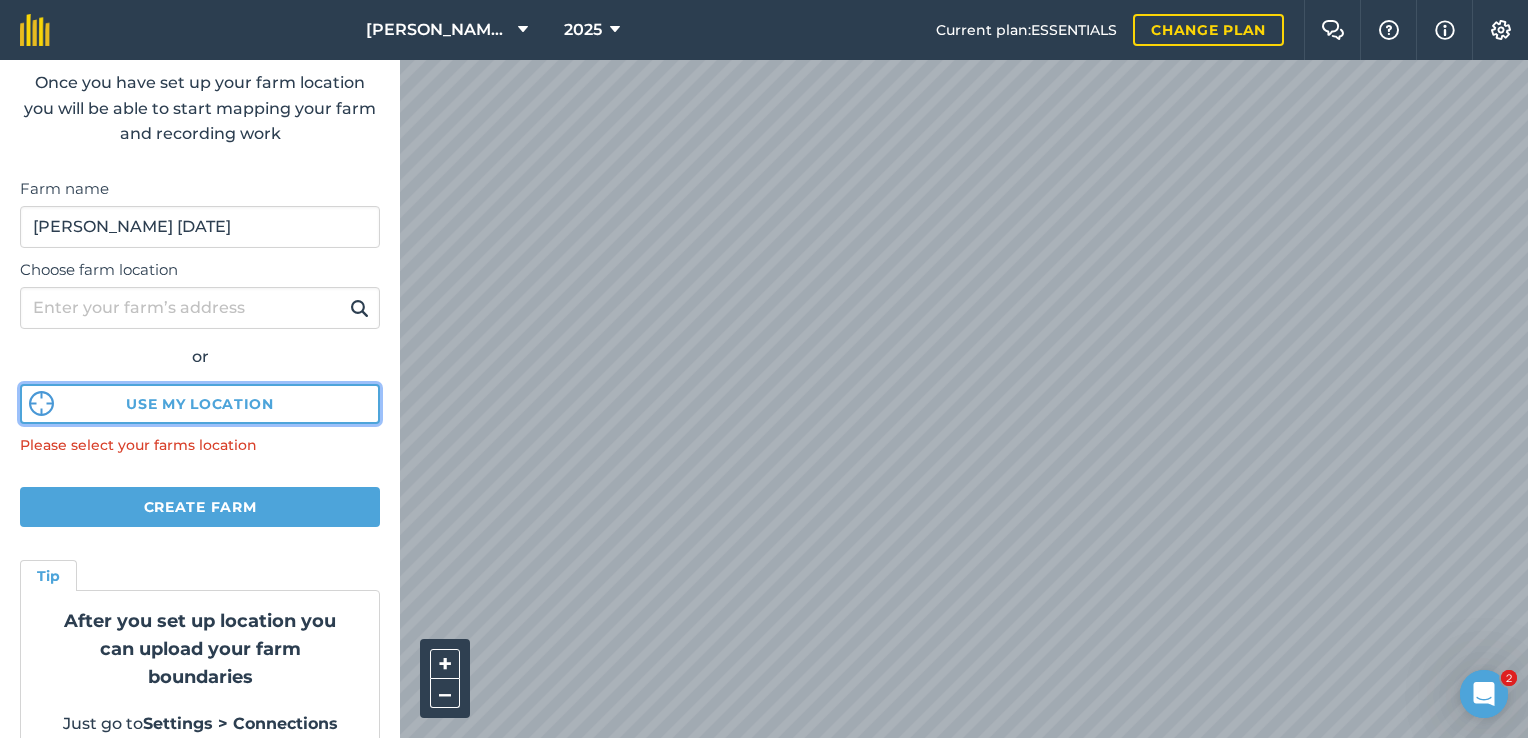 click on "Use my location" at bounding box center (200, 404) 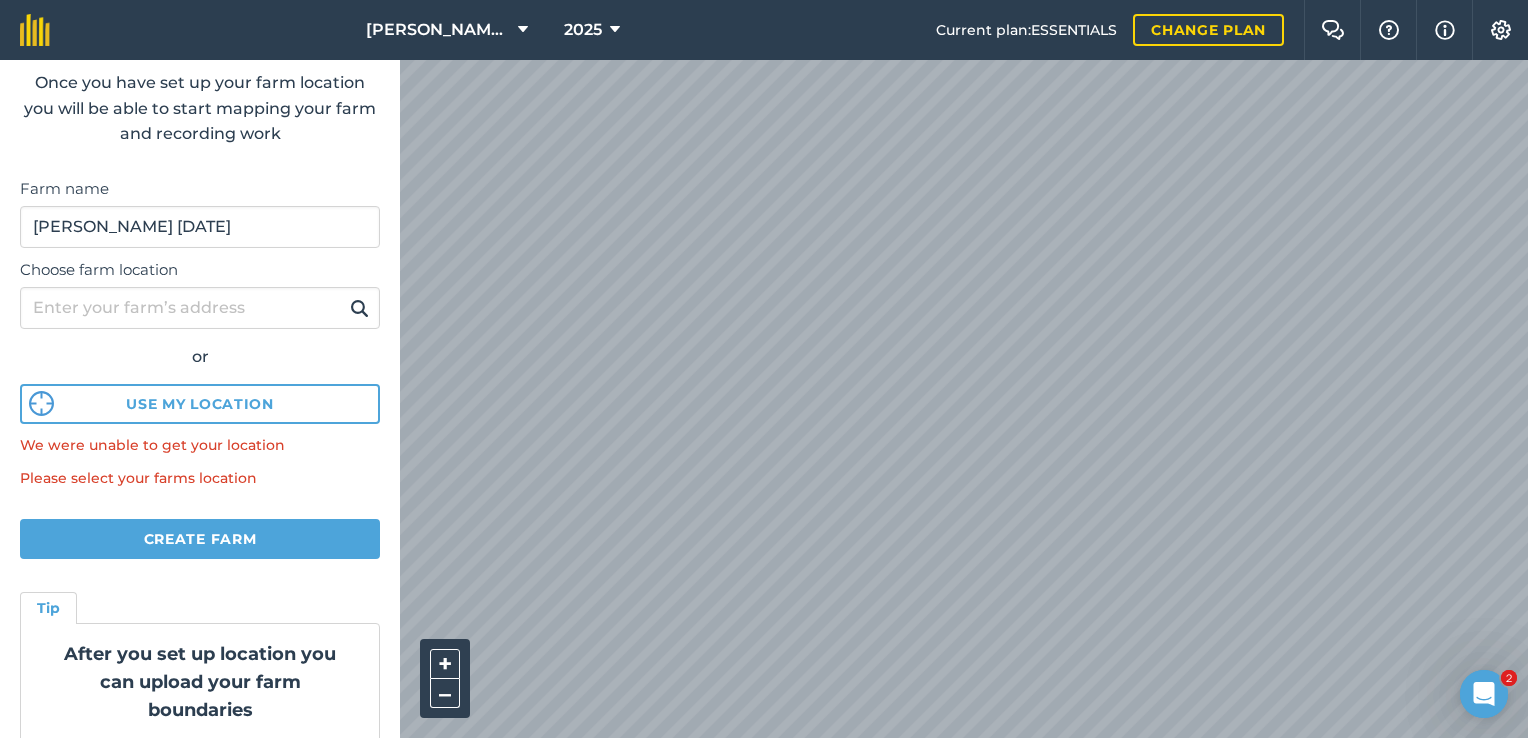 click on "Lane Reynolds Trust 2025 Current plan :  ESSENTIALS   Change plan Farm Chat Help Info Settings Create farm Once you have set up your farm location you will be able to start mapping your farm and recording work Farm name Lane Reynolds July 2025 Choose farm location or   Use my location We were unable to get your location Please select your farms location Create farm Tip After you set up location you can upload your farm boundaries Just go to  Settings > Connections + – Satellite (Azure)" at bounding box center [764, 30] 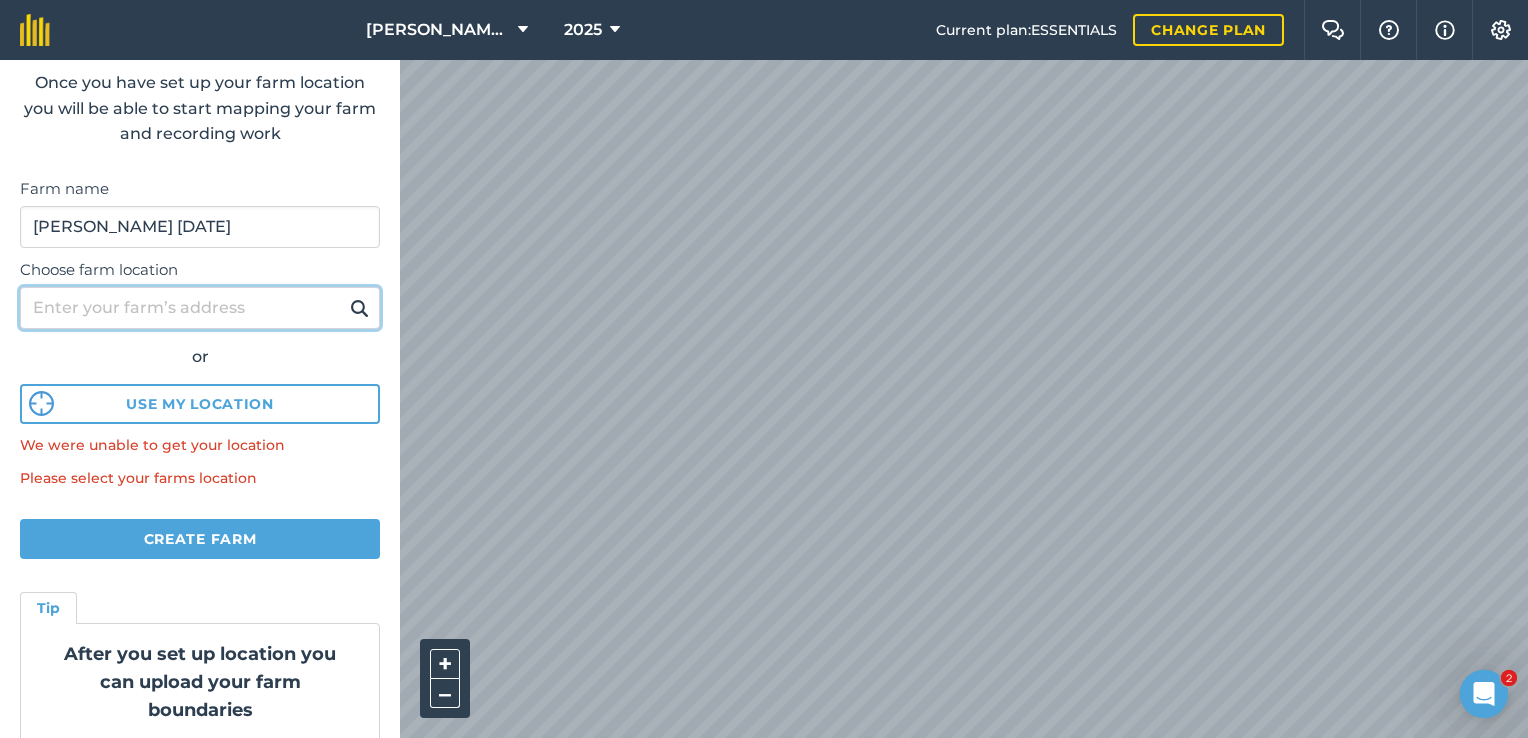 click on "Choose farm location" at bounding box center (200, 308) 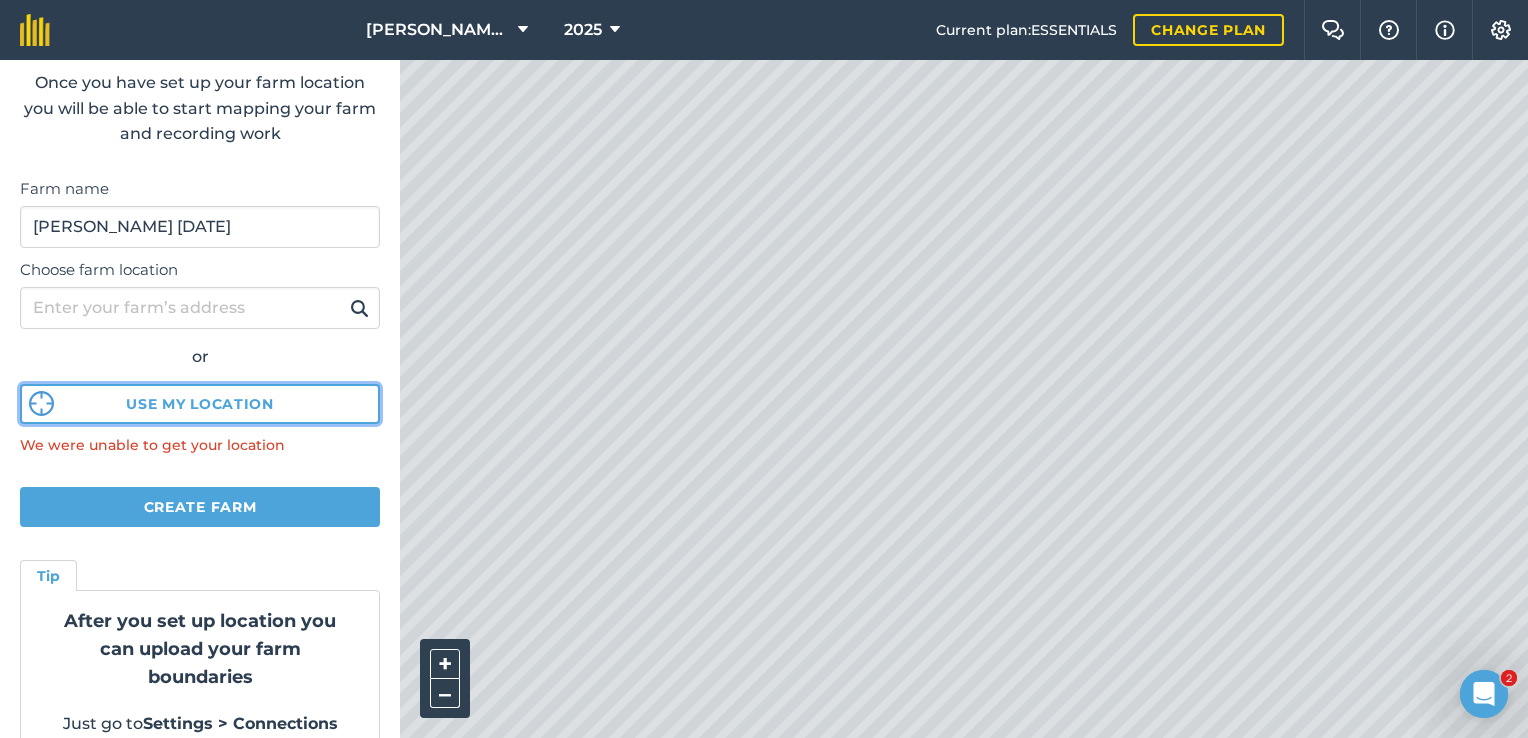 click on "Use my location" at bounding box center [200, 404] 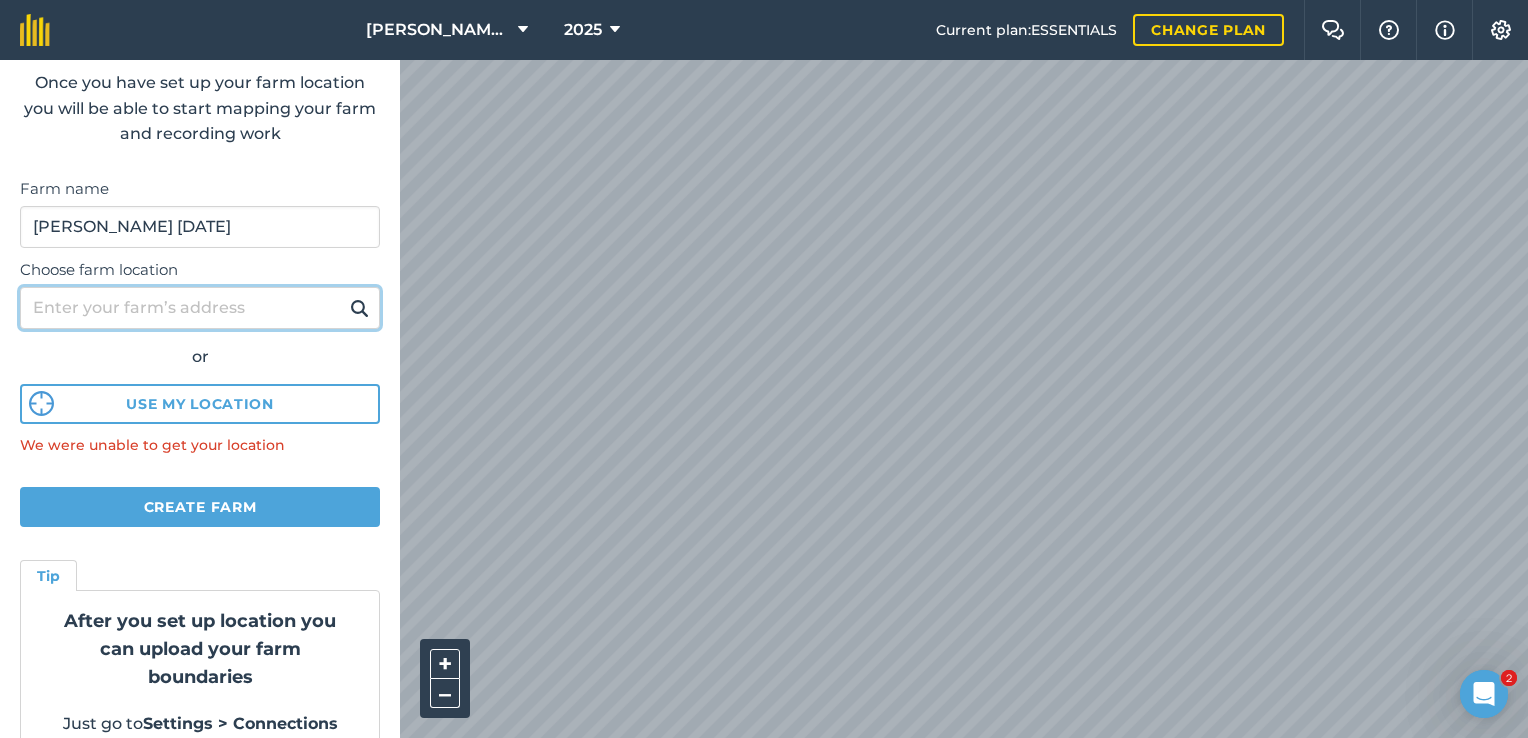 click on "Choose farm location" at bounding box center [200, 308] 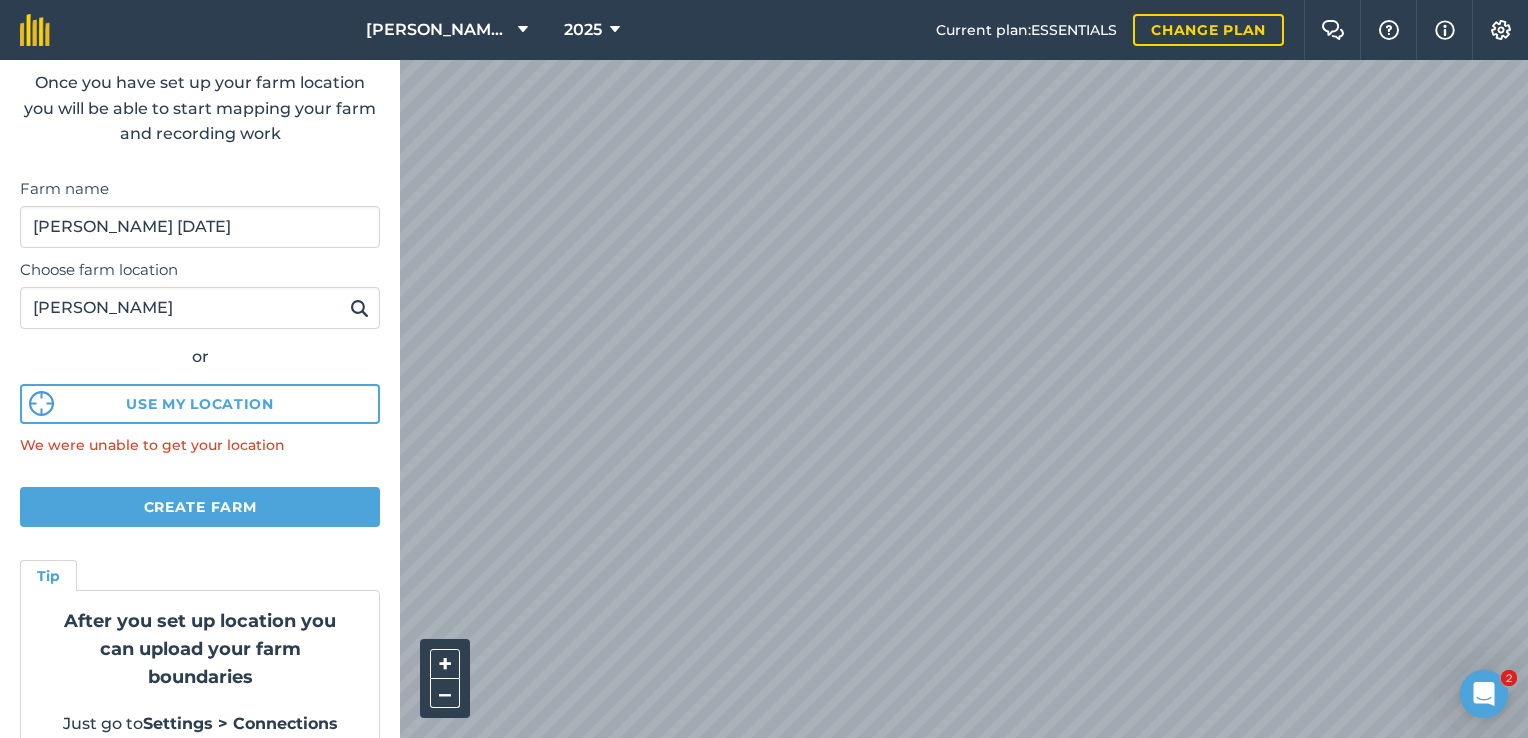 click at bounding box center [359, 308] 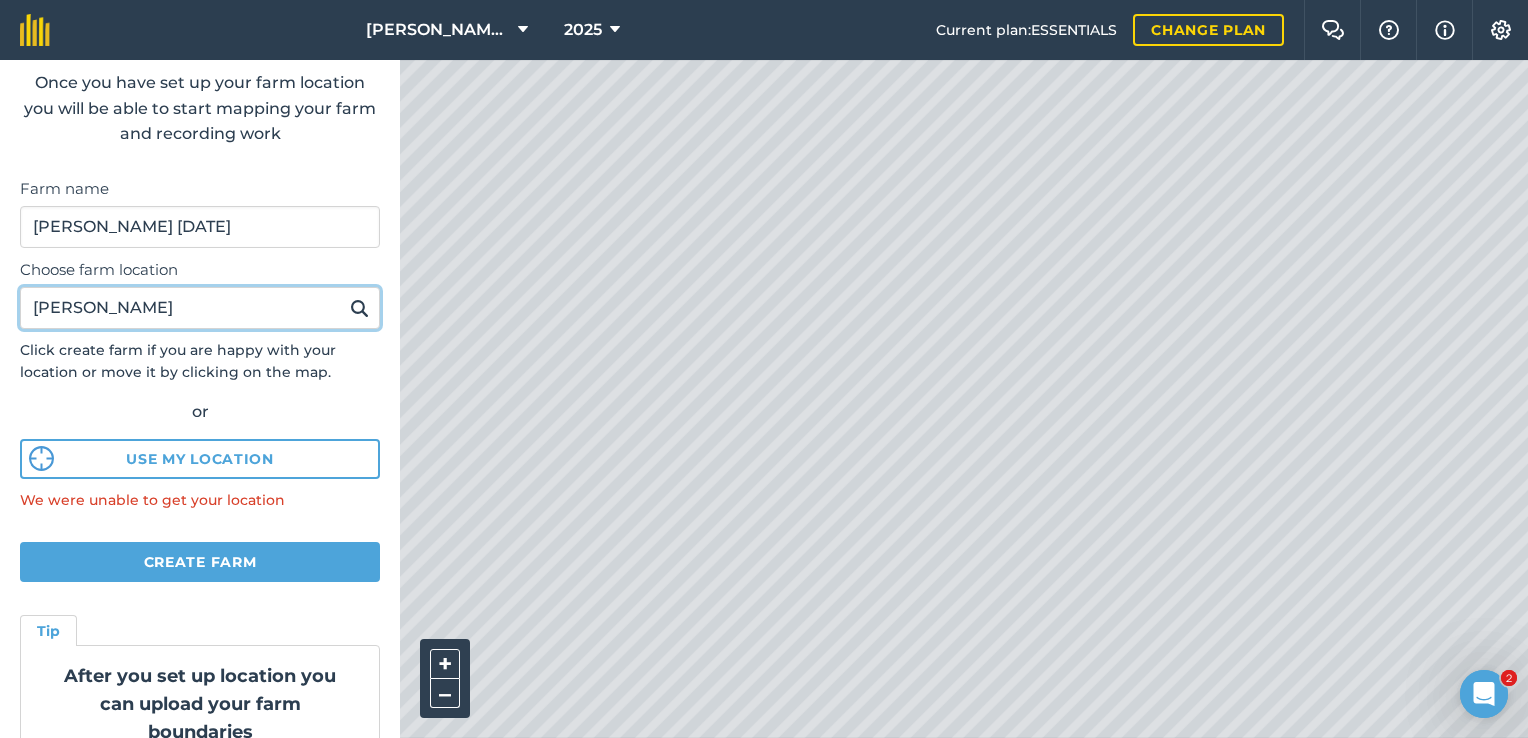drag, startPoint x: 194, startPoint y: 301, endPoint x: -4, endPoint y: 302, distance: 198.00252 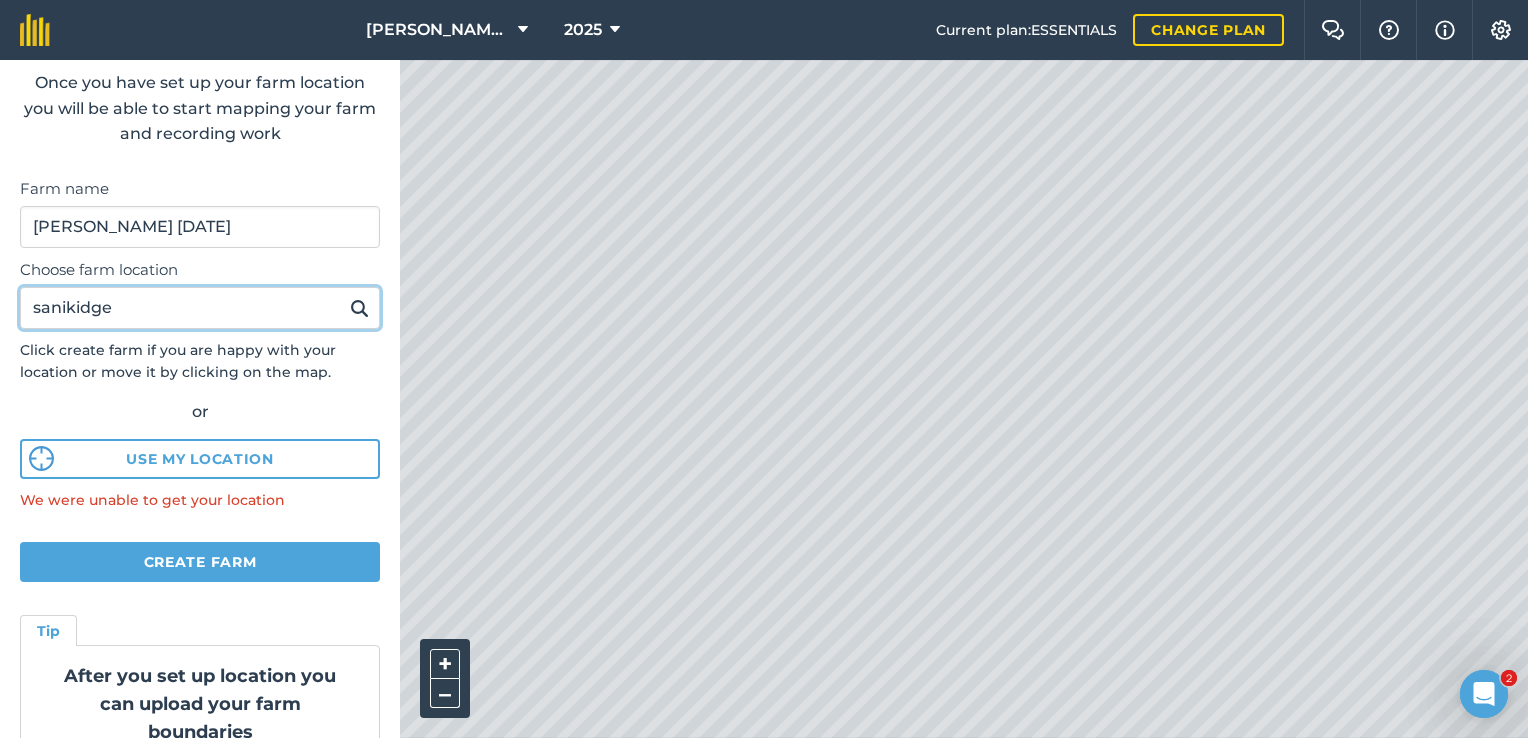 type on "sanikidge" 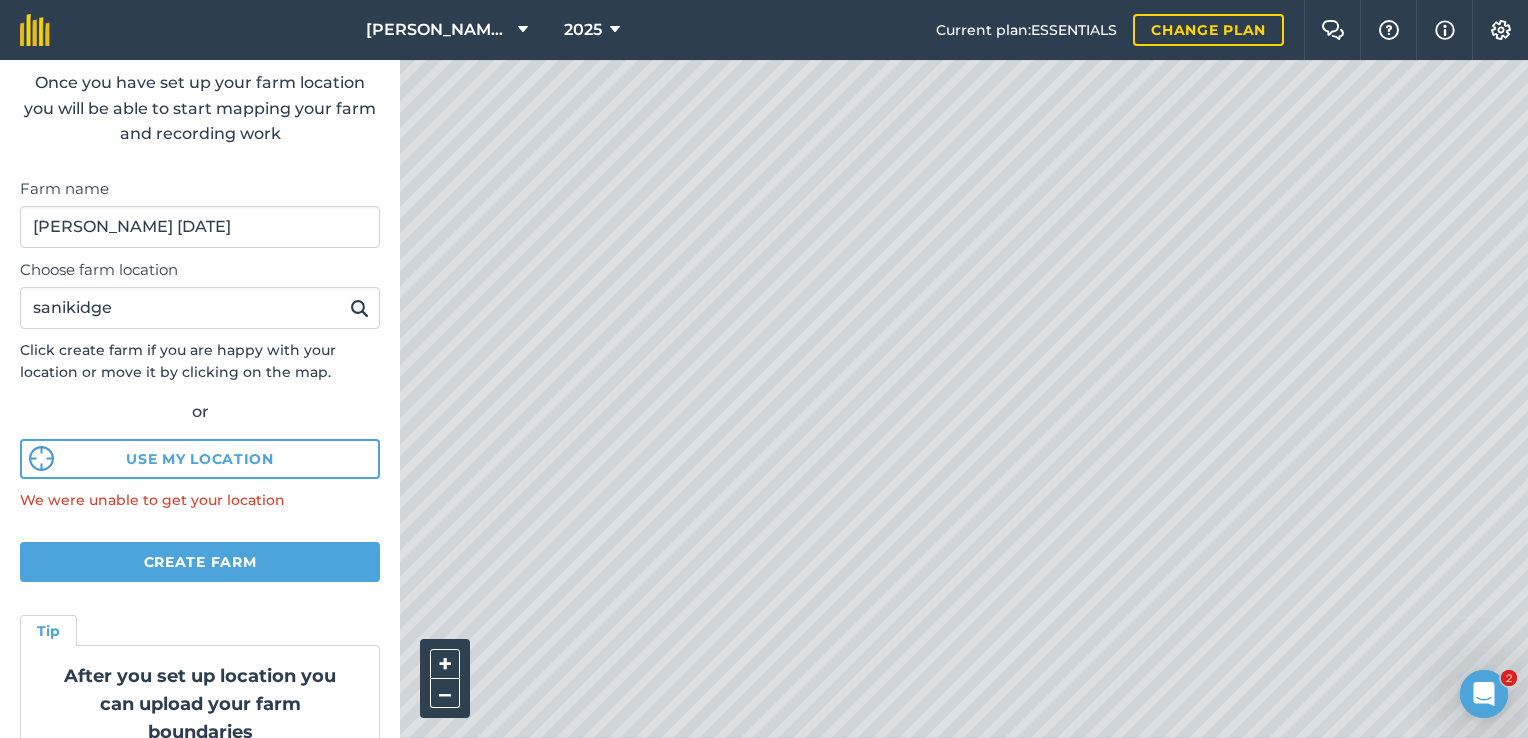 click at bounding box center [359, 308] 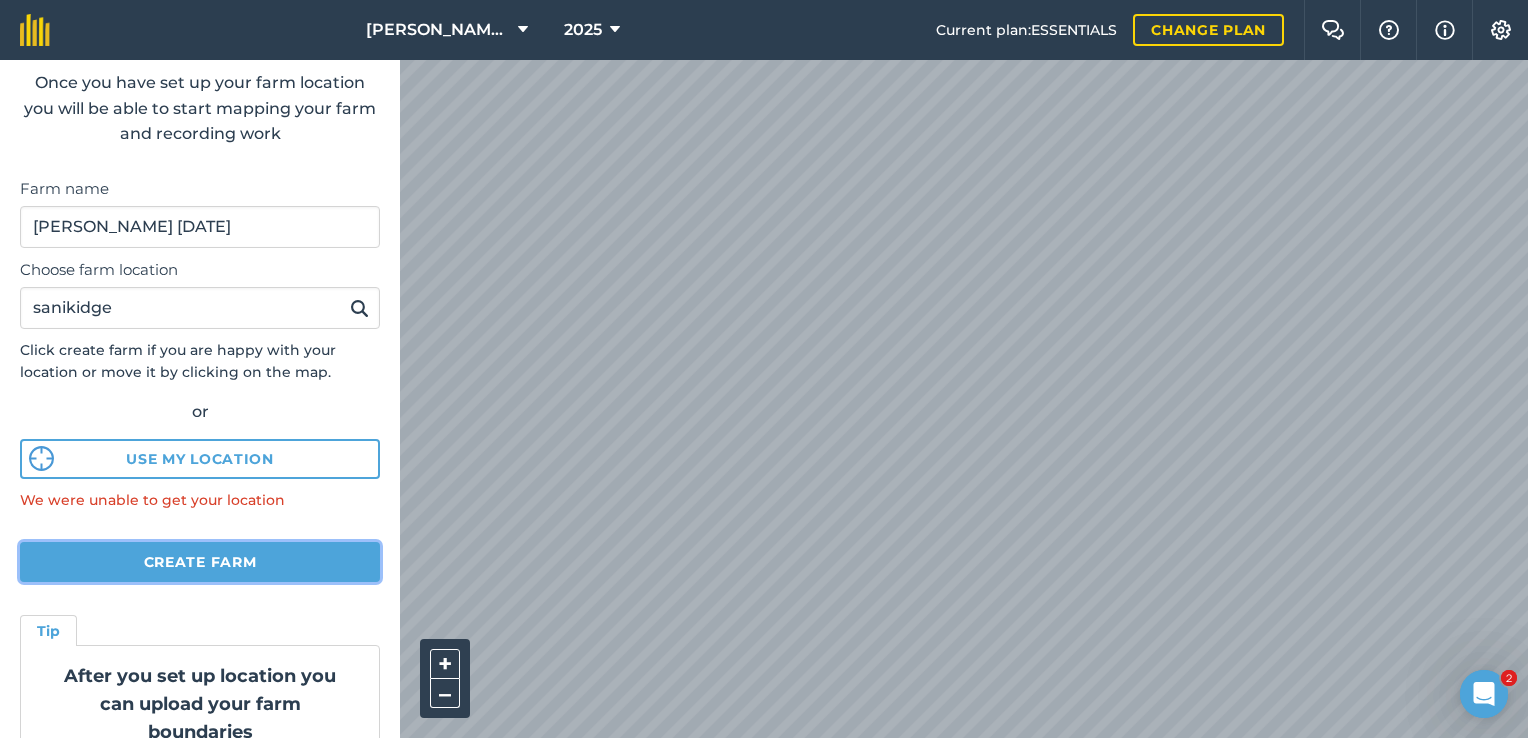 click on "Create farm" at bounding box center [200, 562] 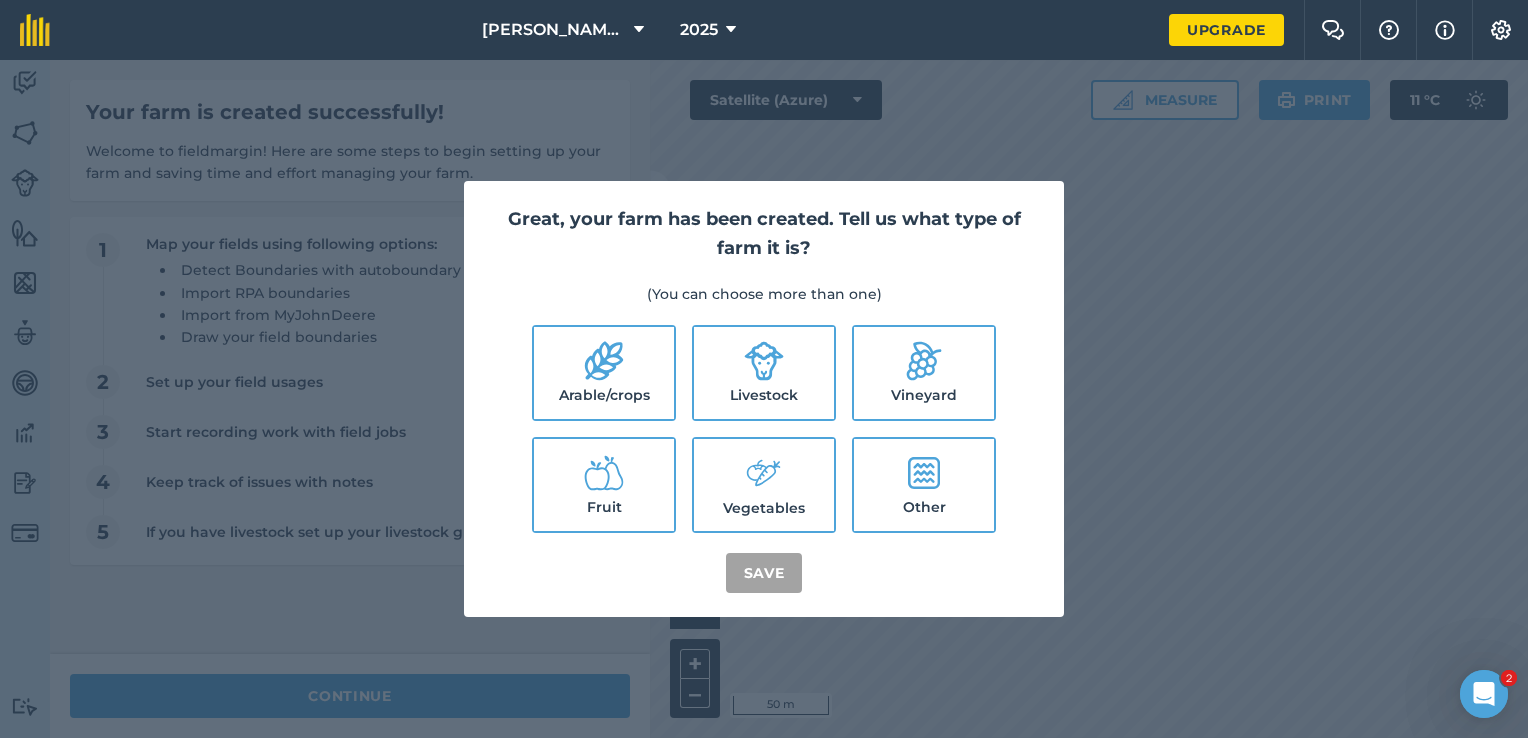 click on "Arable/crops" at bounding box center (604, 373) 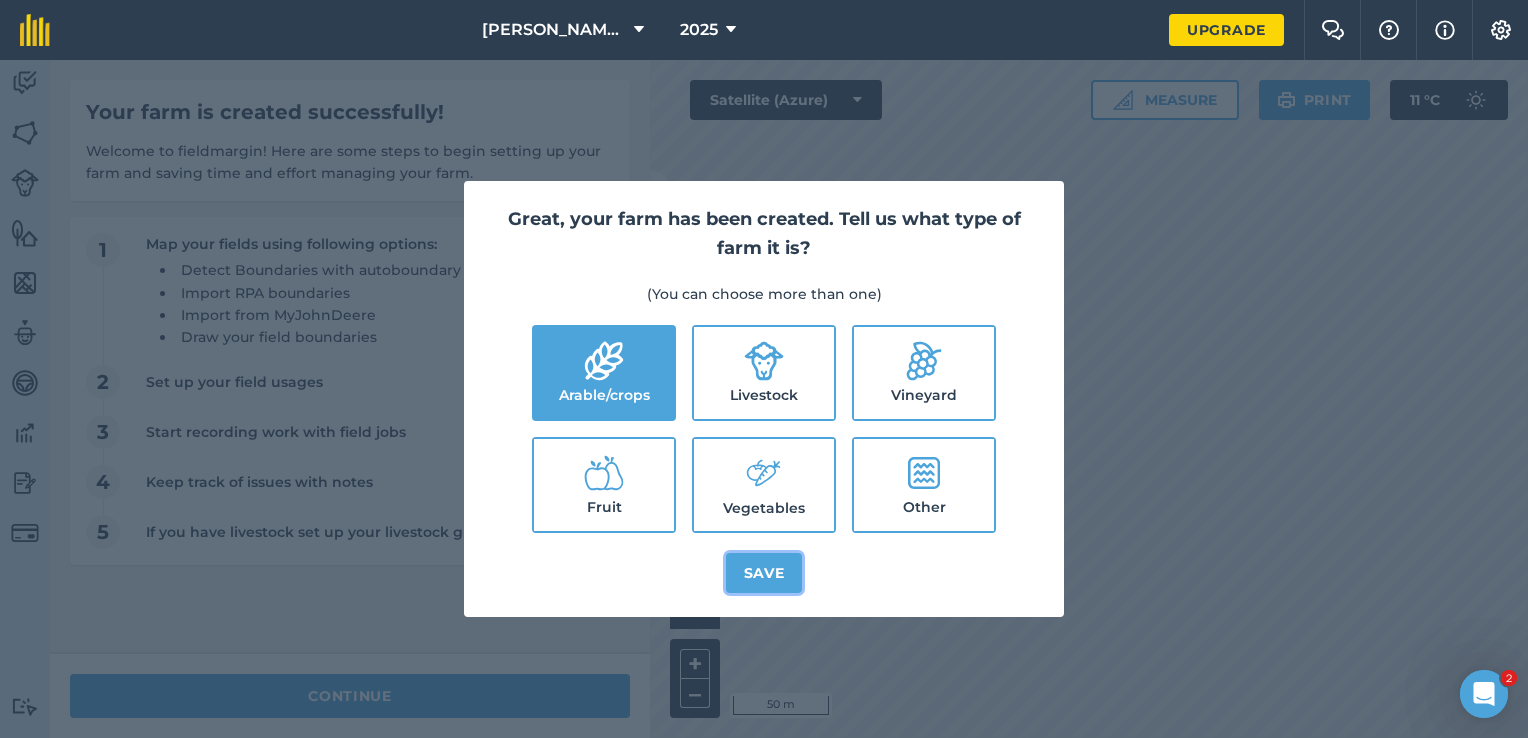 click on "Save" at bounding box center (764, 573) 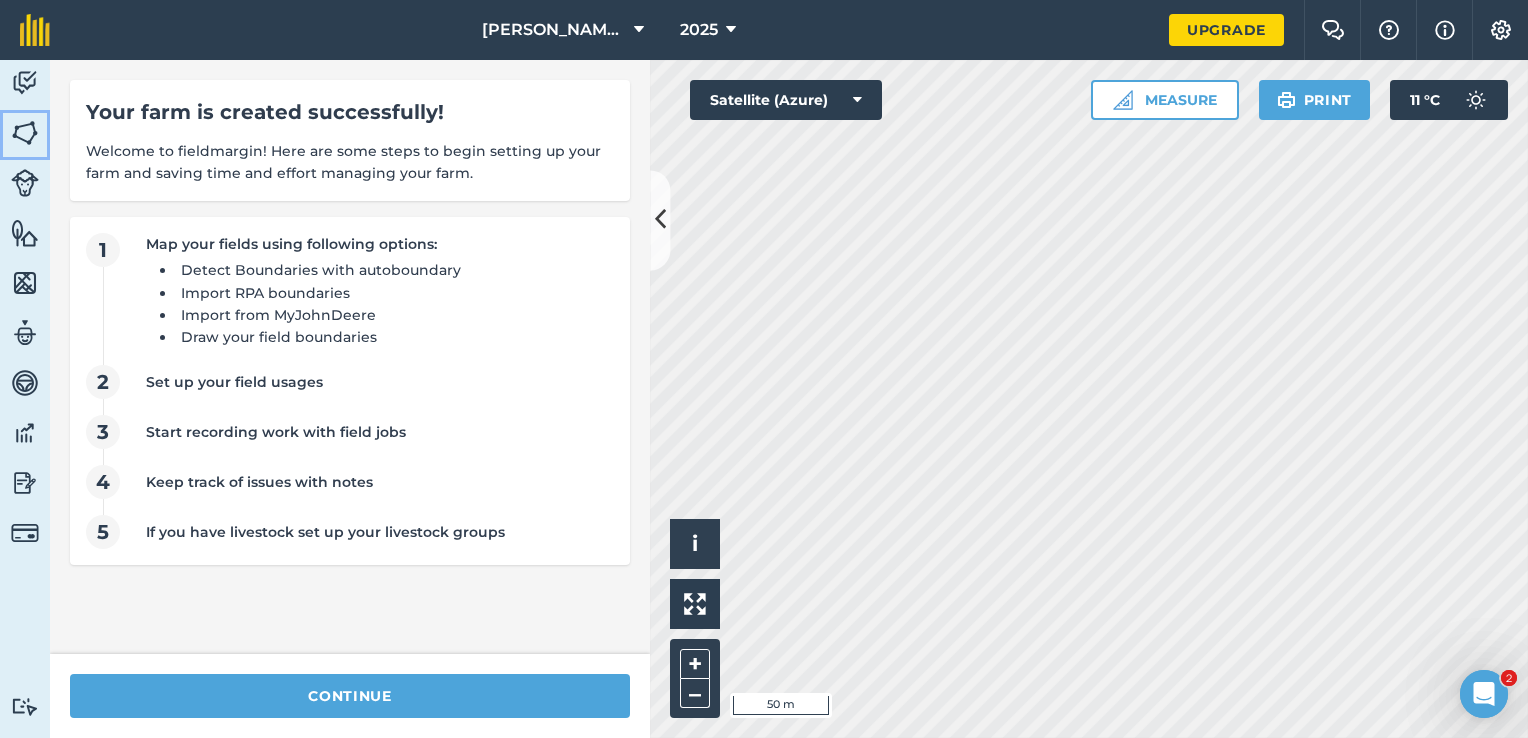 click at bounding box center (25, 133) 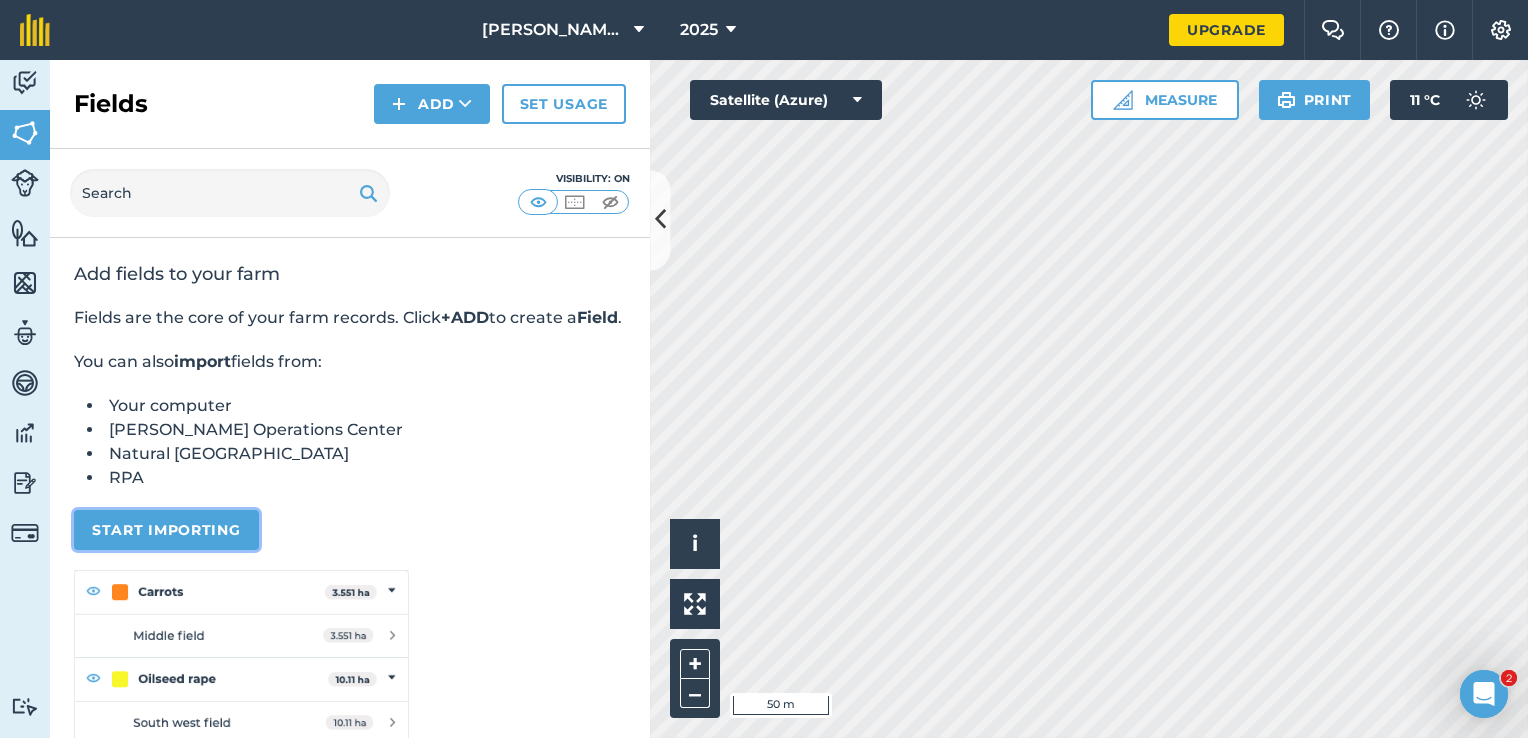 click on "Start importing" at bounding box center [166, 530] 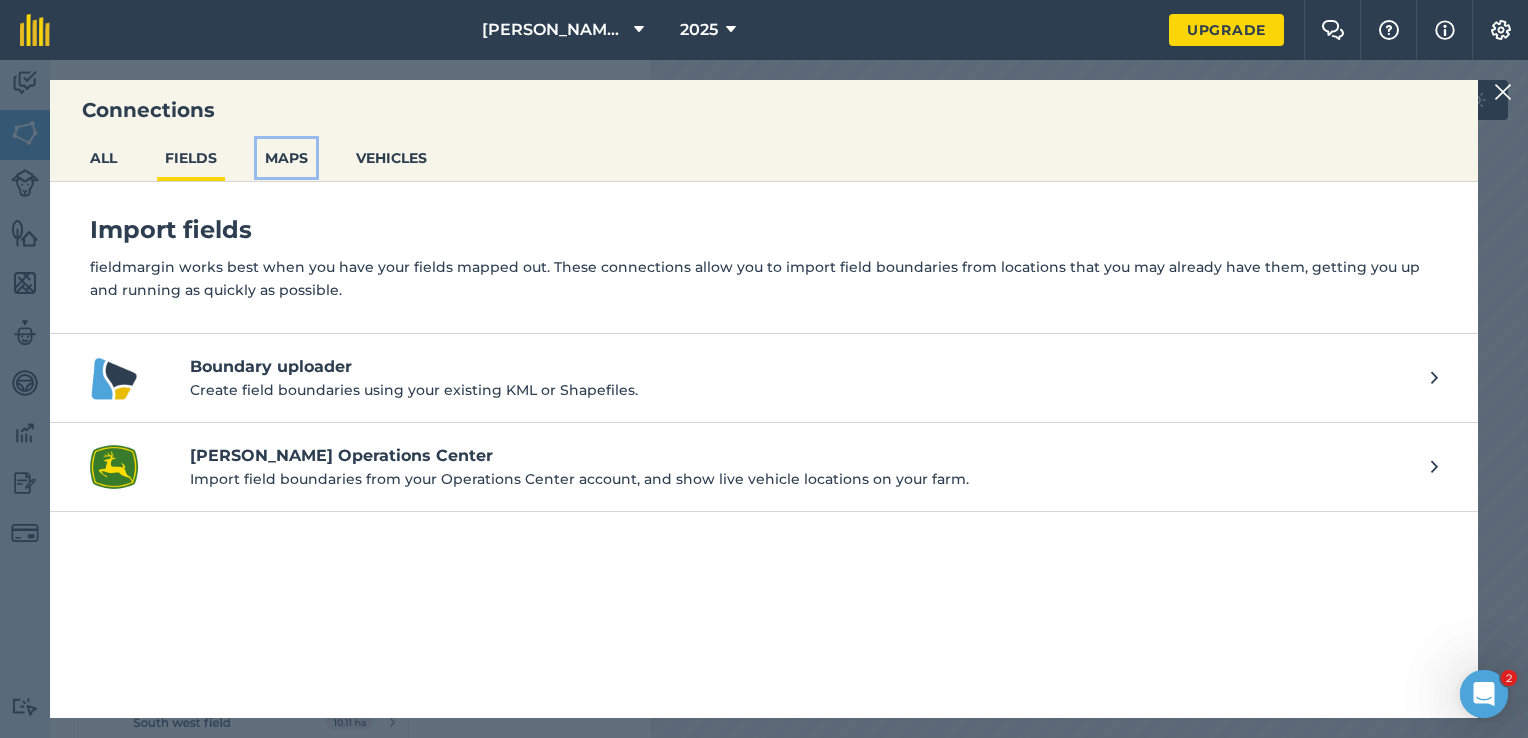click on "MAPS" at bounding box center (286, 158) 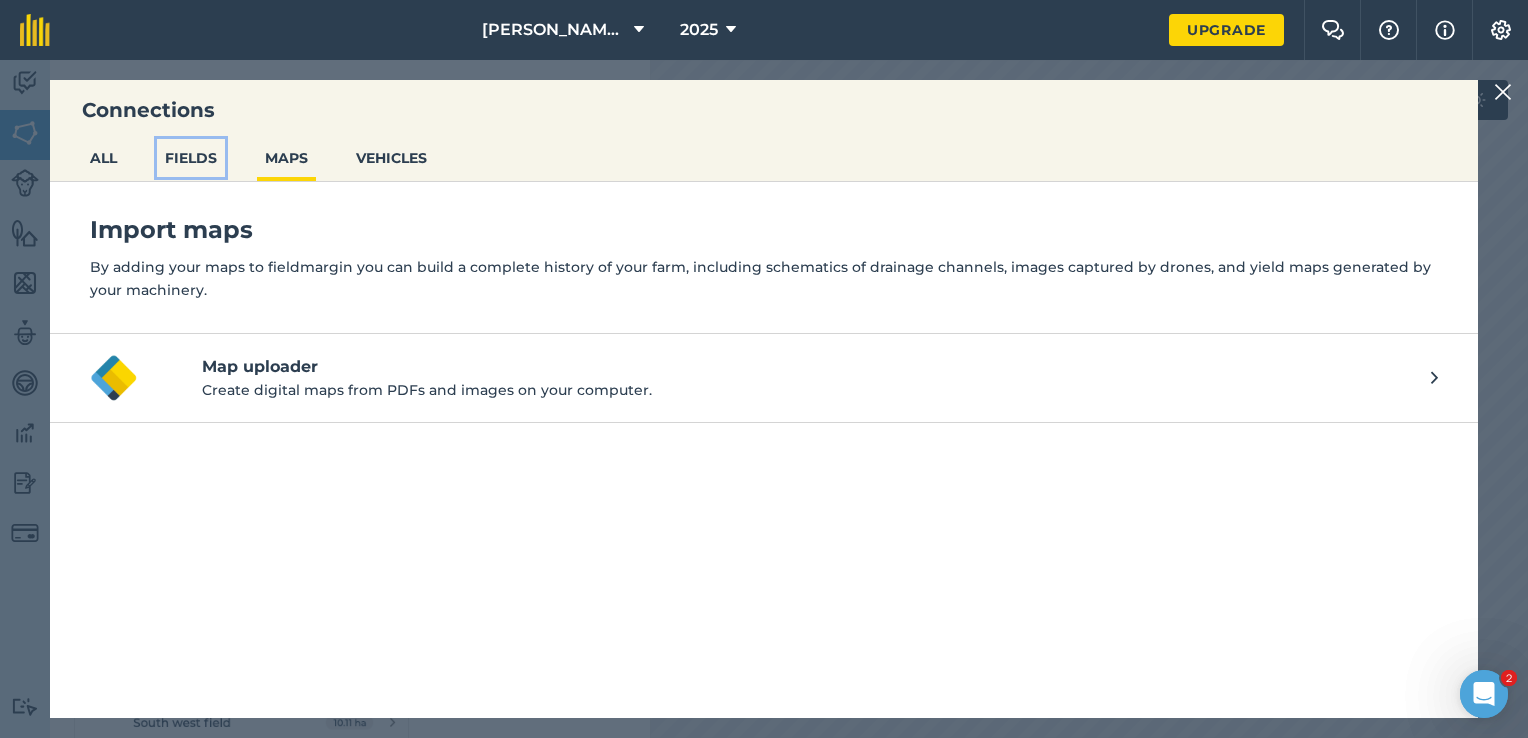 click on "FIELDS" at bounding box center [191, 158] 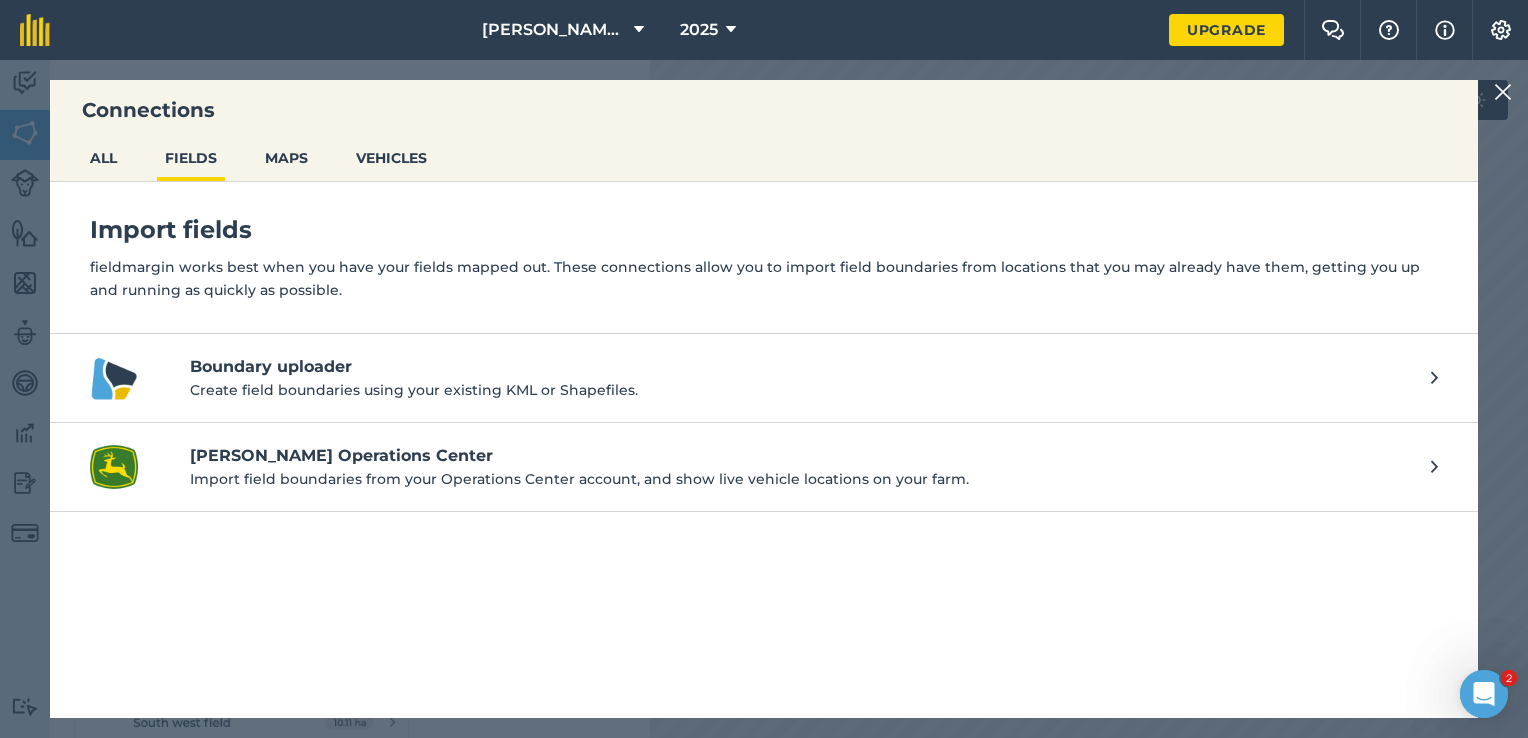 click at bounding box center [1434, 378] 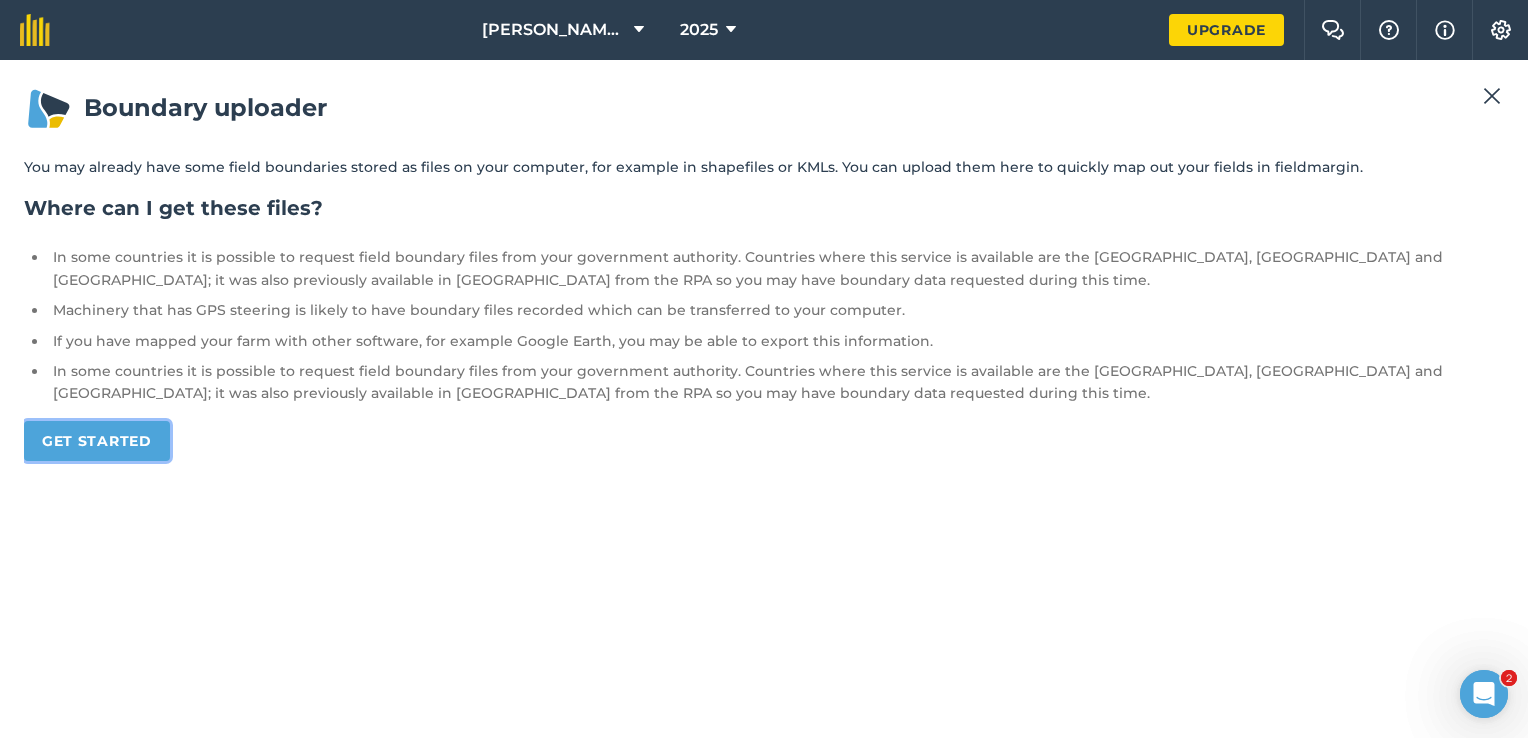 click on "Get started" at bounding box center [97, 441] 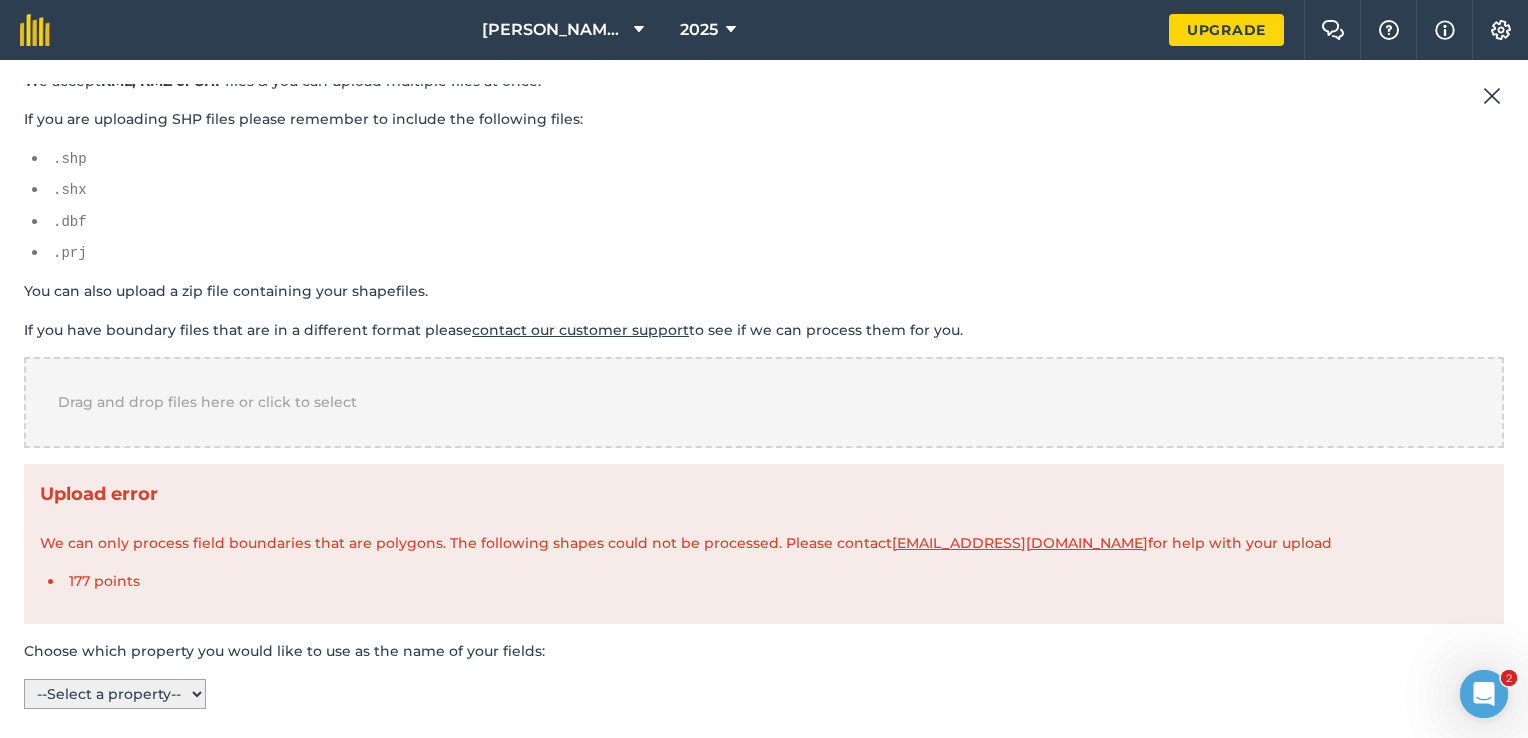 scroll, scrollTop: 141, scrollLeft: 0, axis: vertical 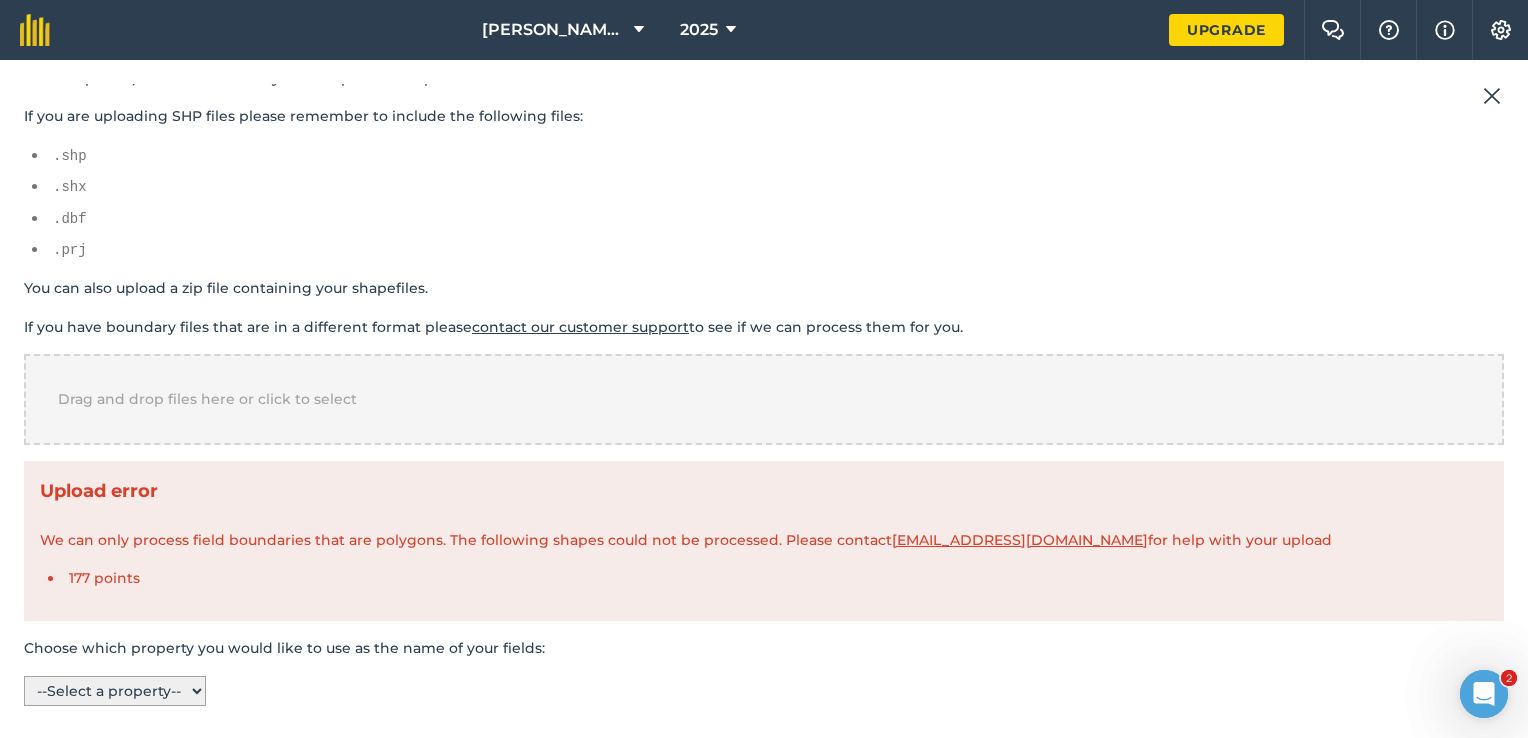 click on "--  Select a property  -- name" at bounding box center (115, 691) 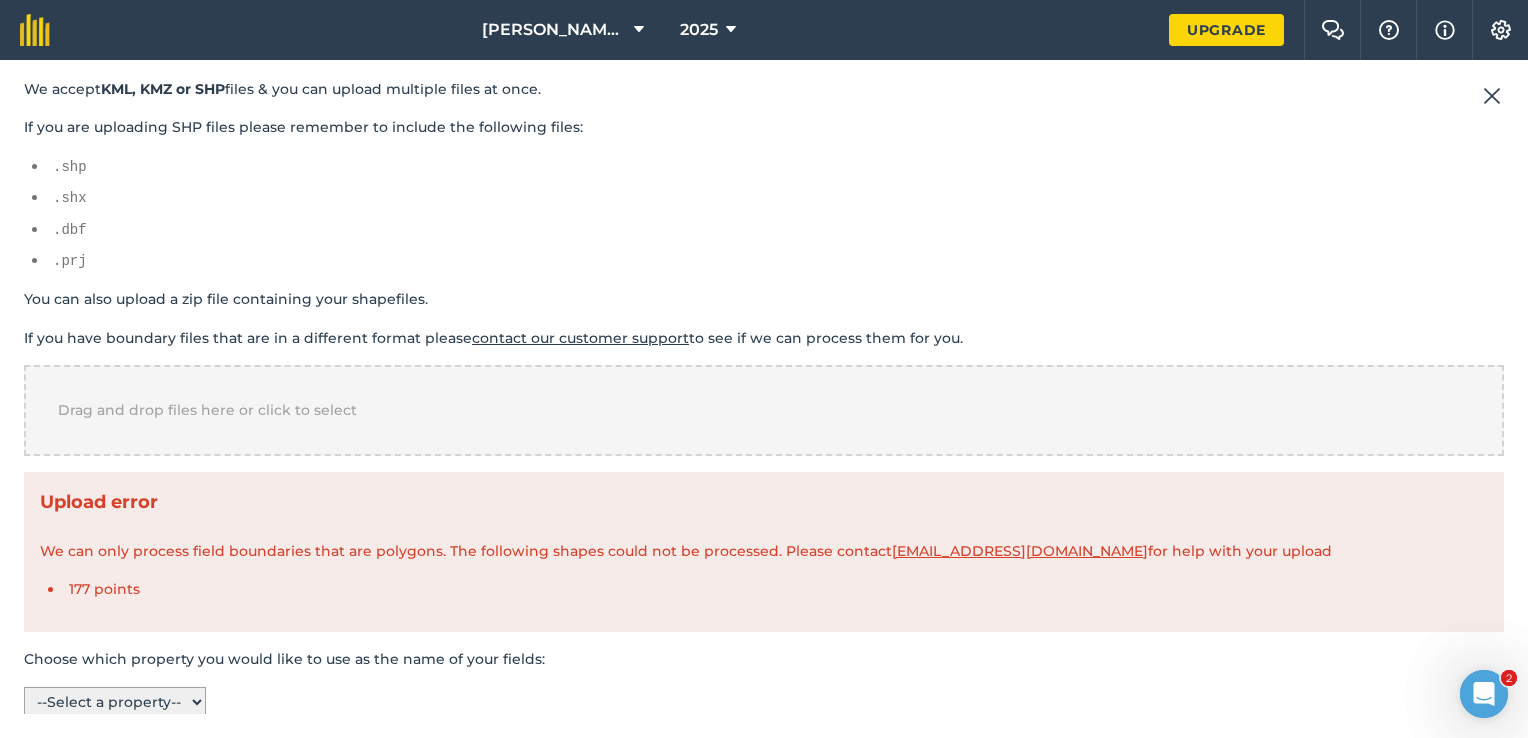 scroll, scrollTop: 141, scrollLeft: 0, axis: vertical 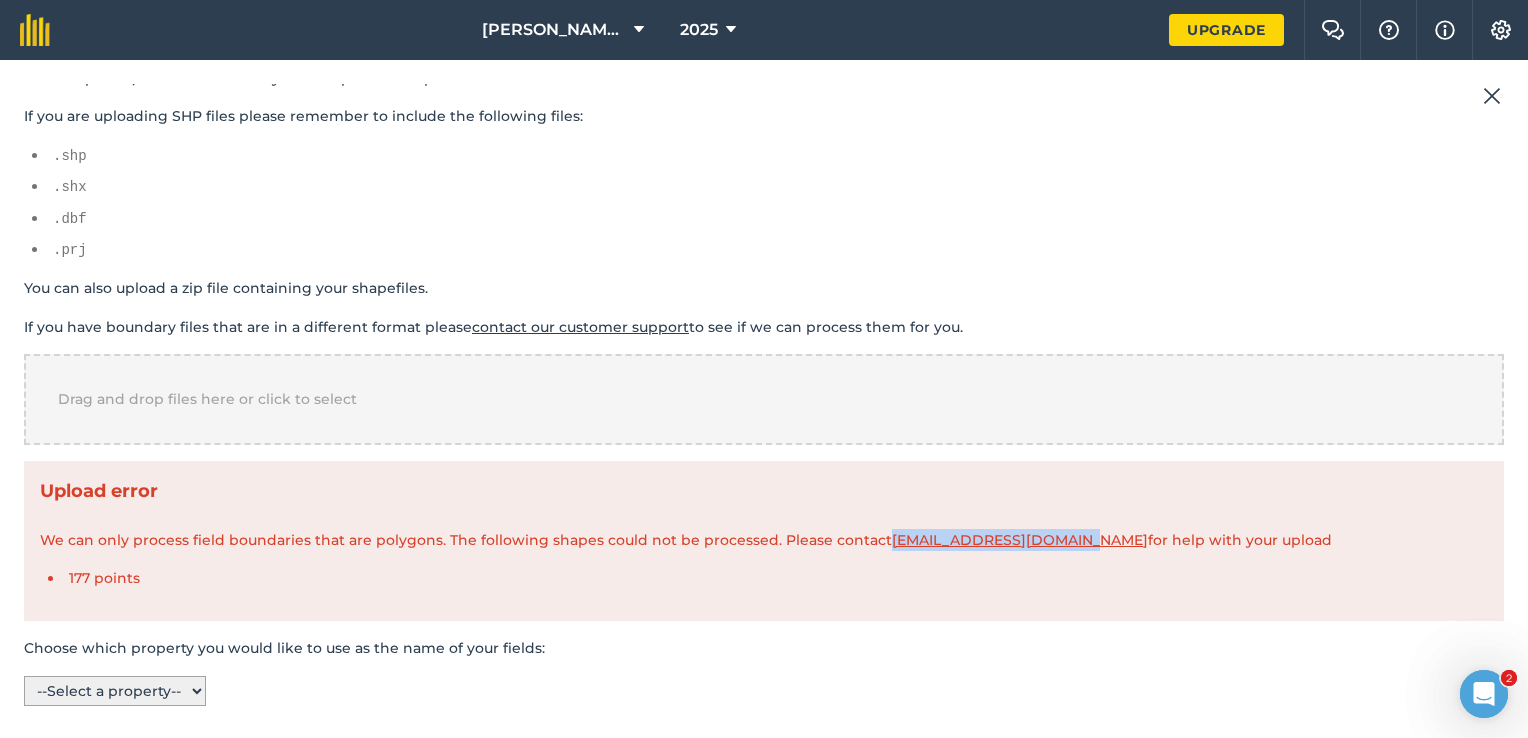 drag, startPoint x: 876, startPoint y: 534, endPoint x: 1063, endPoint y: 539, distance: 187.06683 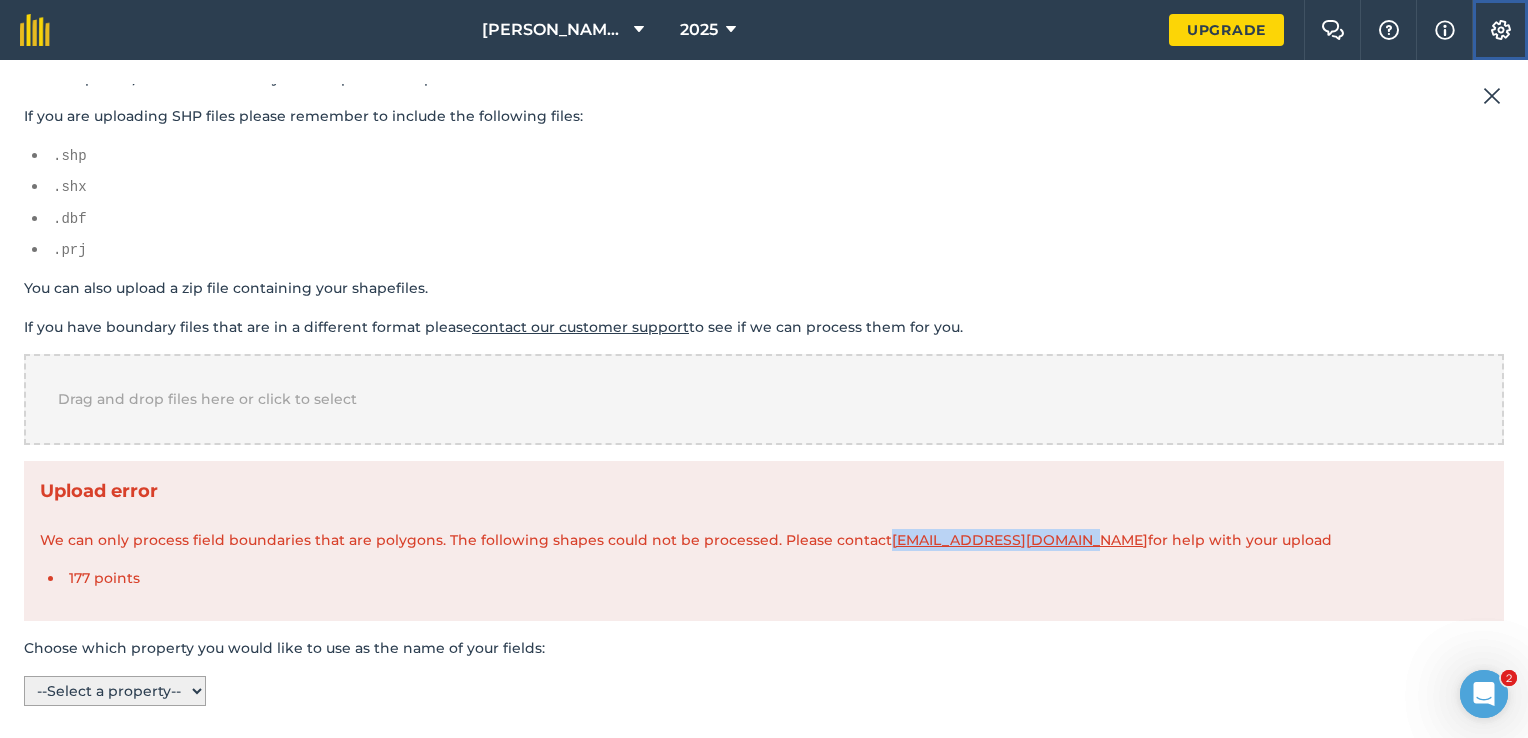 click at bounding box center (1501, 30) 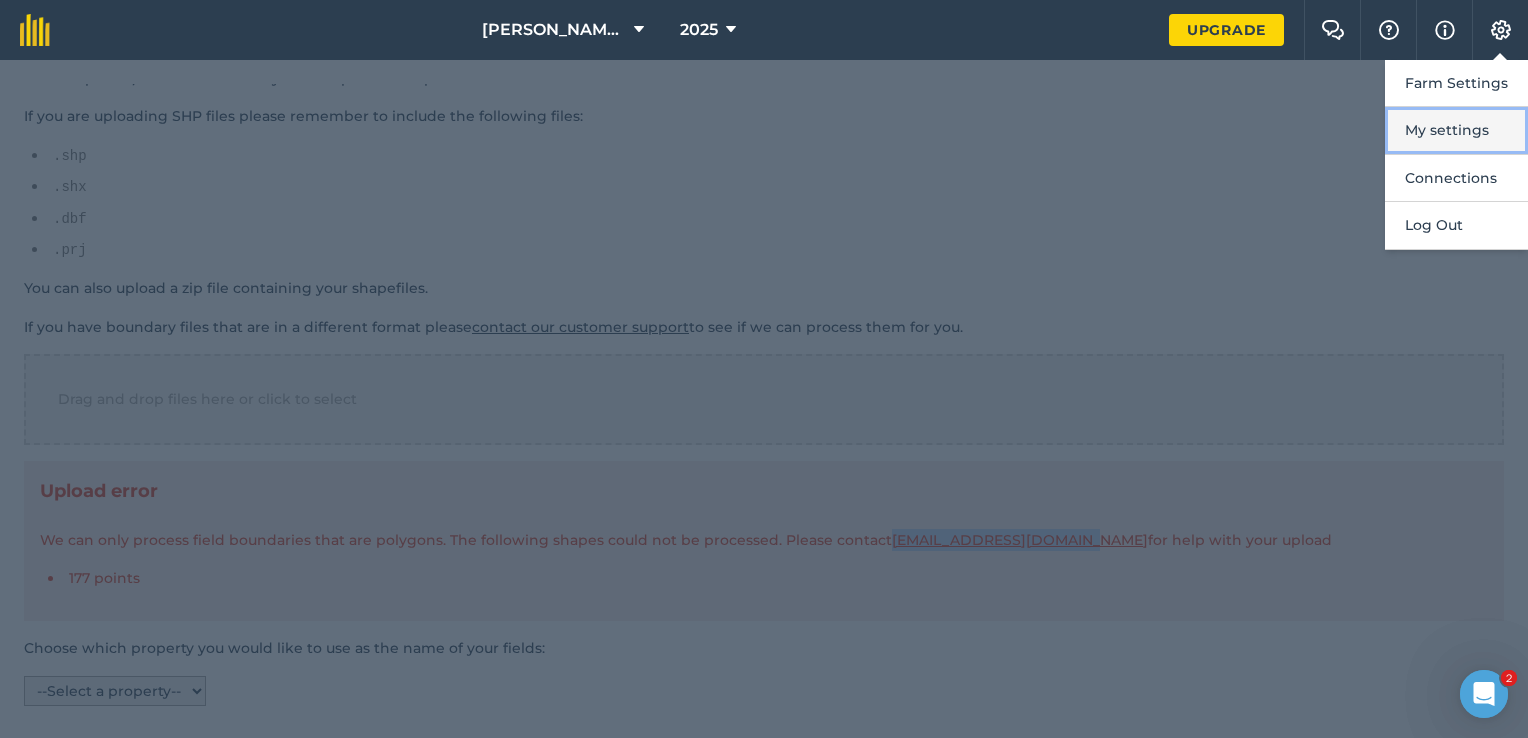 click on "My settings" at bounding box center (1456, 130) 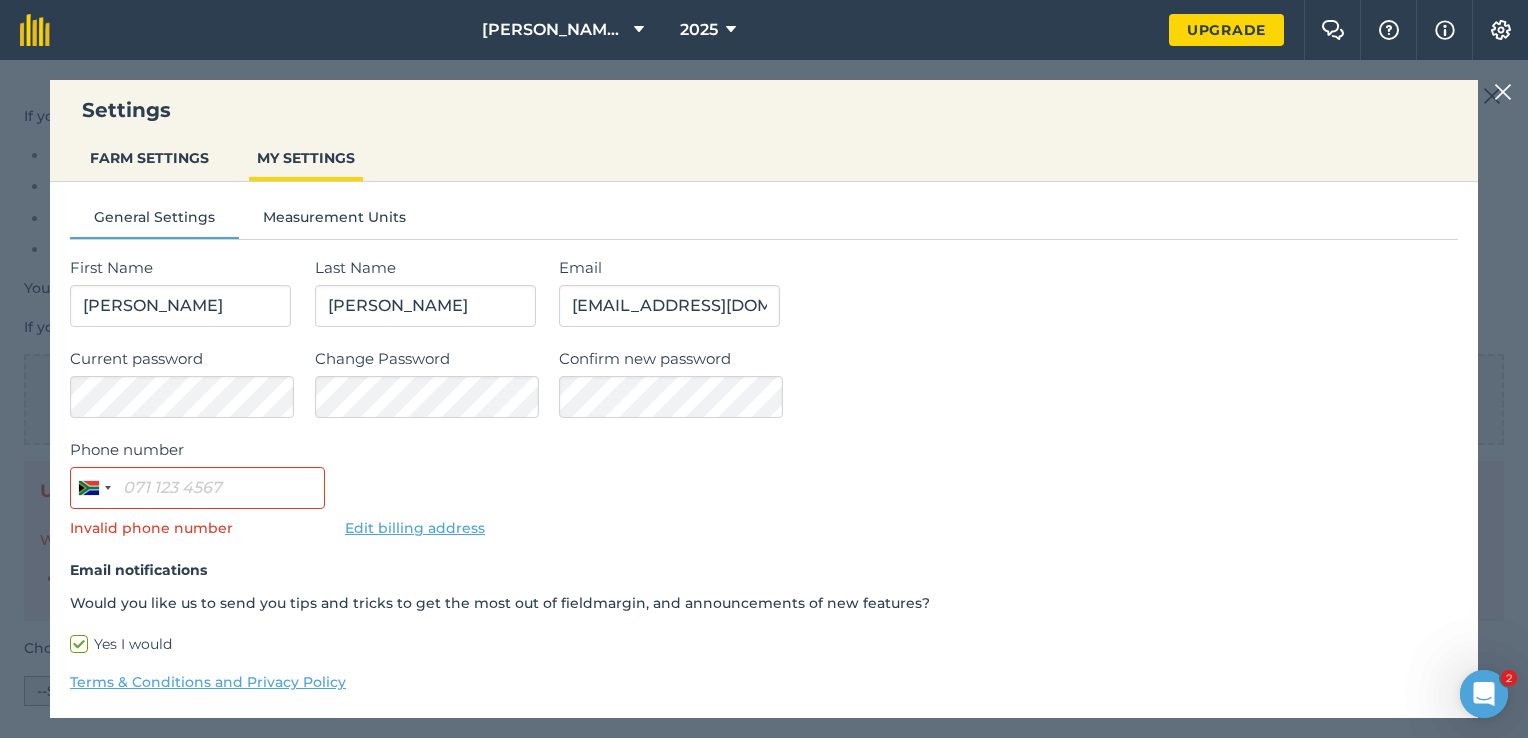 scroll, scrollTop: 57, scrollLeft: 0, axis: vertical 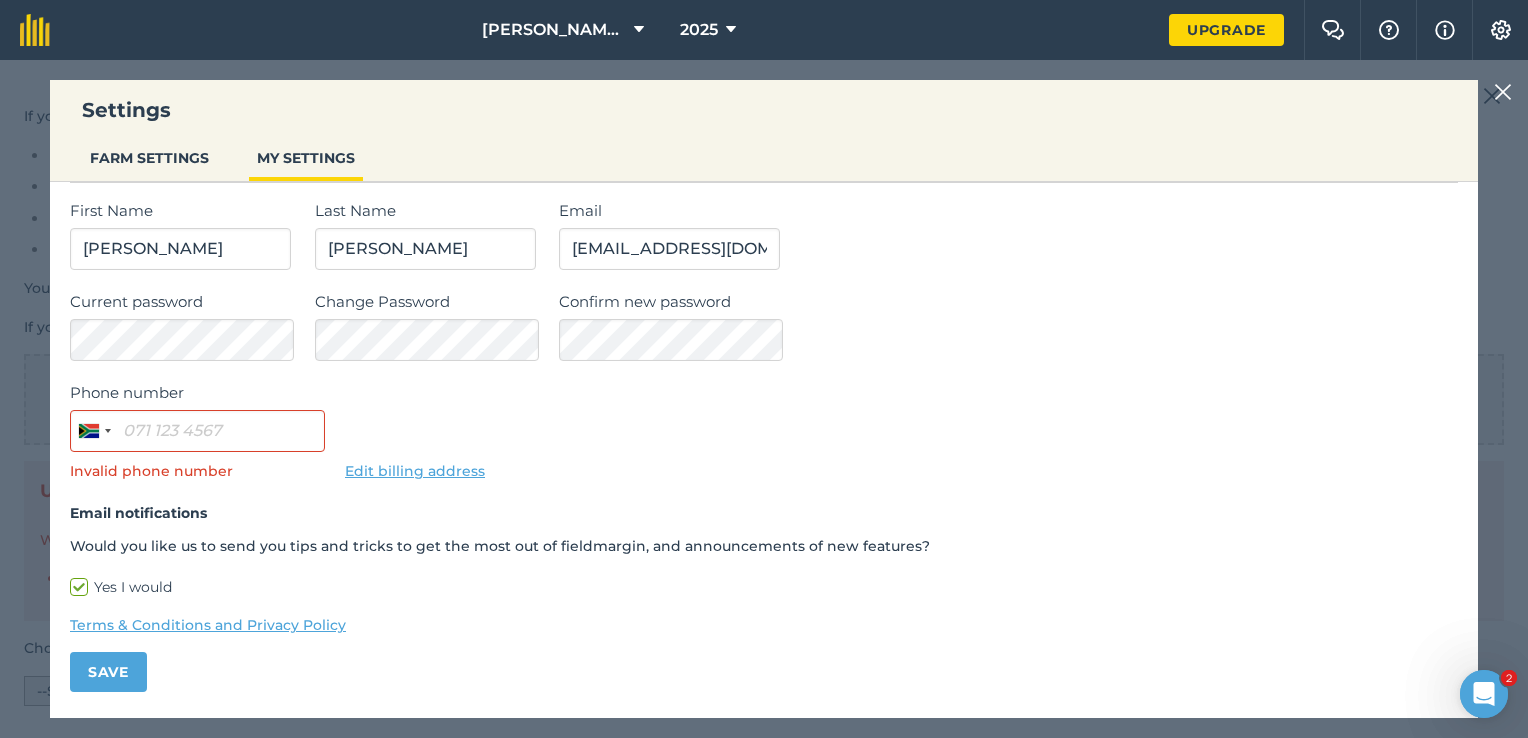 click at bounding box center [1503, 92] 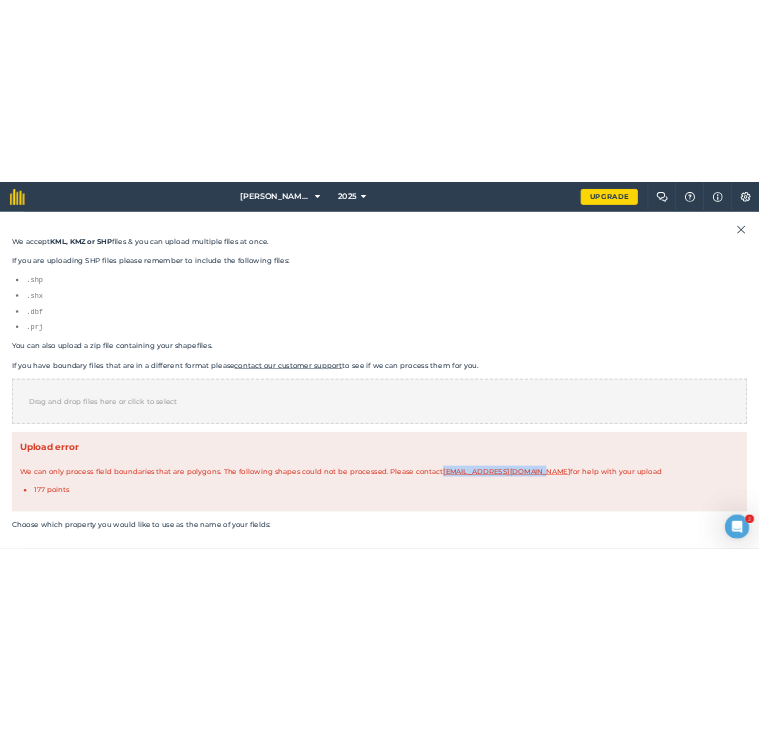 scroll, scrollTop: 141, scrollLeft: 0, axis: vertical 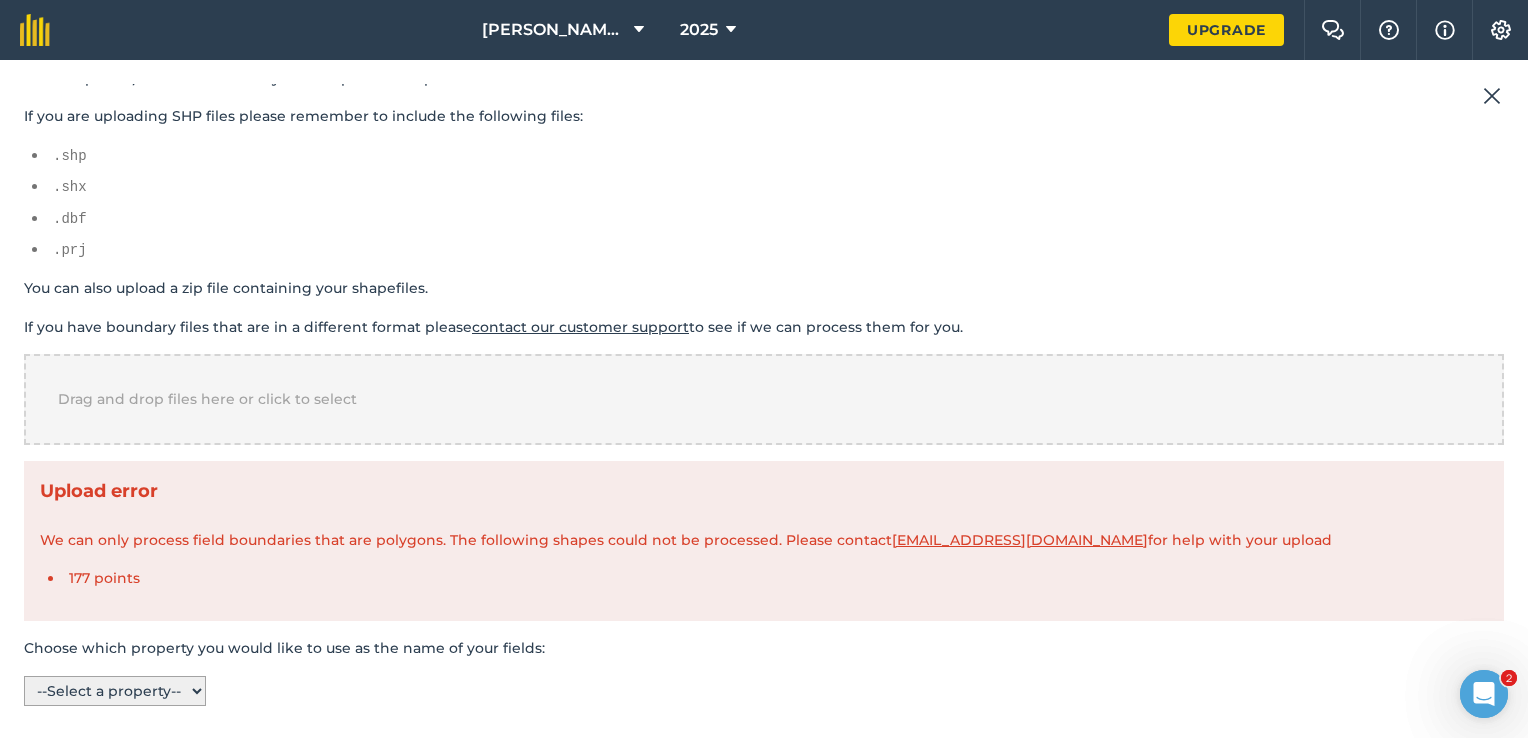 click on "Choose which property you would like to use as the name of your fields:" at bounding box center (764, 648) 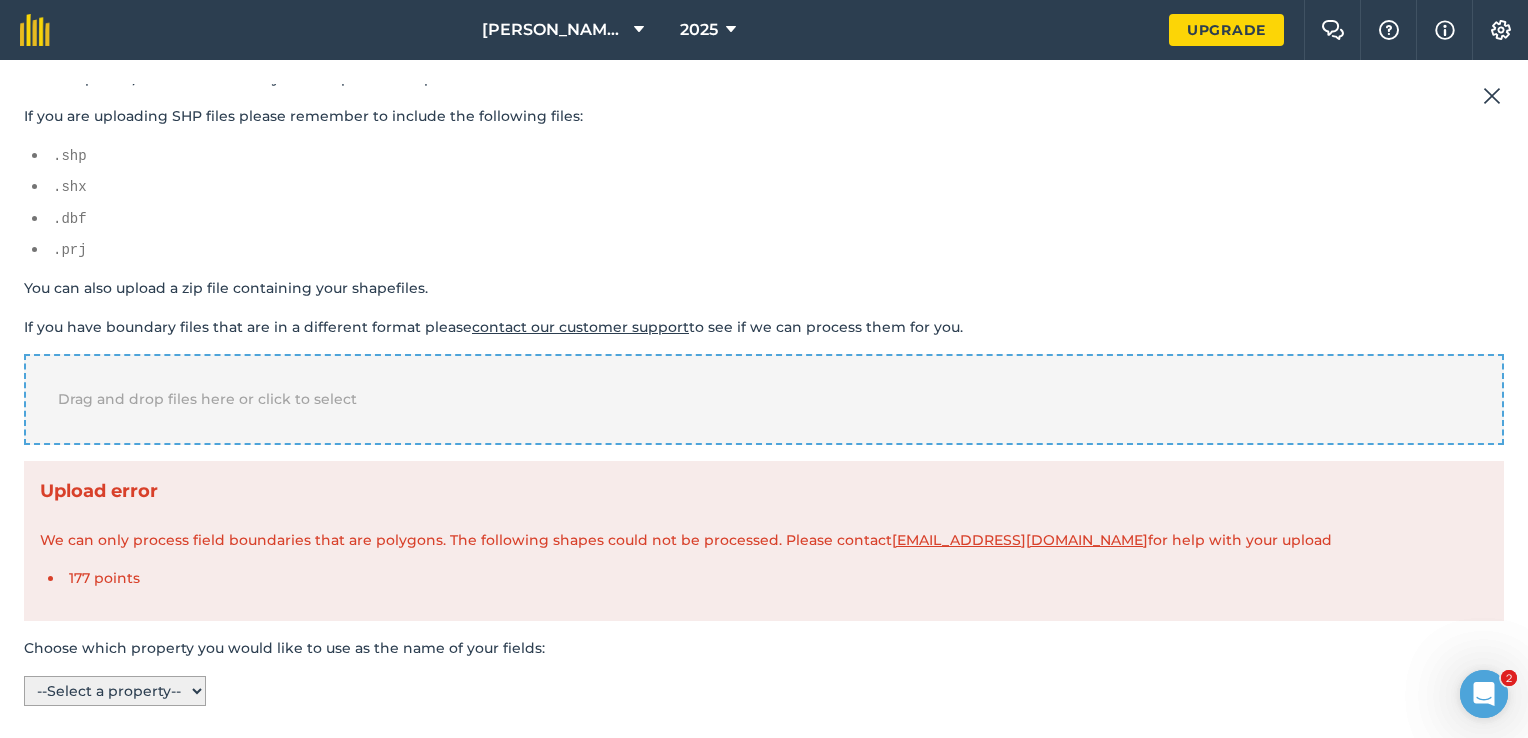 click on "Drag and drop files here or click to select" at bounding box center [764, 399] 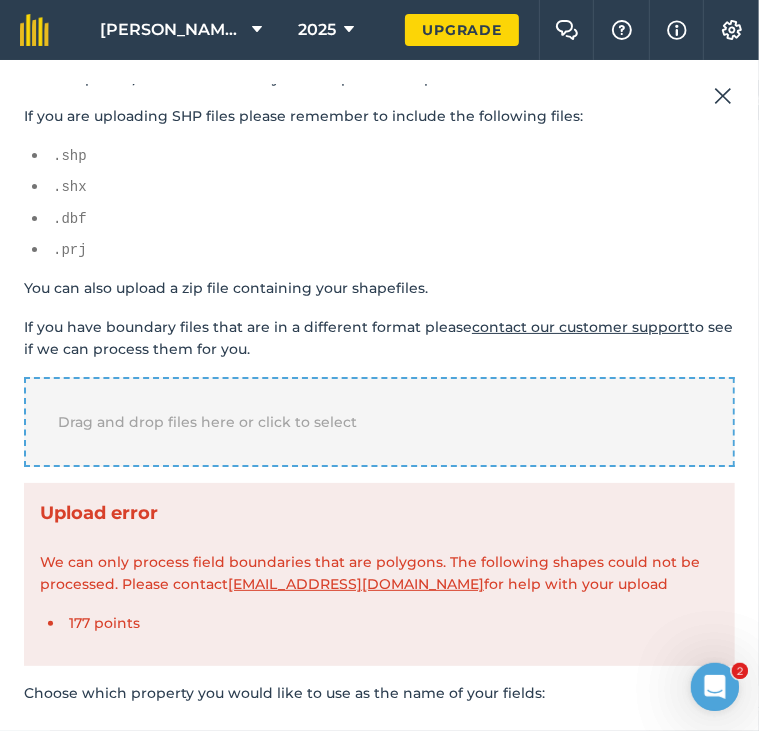 click on "Drag and drop files here or click to select" at bounding box center (379, 422) 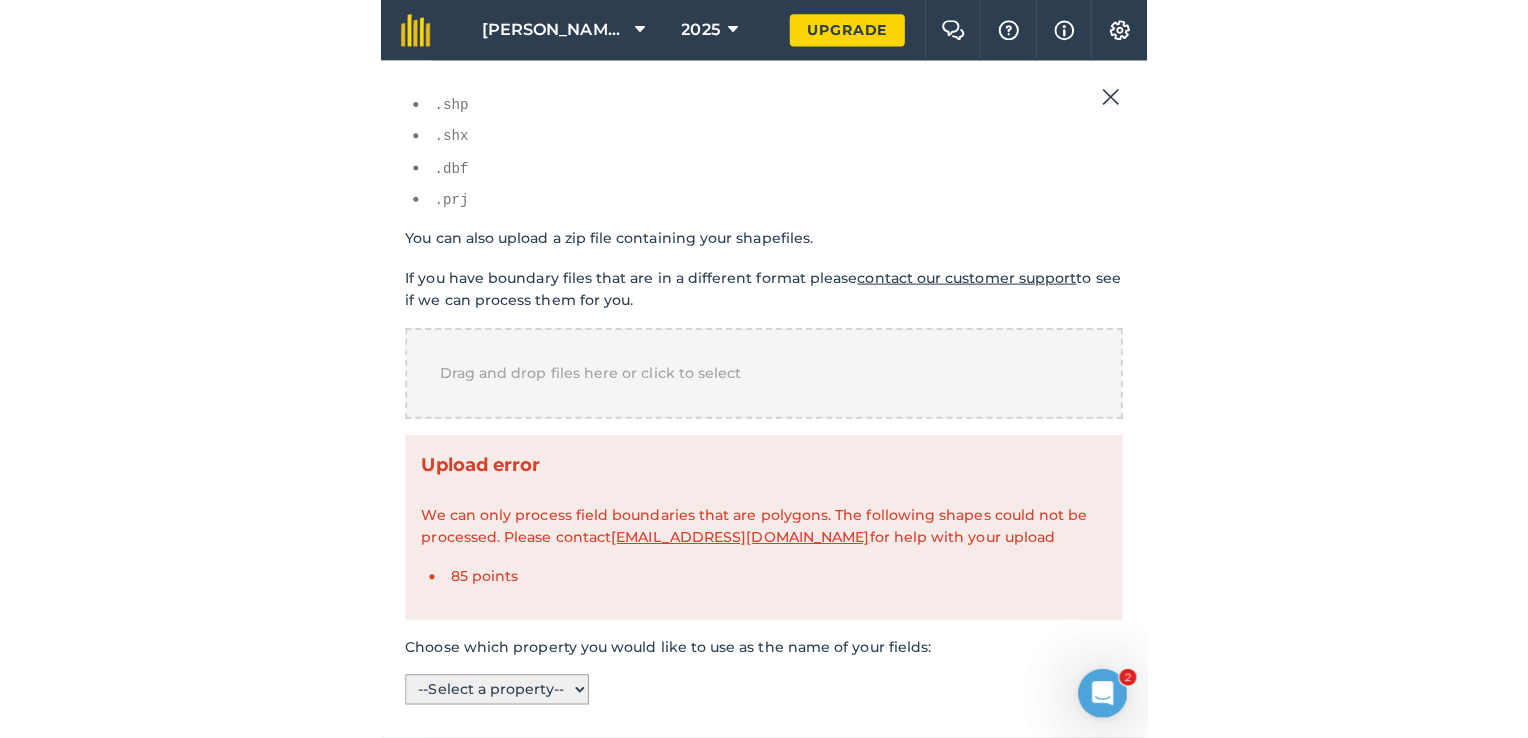 scroll, scrollTop: 141, scrollLeft: 0, axis: vertical 